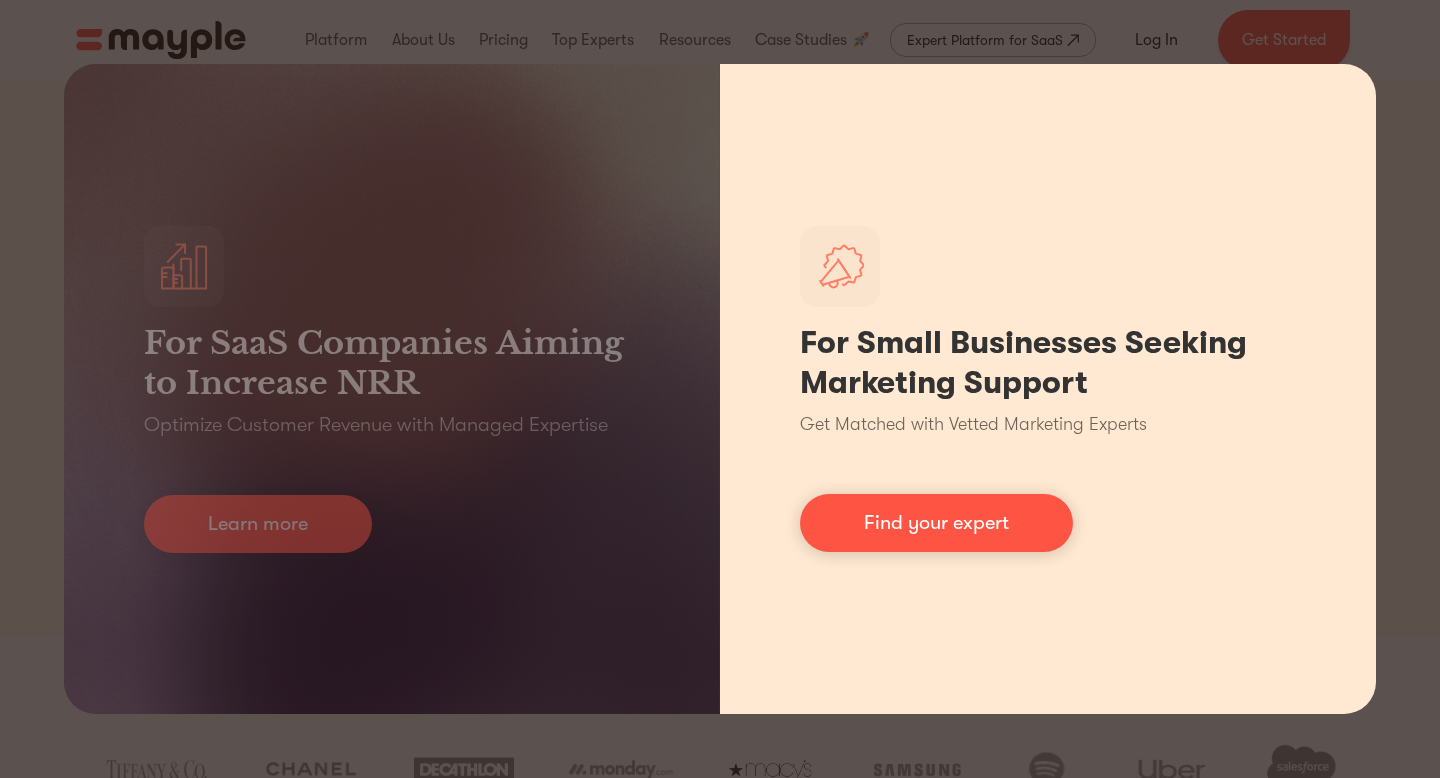 scroll, scrollTop: 0, scrollLeft: 0, axis: both 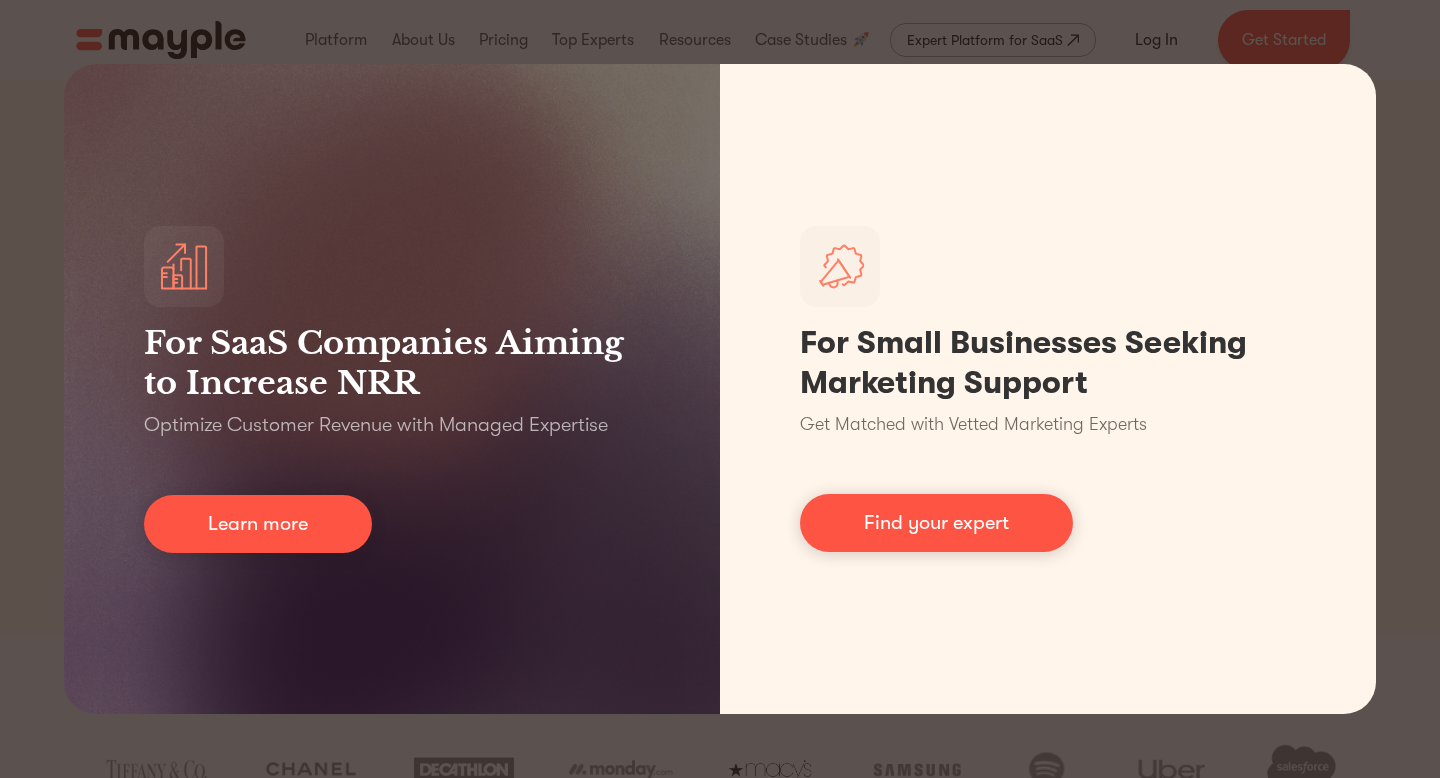 click on "For SaaS Companies Aiming to Increase NRR Optimize Customer Revenue with Managed Expertise Learn more For Small Businesses Seeking Marketing Support Get Matched with Vetted Marketing Experts Find your expert" at bounding box center (720, 389) 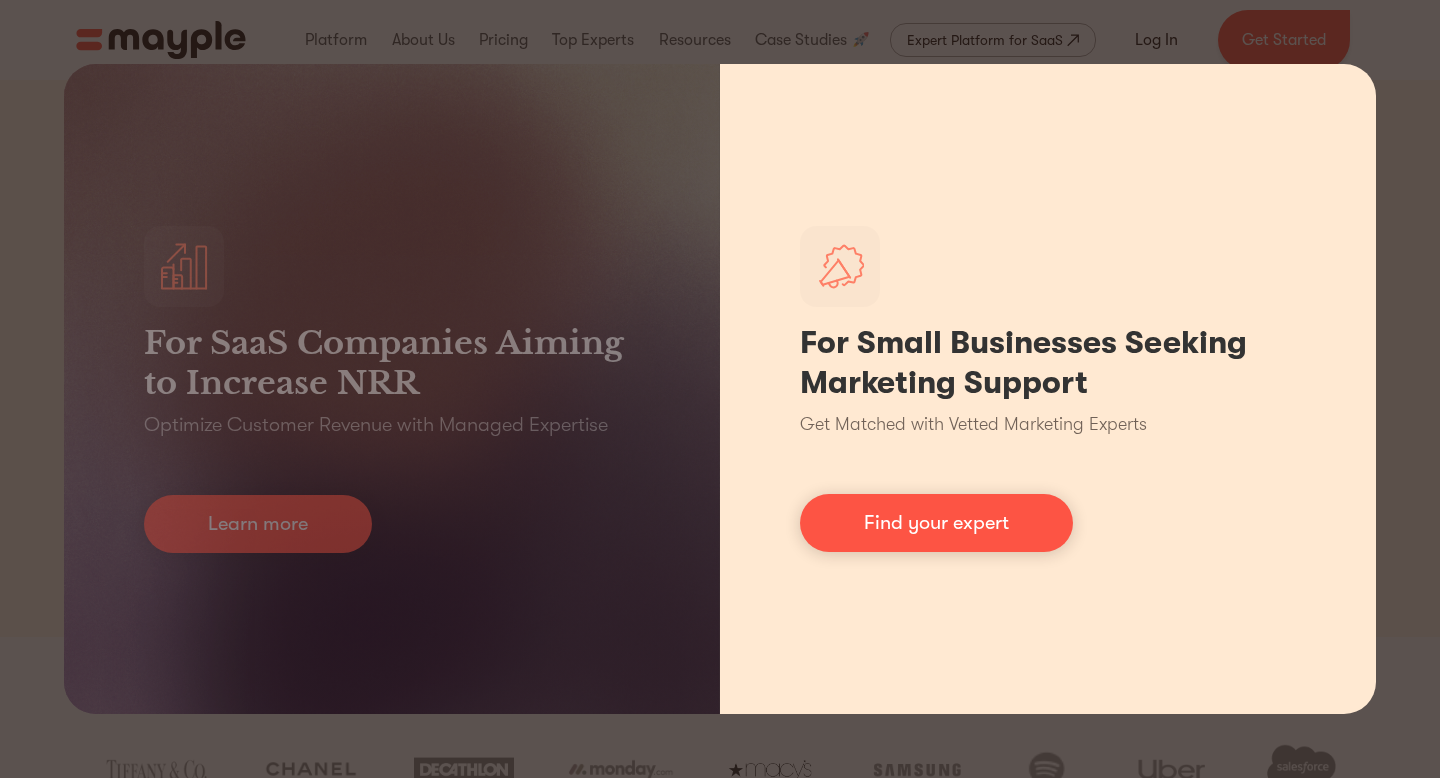 click on "For Small Businesses Seeking Marketing Support Get Matched with Vetted Marketing Experts Find your expert" at bounding box center (1048, 389) 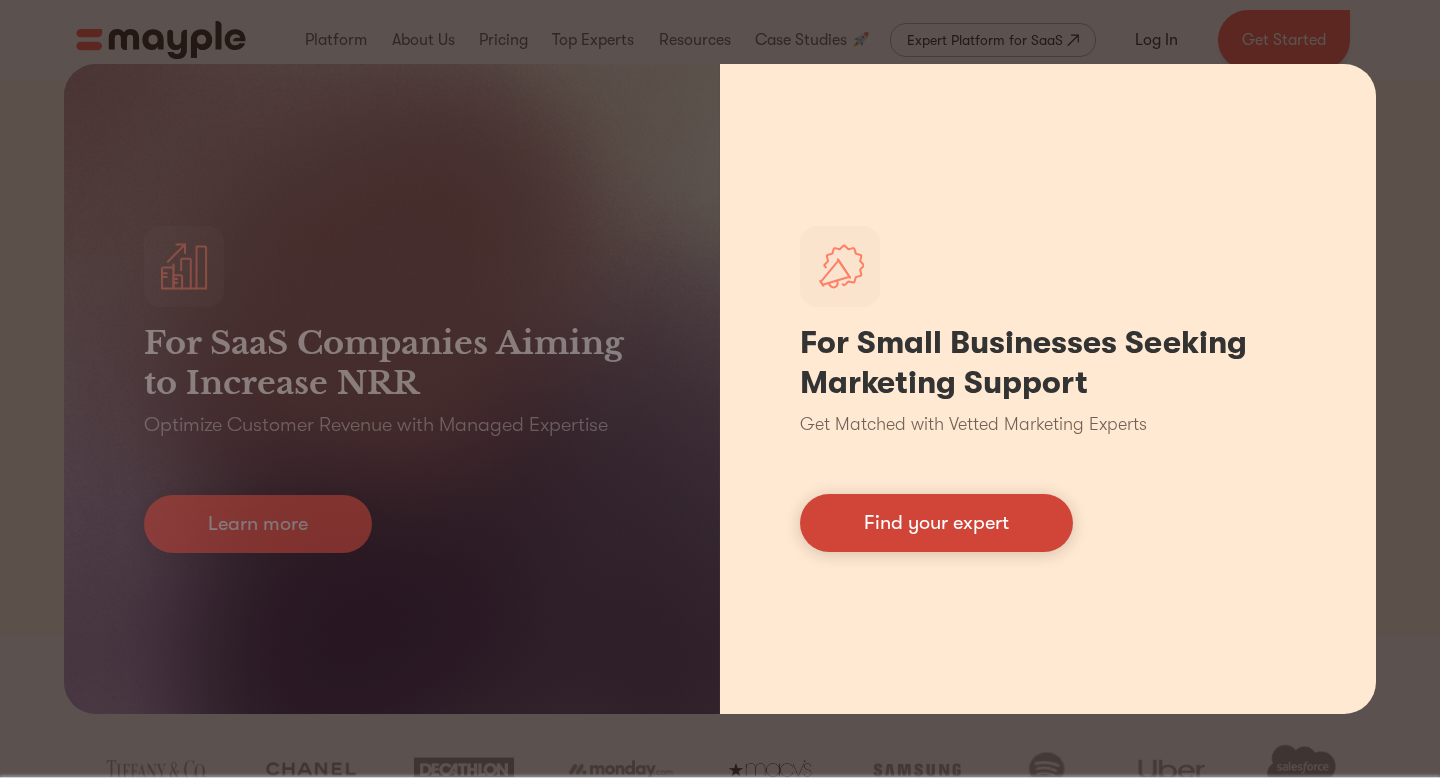 click on "Find your expert" at bounding box center [936, 523] 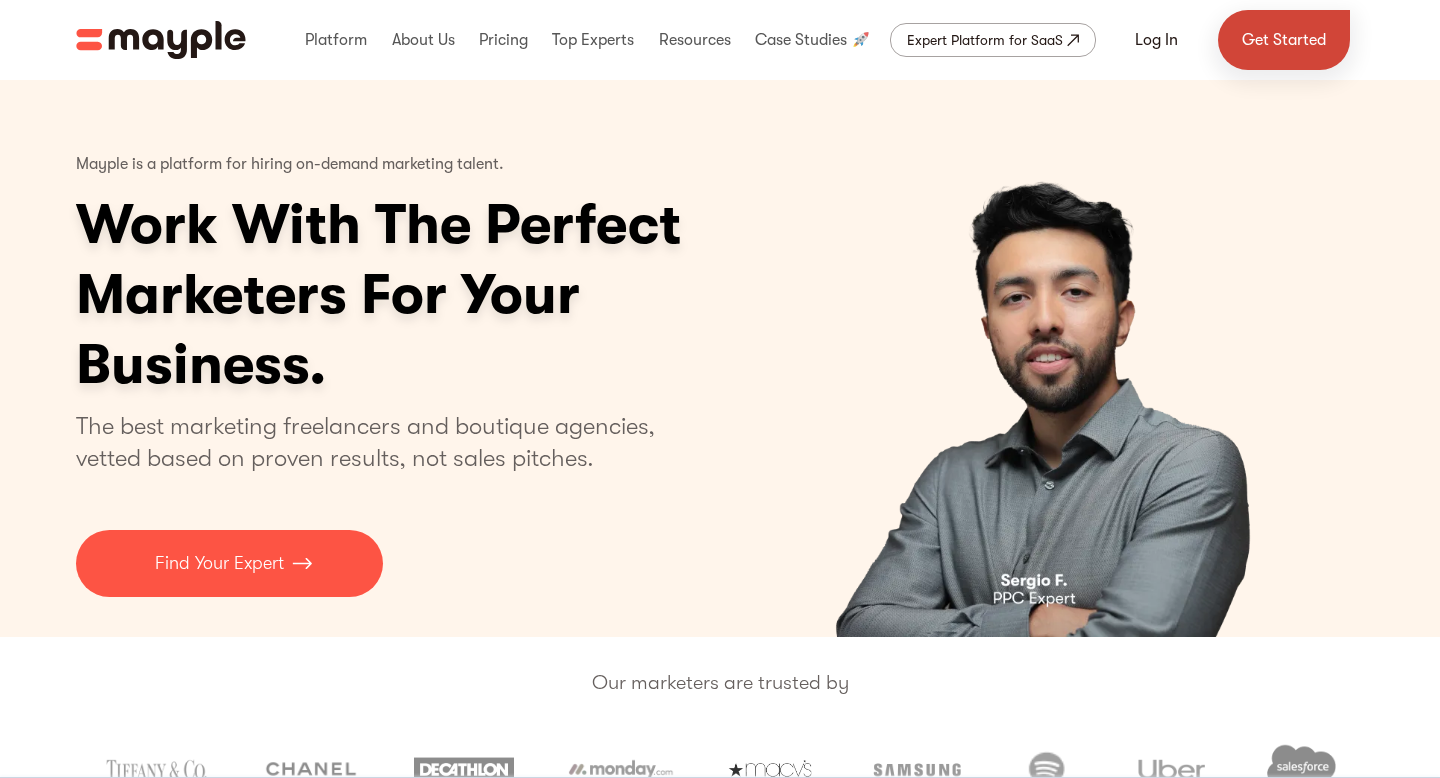 click on "Get Started" at bounding box center (1284, 40) 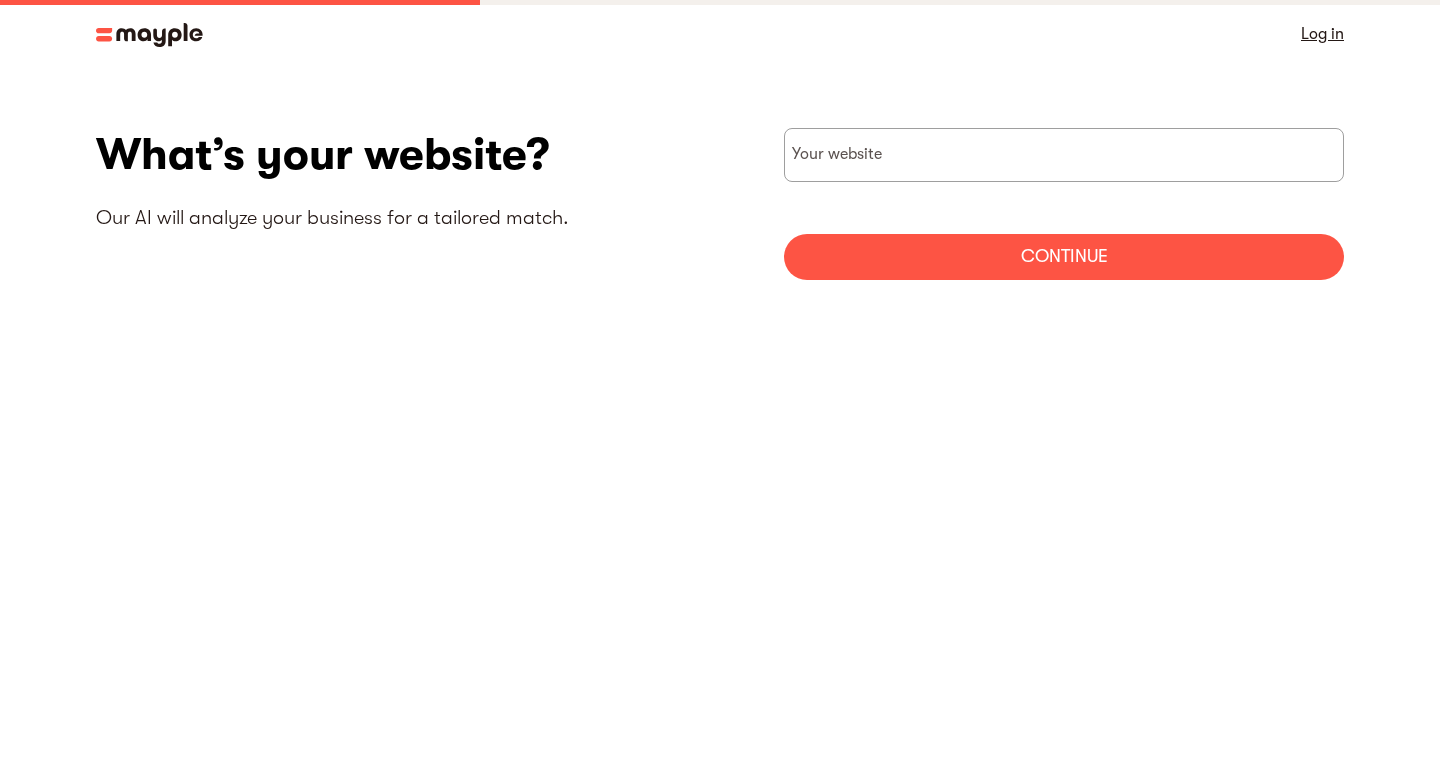 scroll, scrollTop: 0, scrollLeft: 0, axis: both 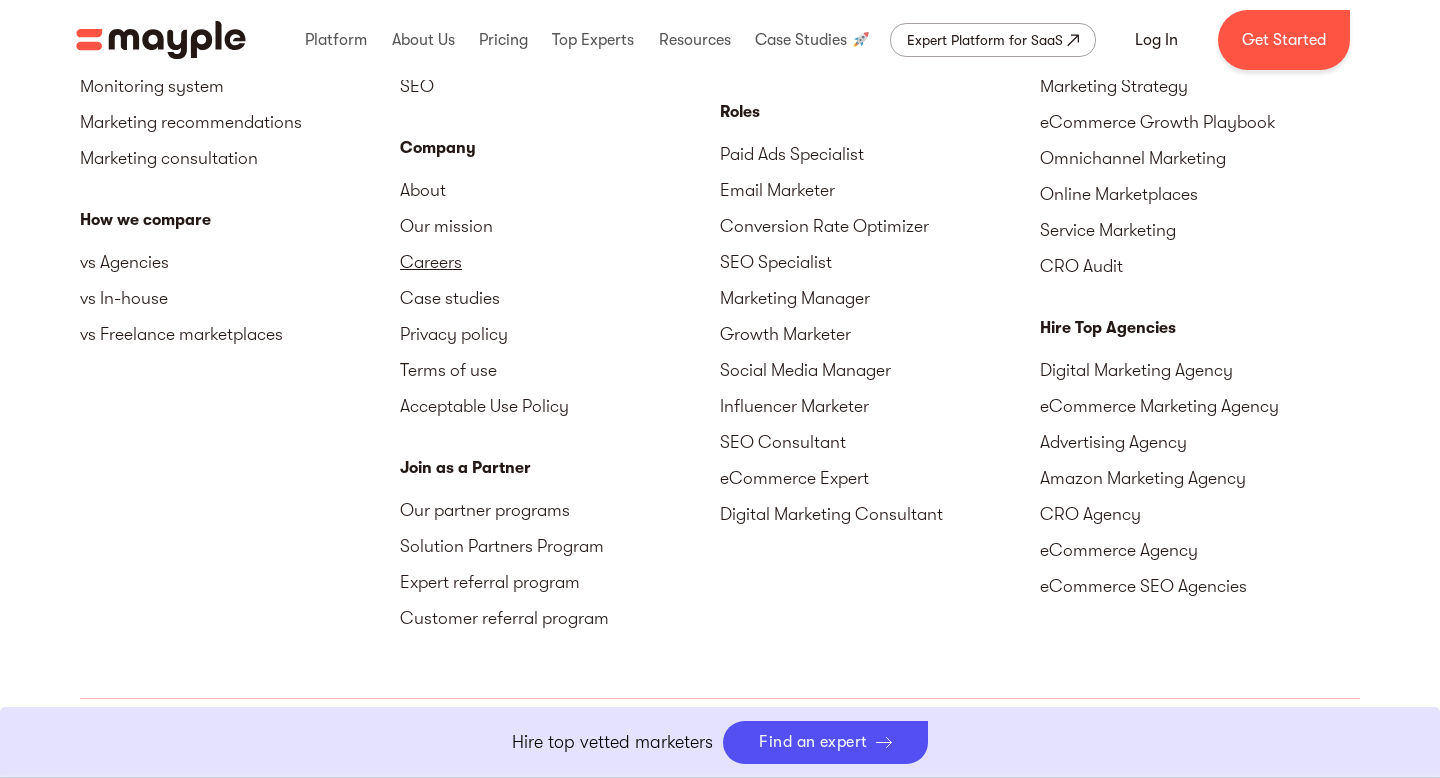 click on "Careers" at bounding box center (560, 262) 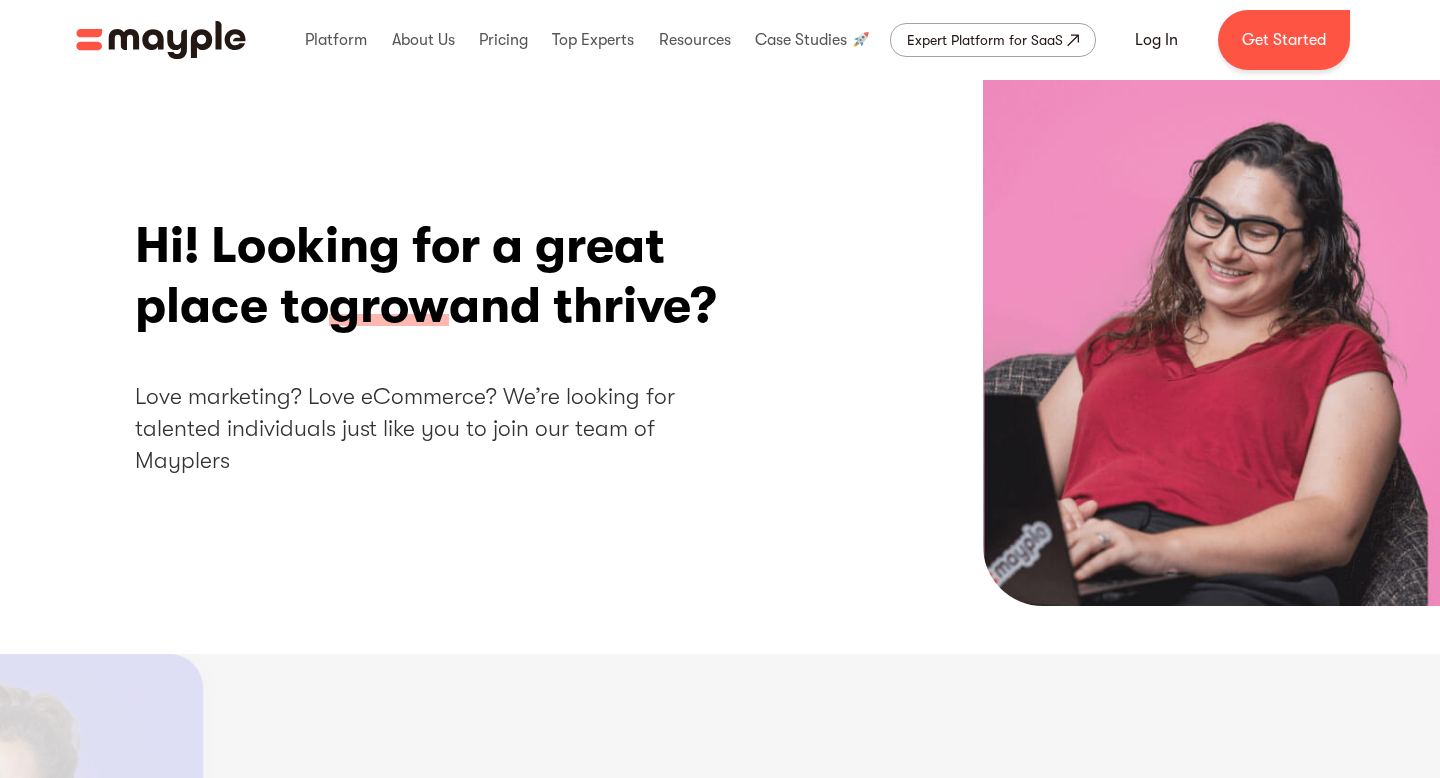 scroll, scrollTop: 0, scrollLeft: 0, axis: both 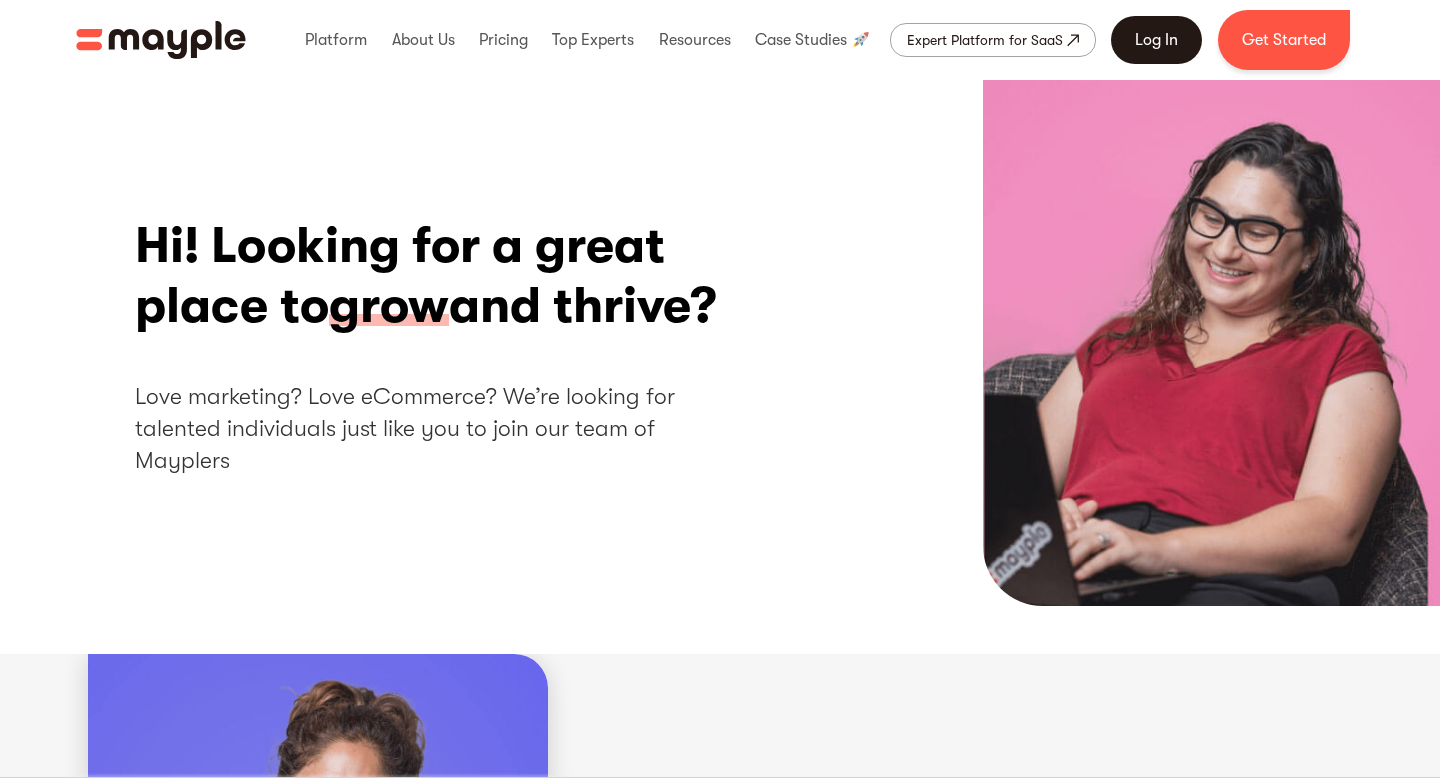 click on "Log In" at bounding box center (1156, 40) 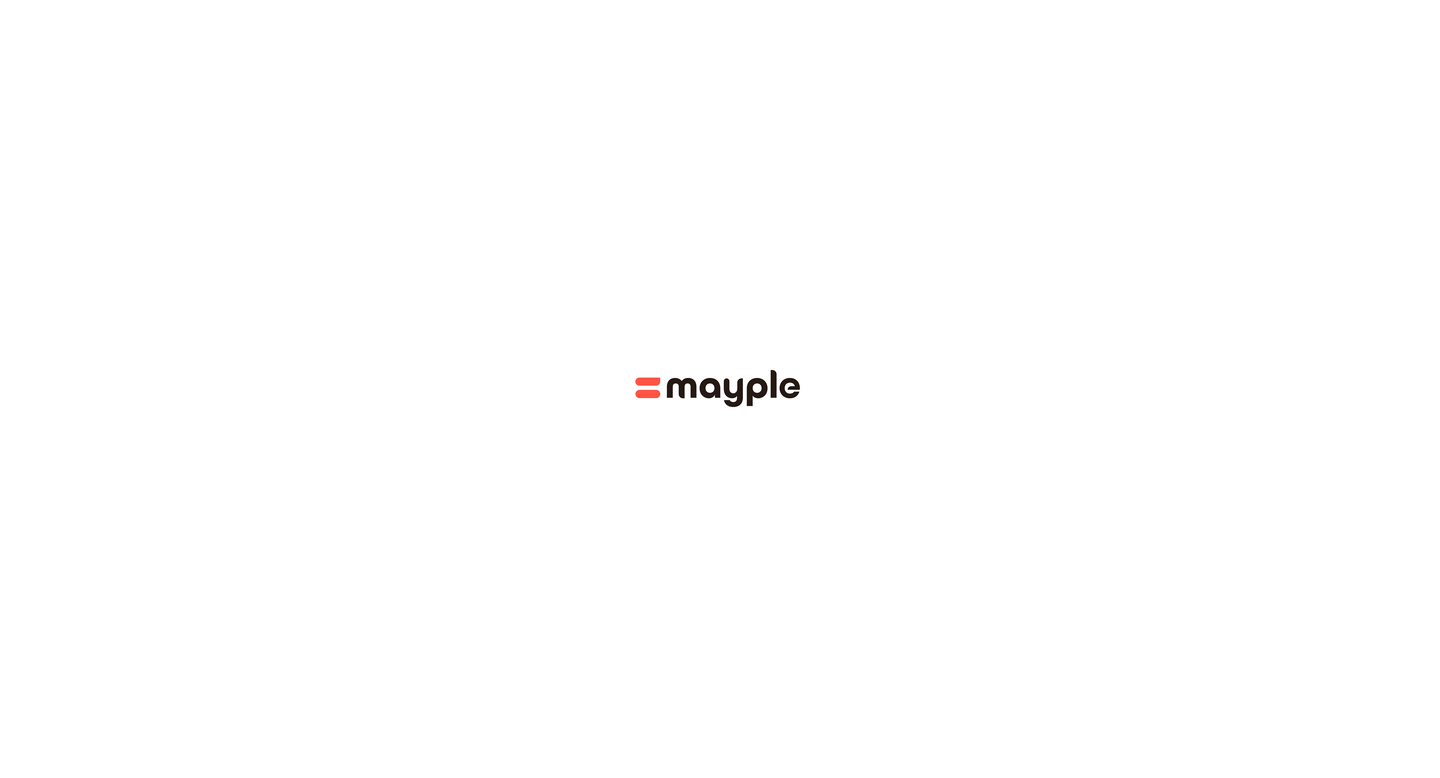 scroll, scrollTop: 0, scrollLeft: 0, axis: both 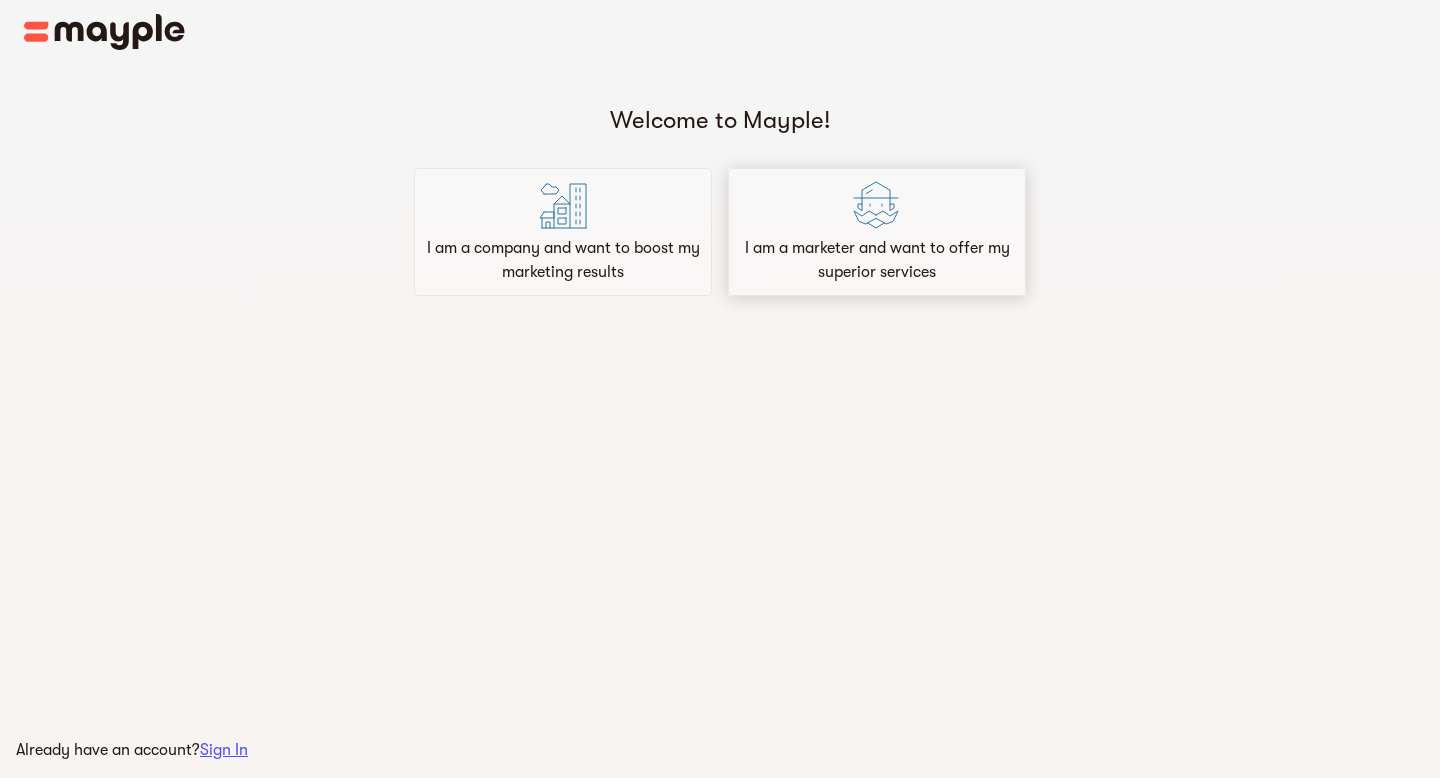 click on "I am a marketer and want to offer my superior services" at bounding box center (877, 260) 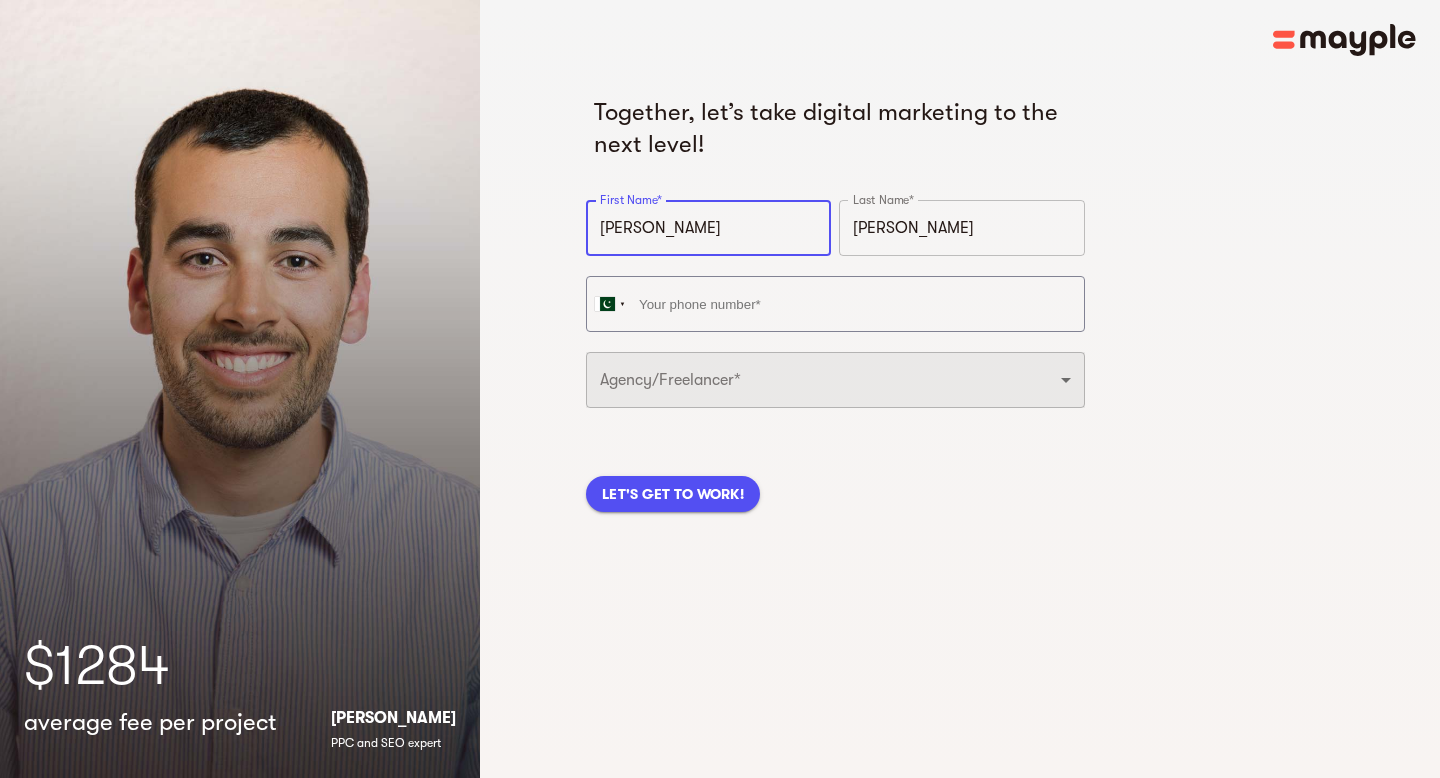 click on "Freelancer Digital Agency" at bounding box center (835, 380) 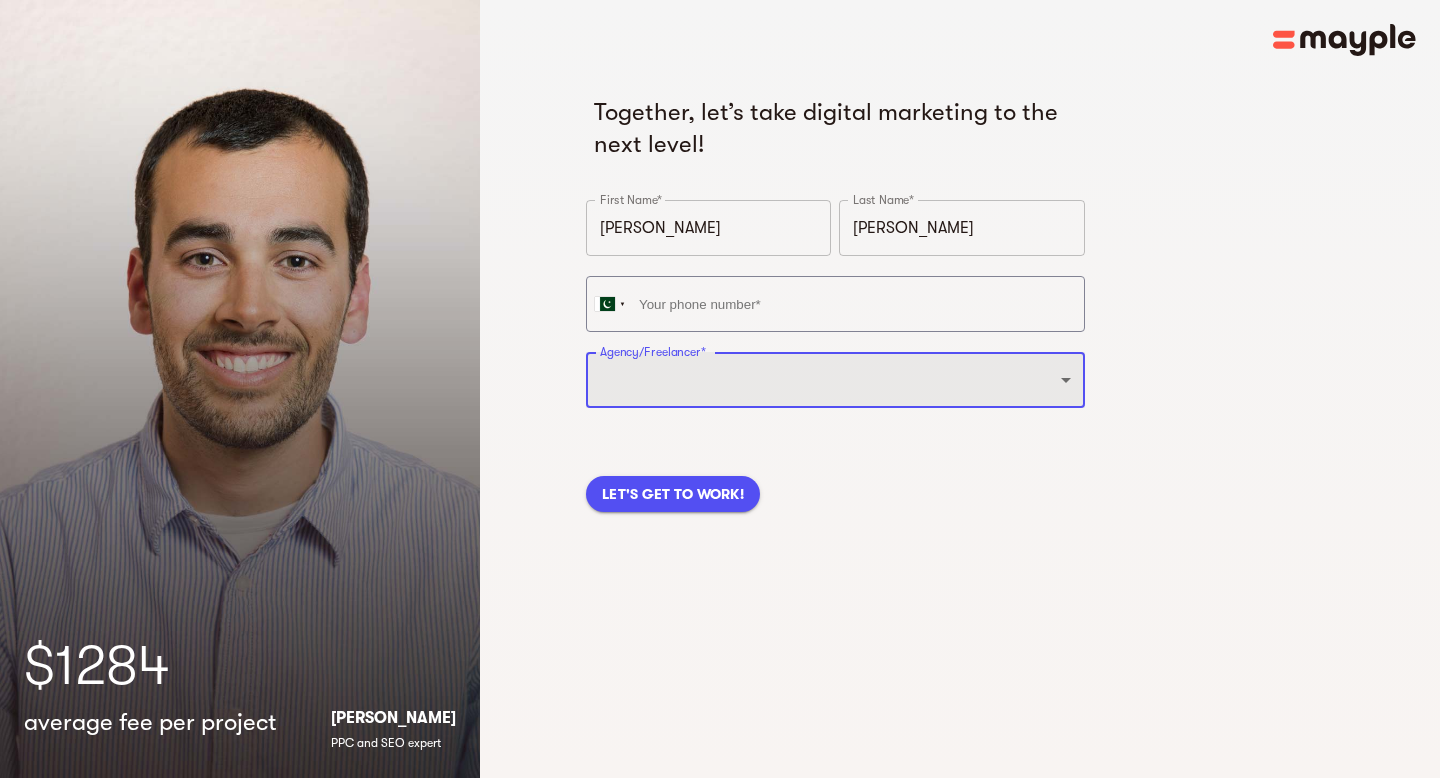 select on "FREELANCER" 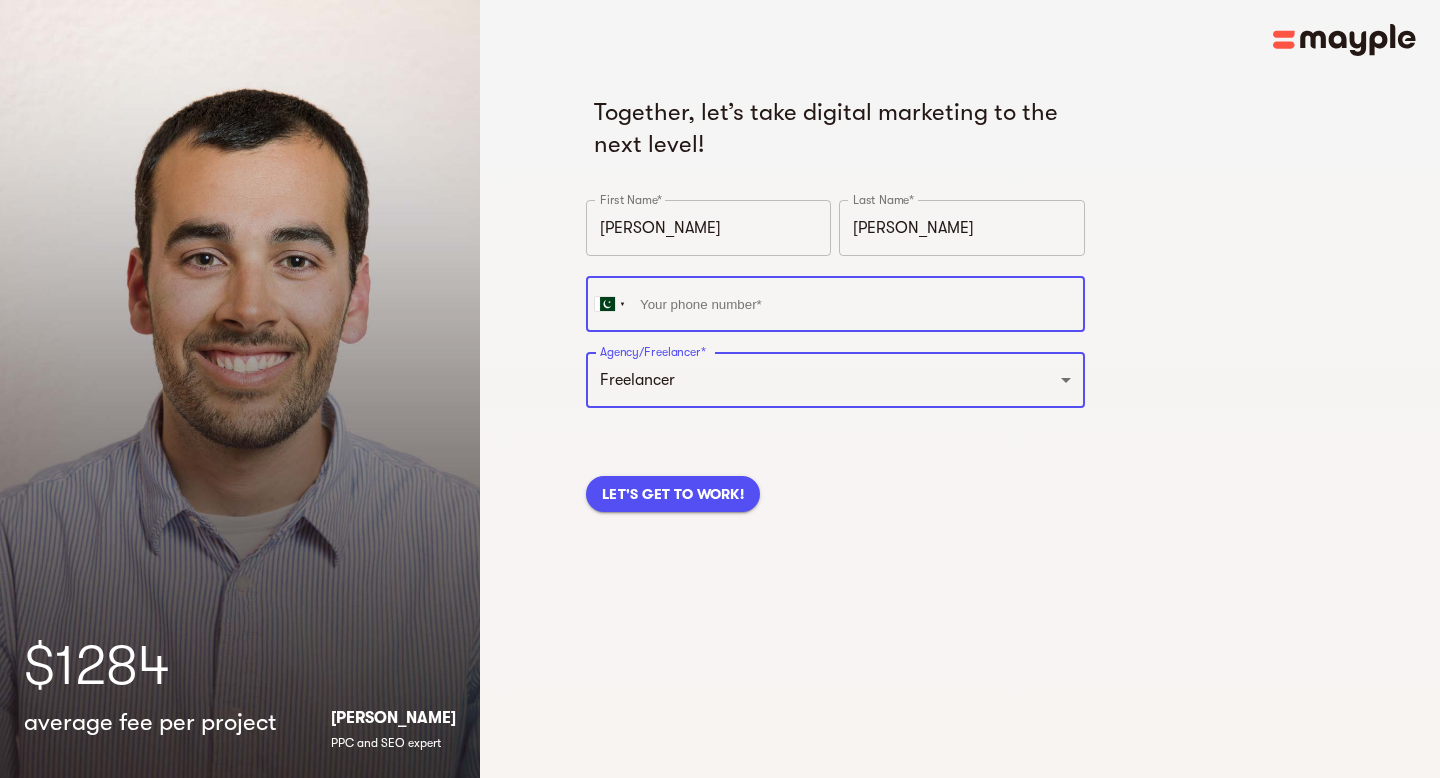 click at bounding box center [835, 304] 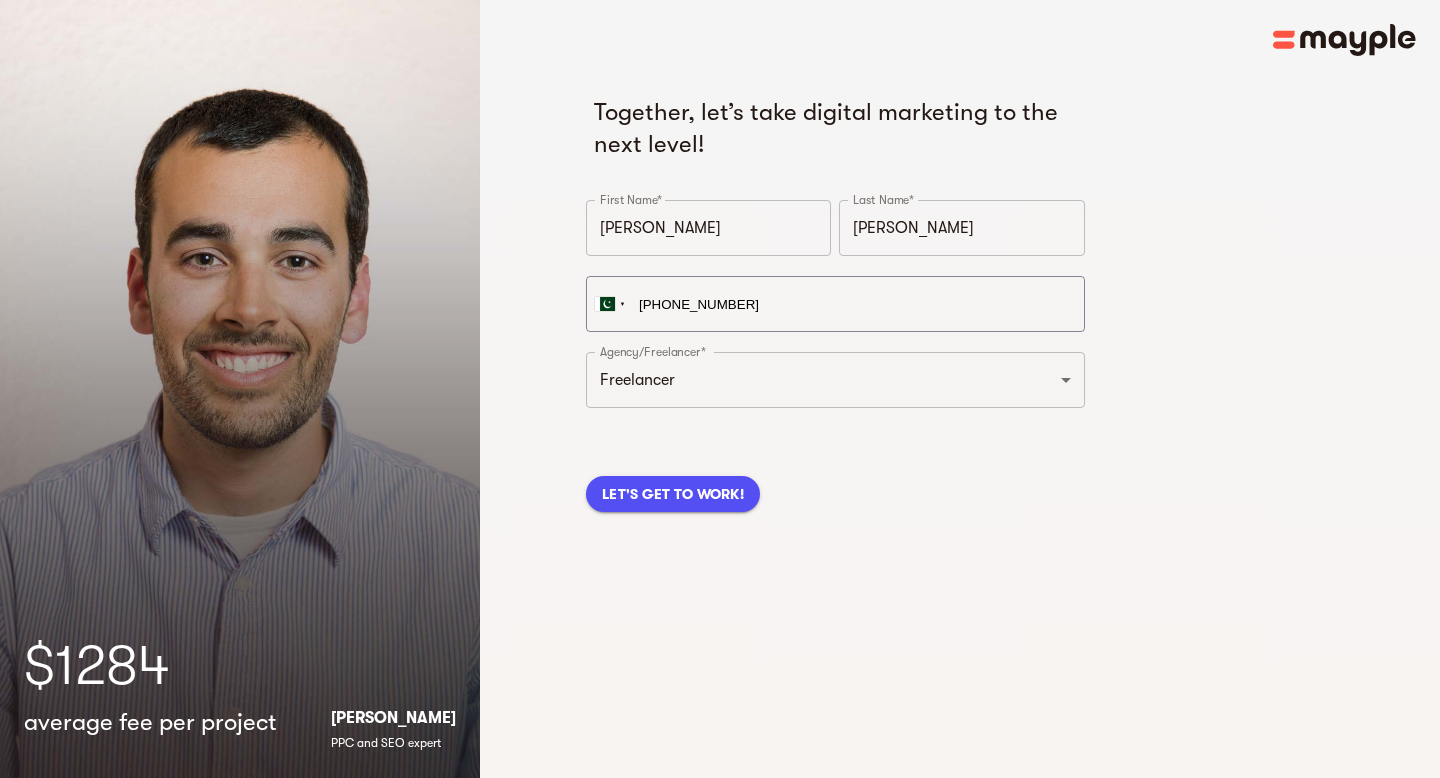 type on "[PHONE_NUMBER]" 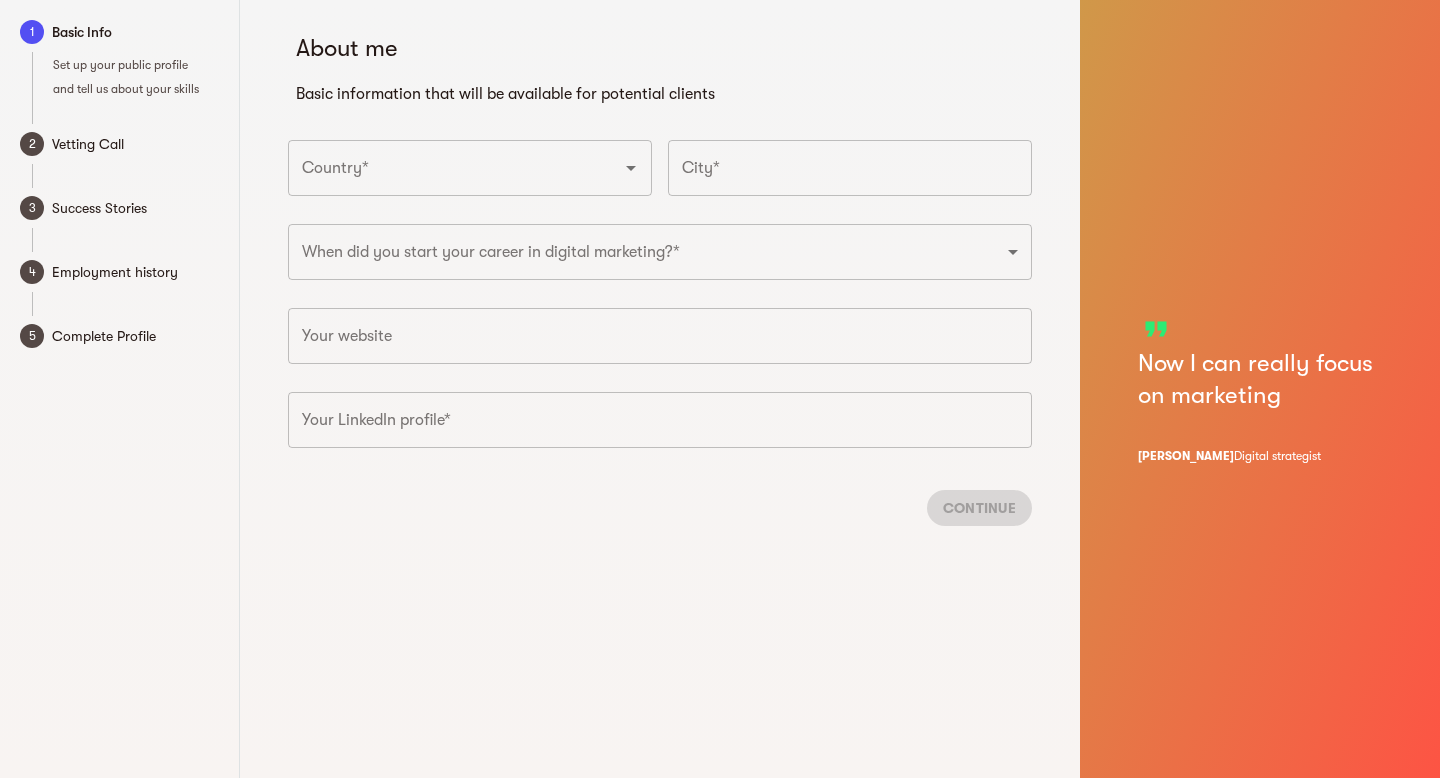 click on "Country*" at bounding box center [442, 168] 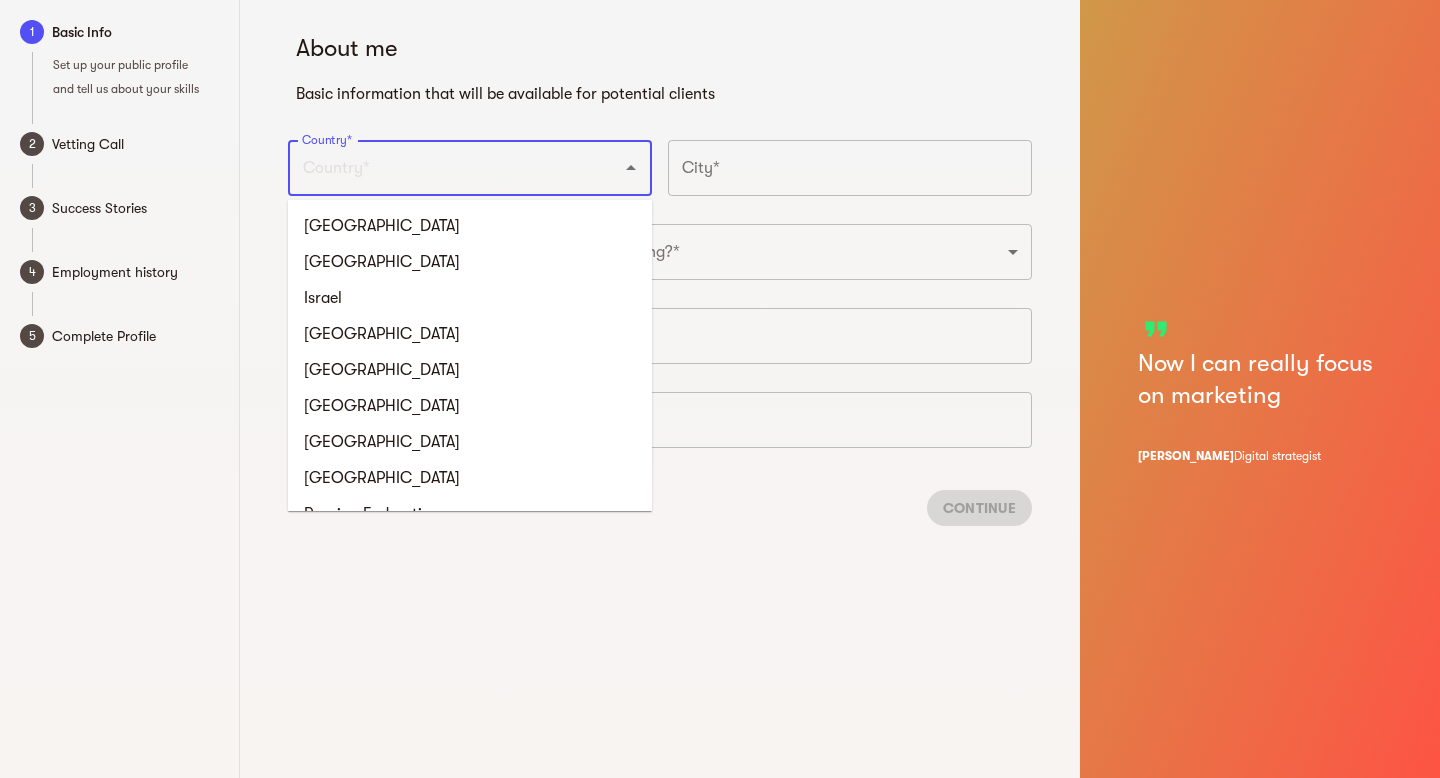 type on "[GEOGRAPHIC_DATA]" 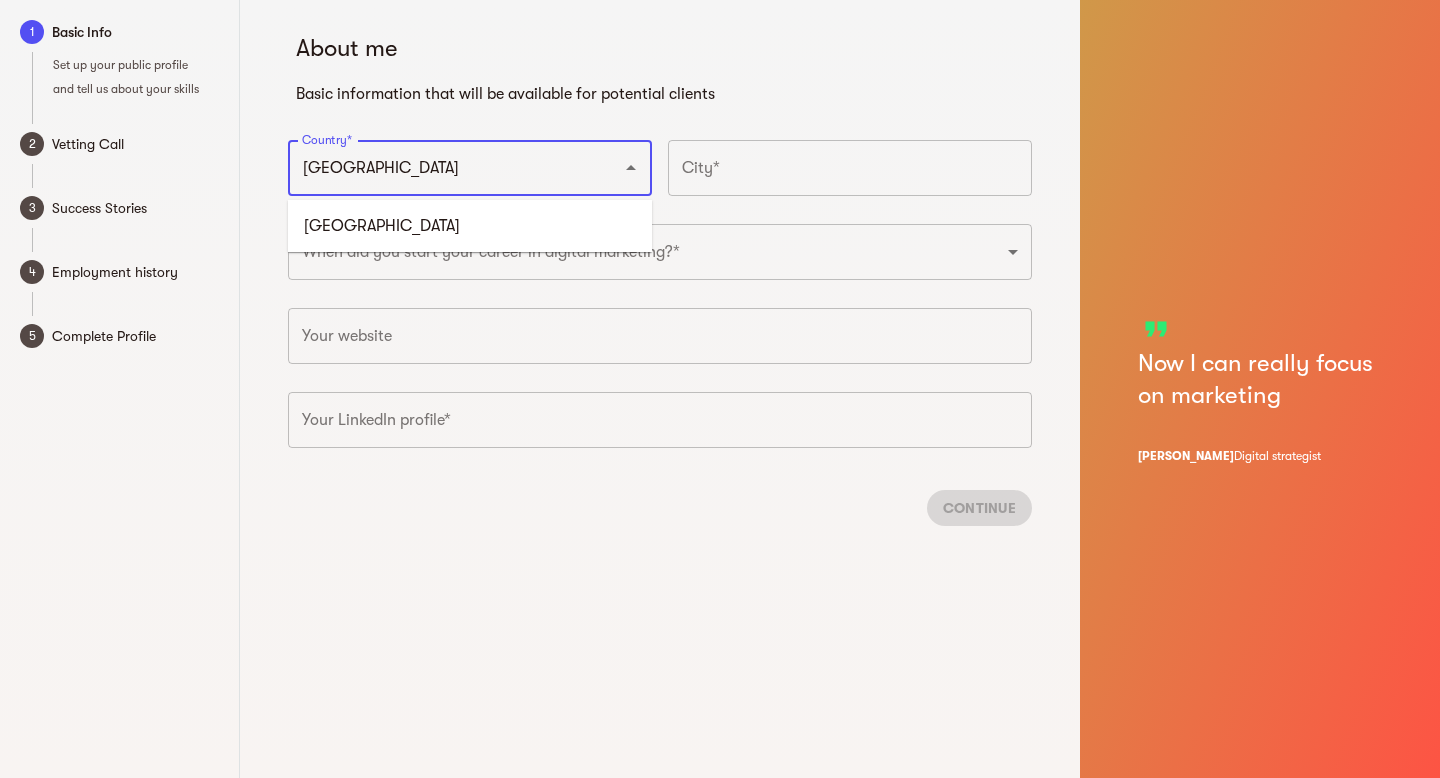 click on "[GEOGRAPHIC_DATA]" at bounding box center [470, 226] 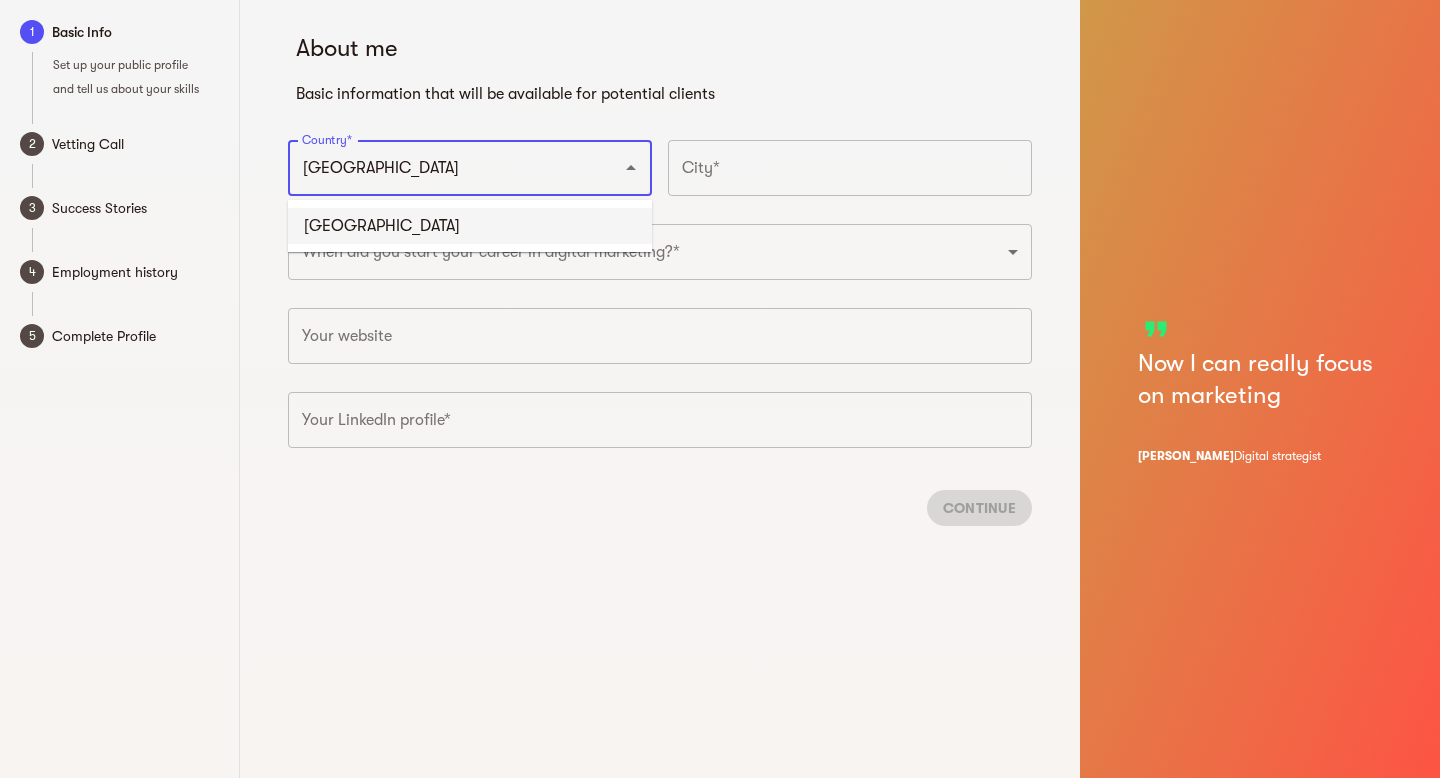 click on "[GEOGRAPHIC_DATA]" at bounding box center (470, 226) 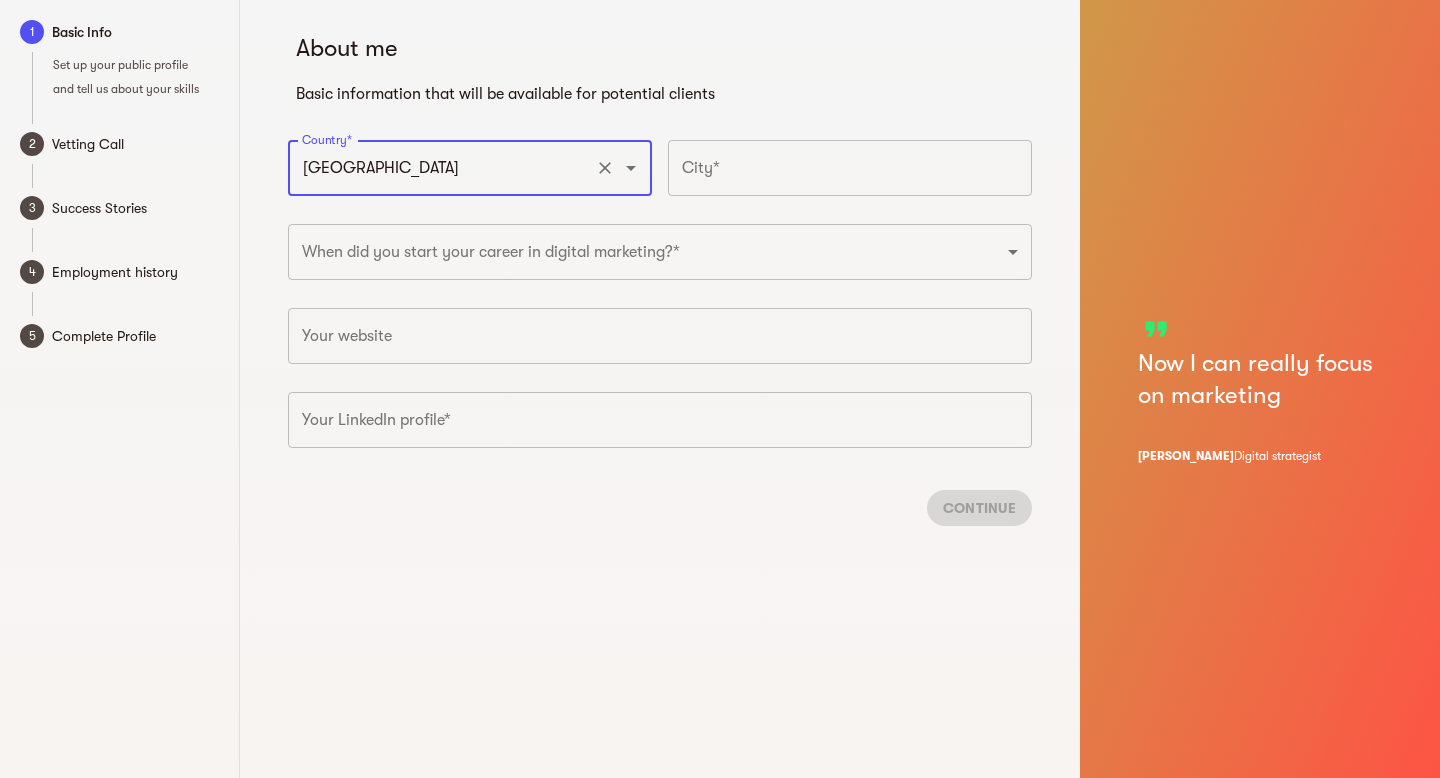 click at bounding box center (850, 168) 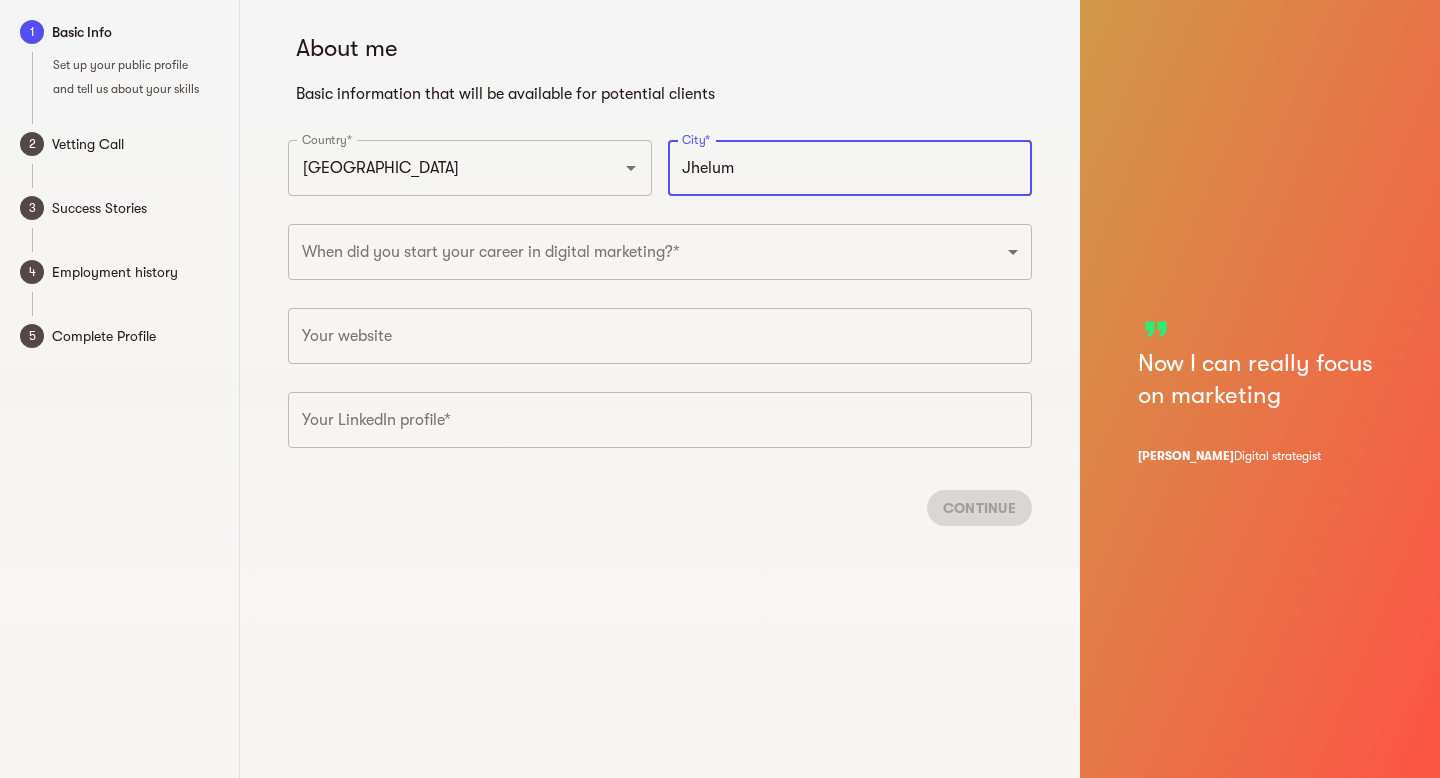 type on "Jhelum" 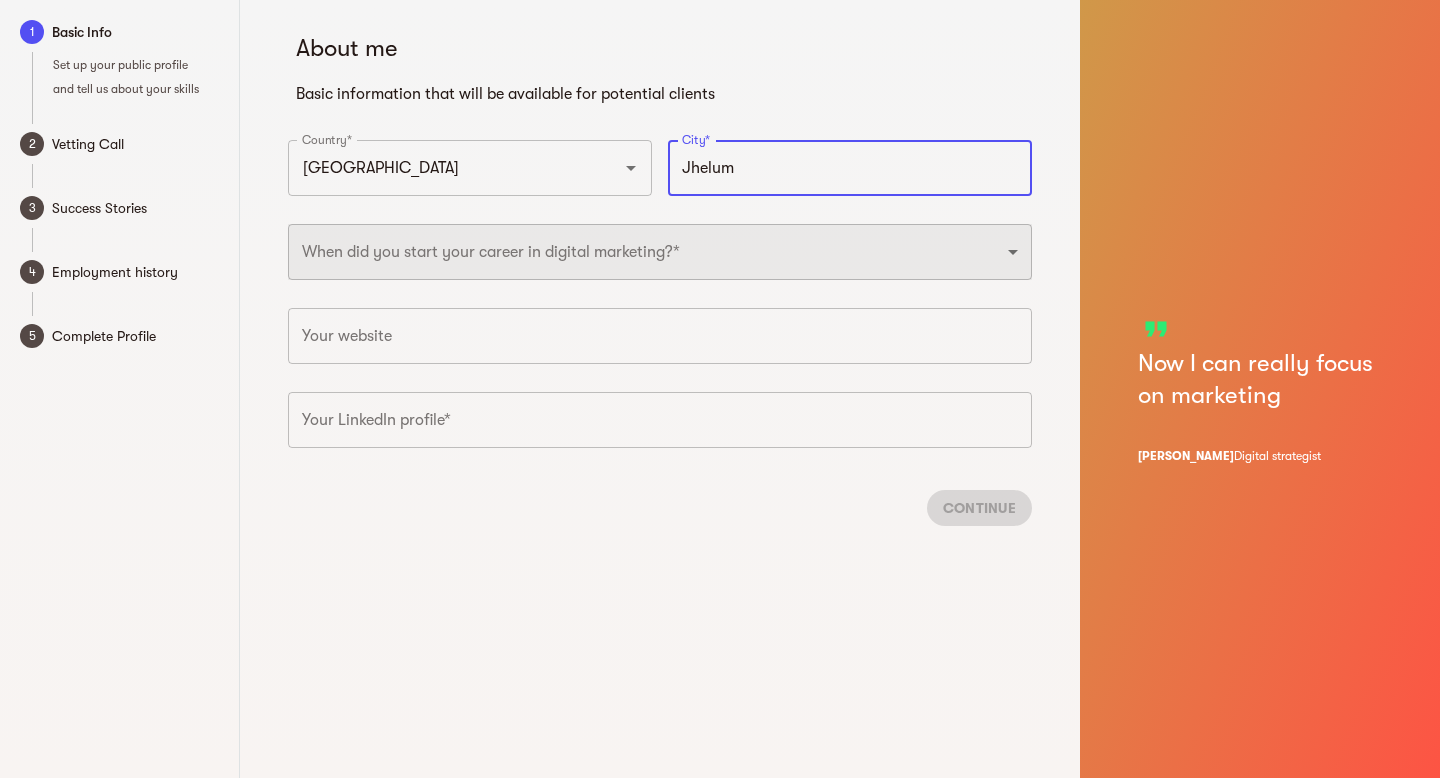 click on "2025 2024 2023 2022 2021 2020 2019 2018 2017 2016 2015 2014 2013 2012 2011 2010 2009 2008 2007 2006 2005 2004 2003 2002 2001 2000 1999 1998 1997 1996 1995 1994 1993 1992 1991 1990" at bounding box center [660, 252] 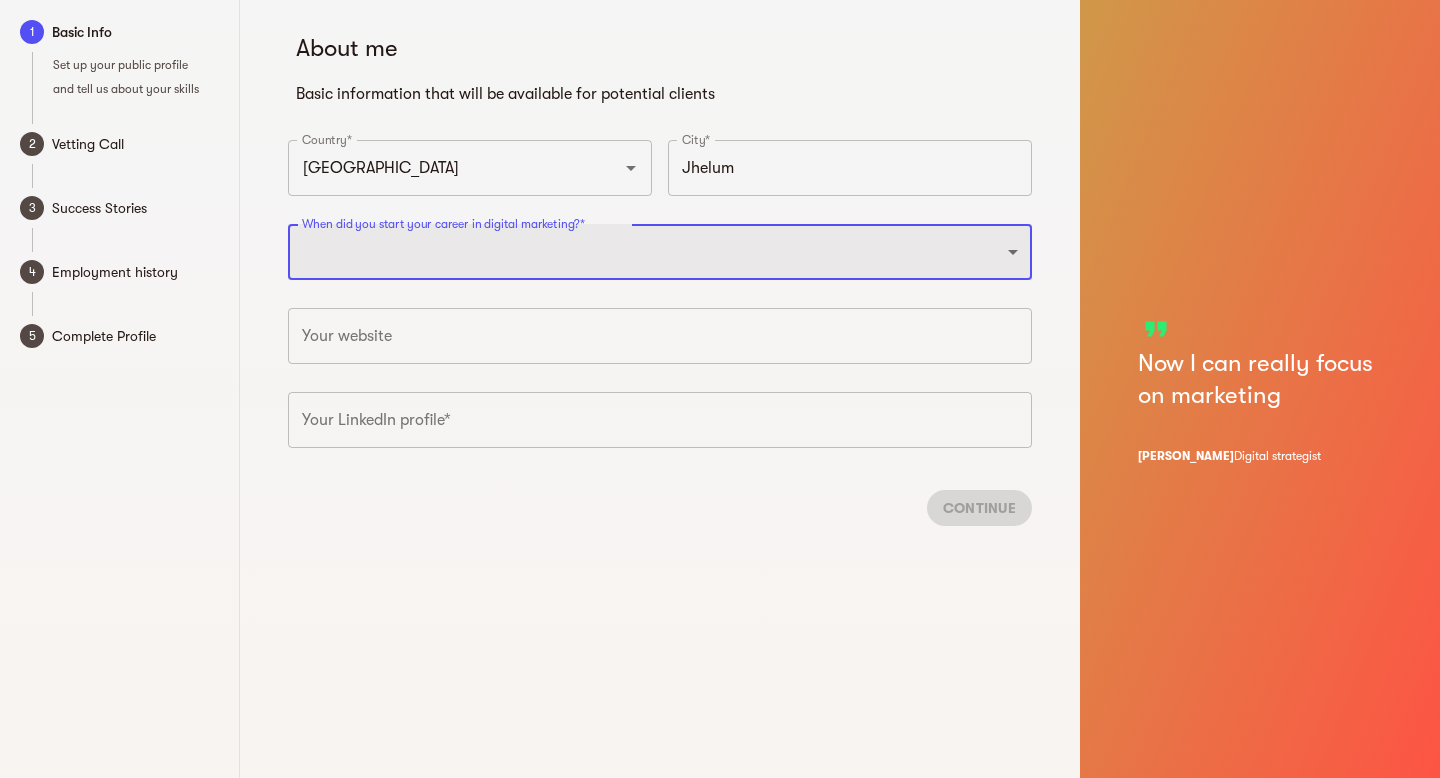 select on "2019" 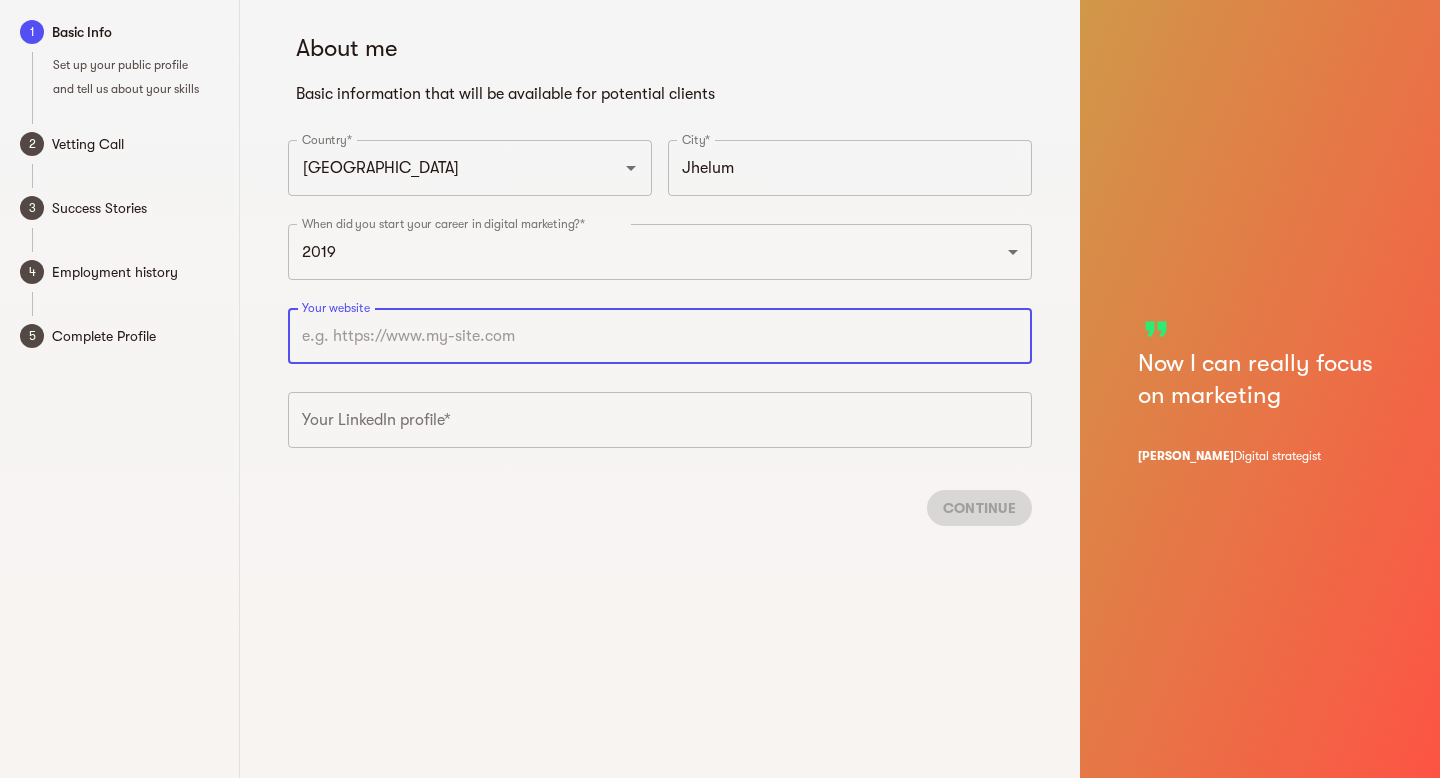 click at bounding box center (660, 336) 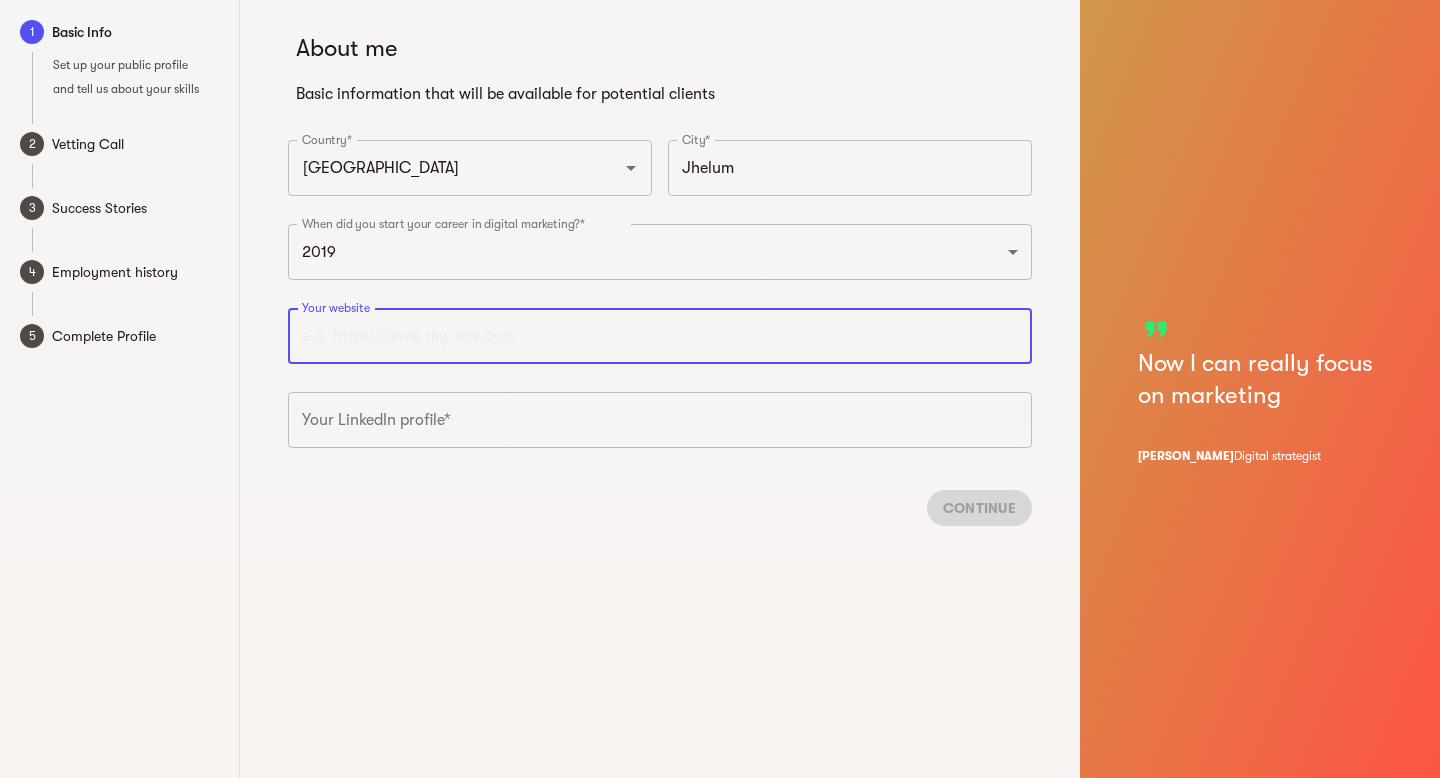paste on "[DOMAIN_NAME][URL]" 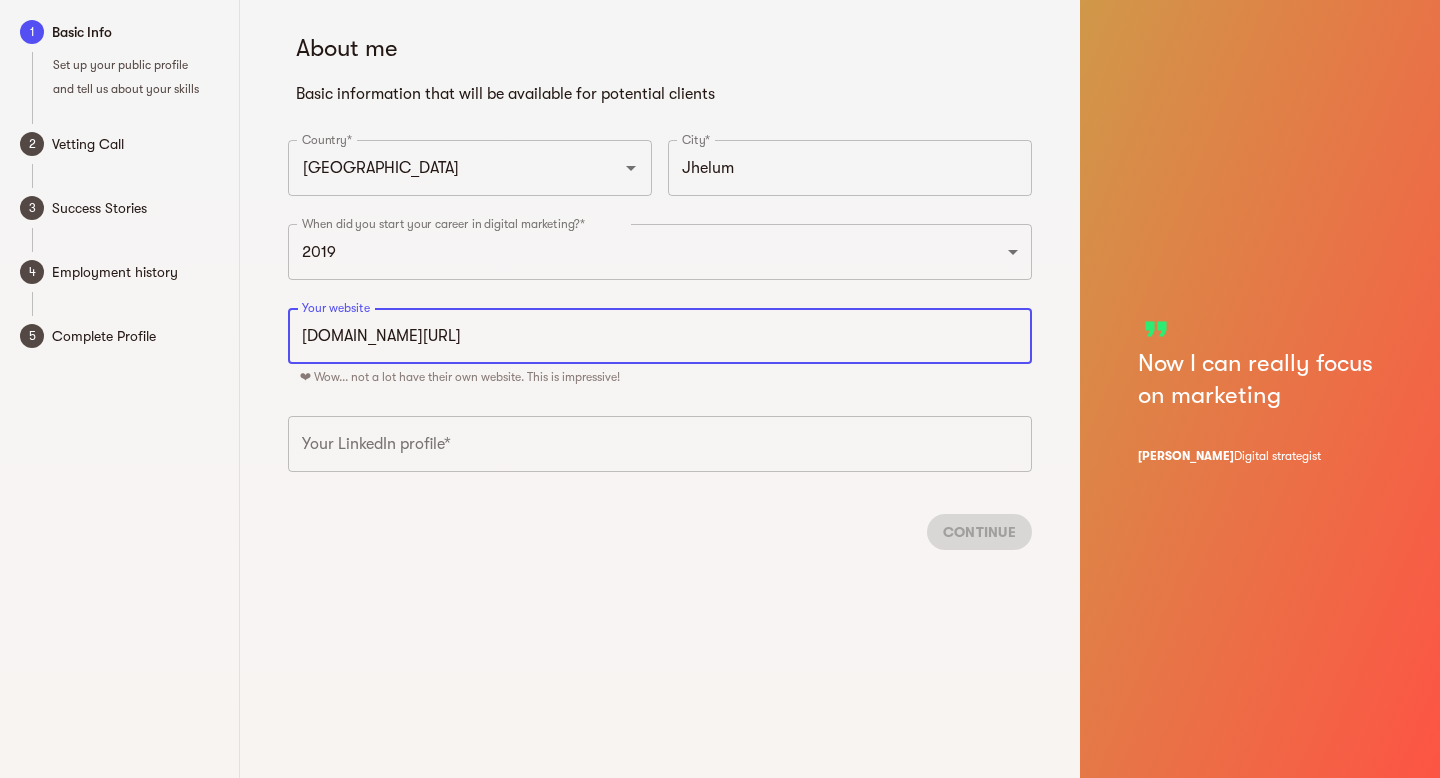 type on "[URL][DOMAIN_NAME]" 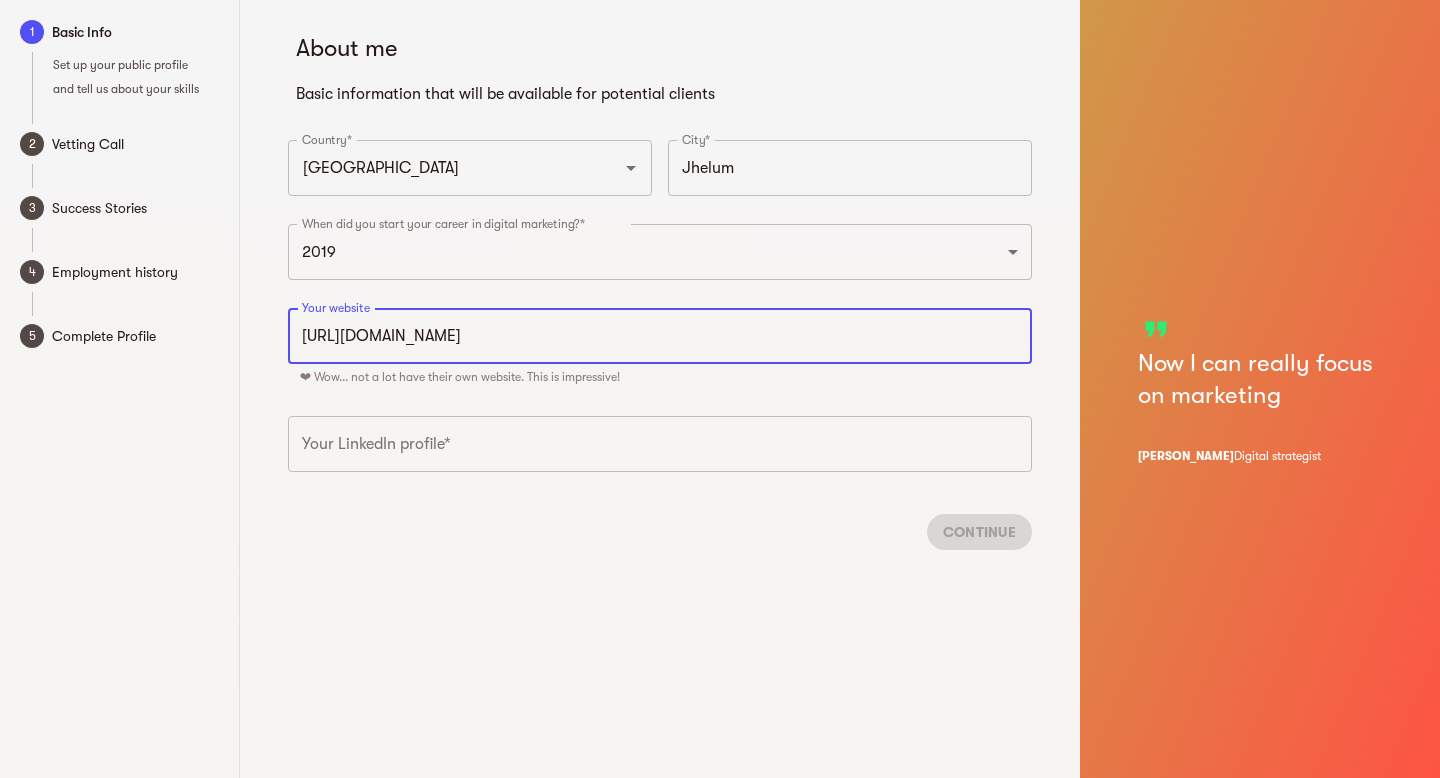 click at bounding box center (660, 444) 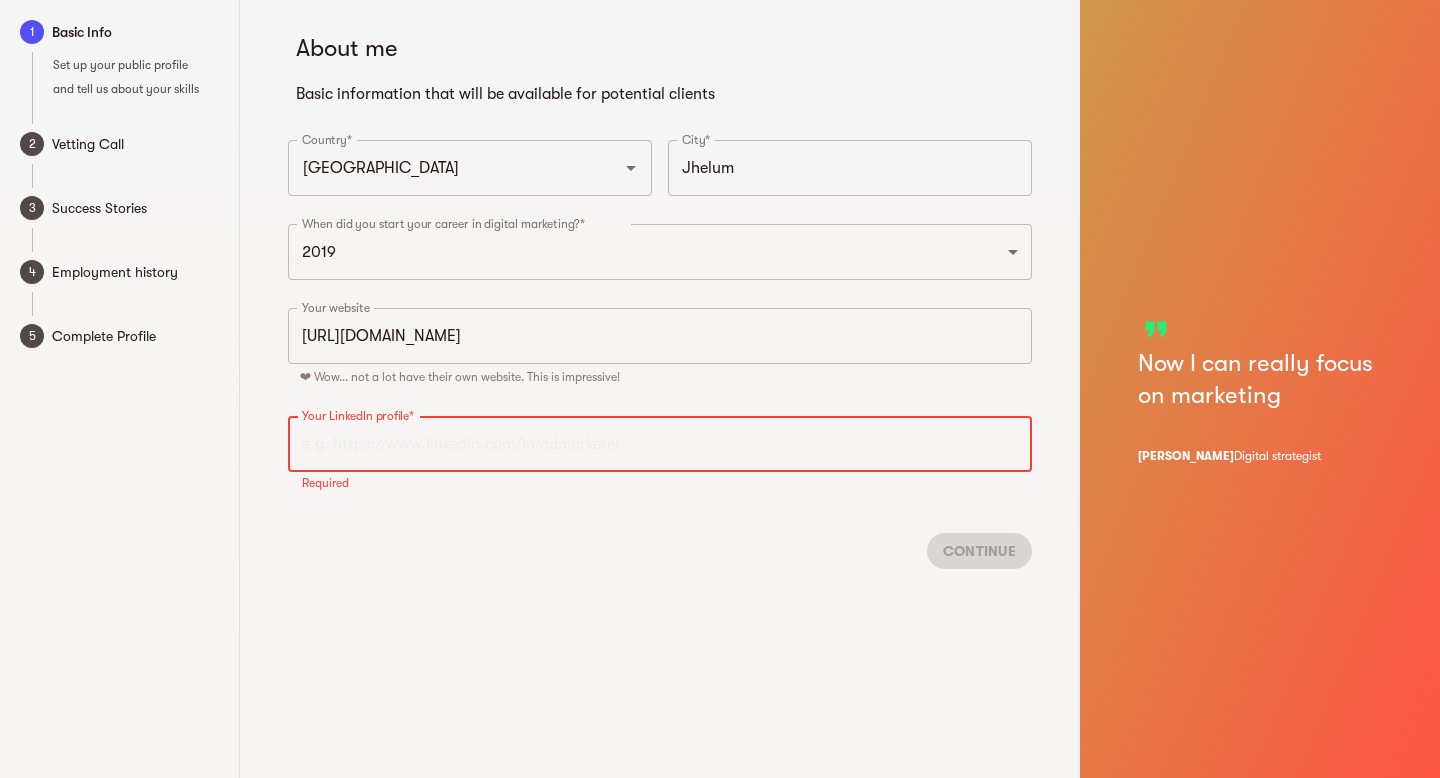 paste on "[DOMAIN_NAME][URL]" 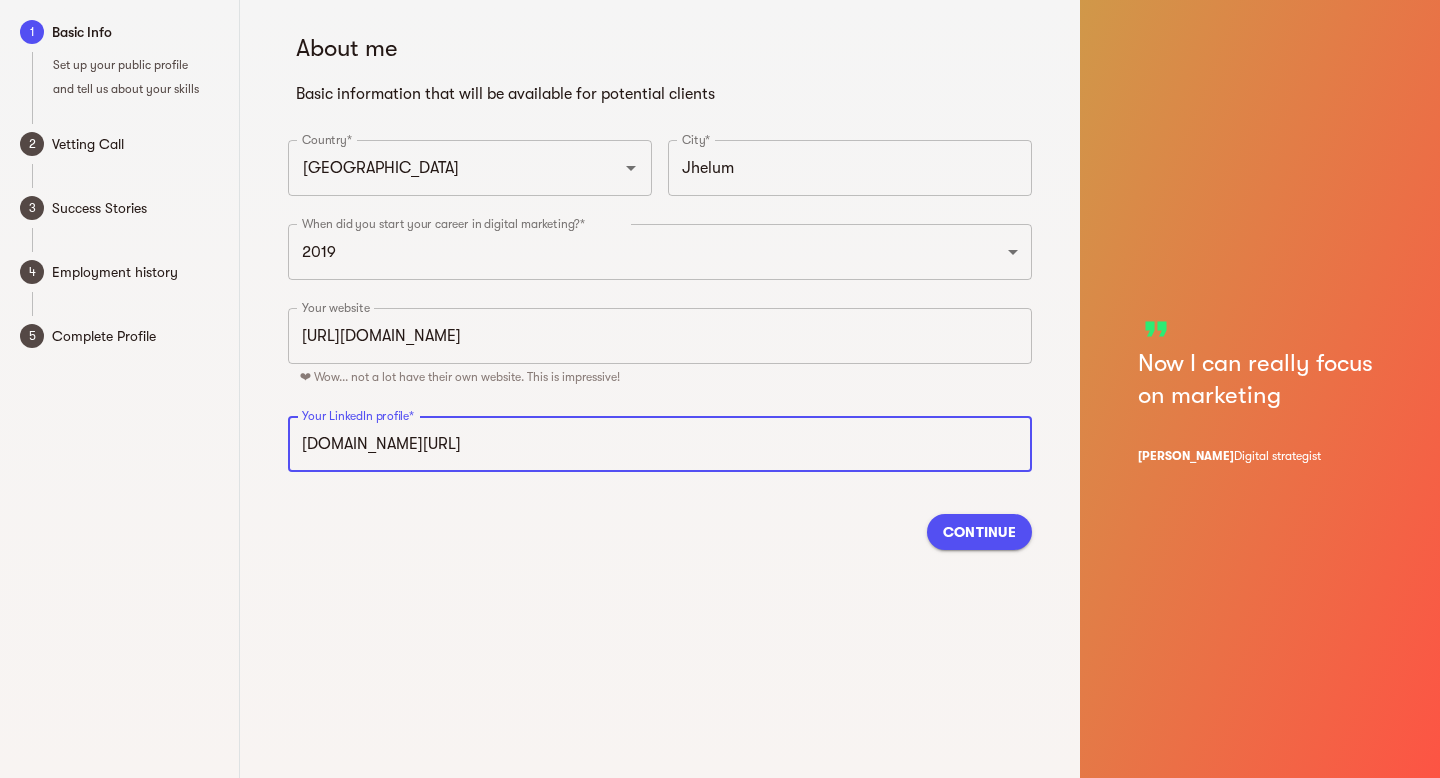 type on "[URL][DOMAIN_NAME]" 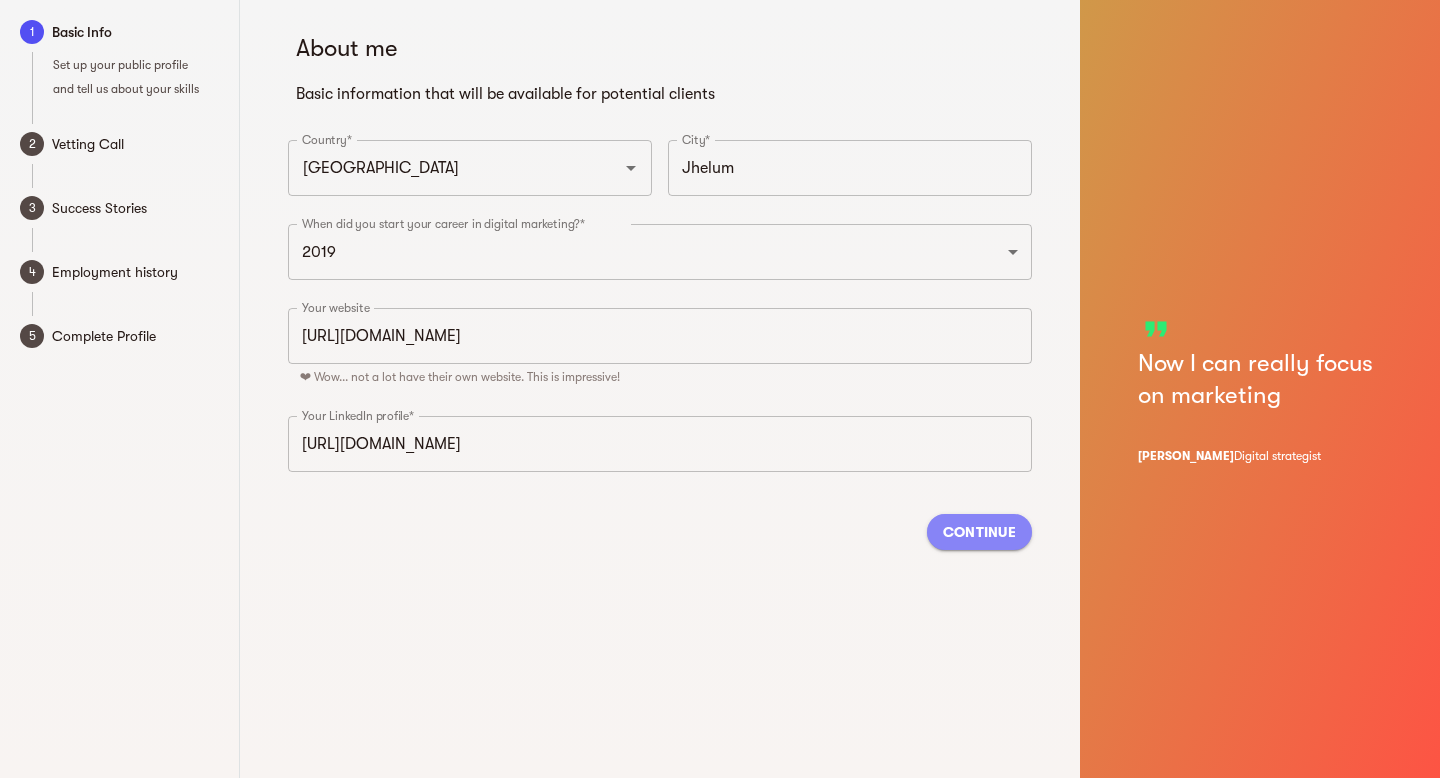 click on "Continue" at bounding box center [979, 532] 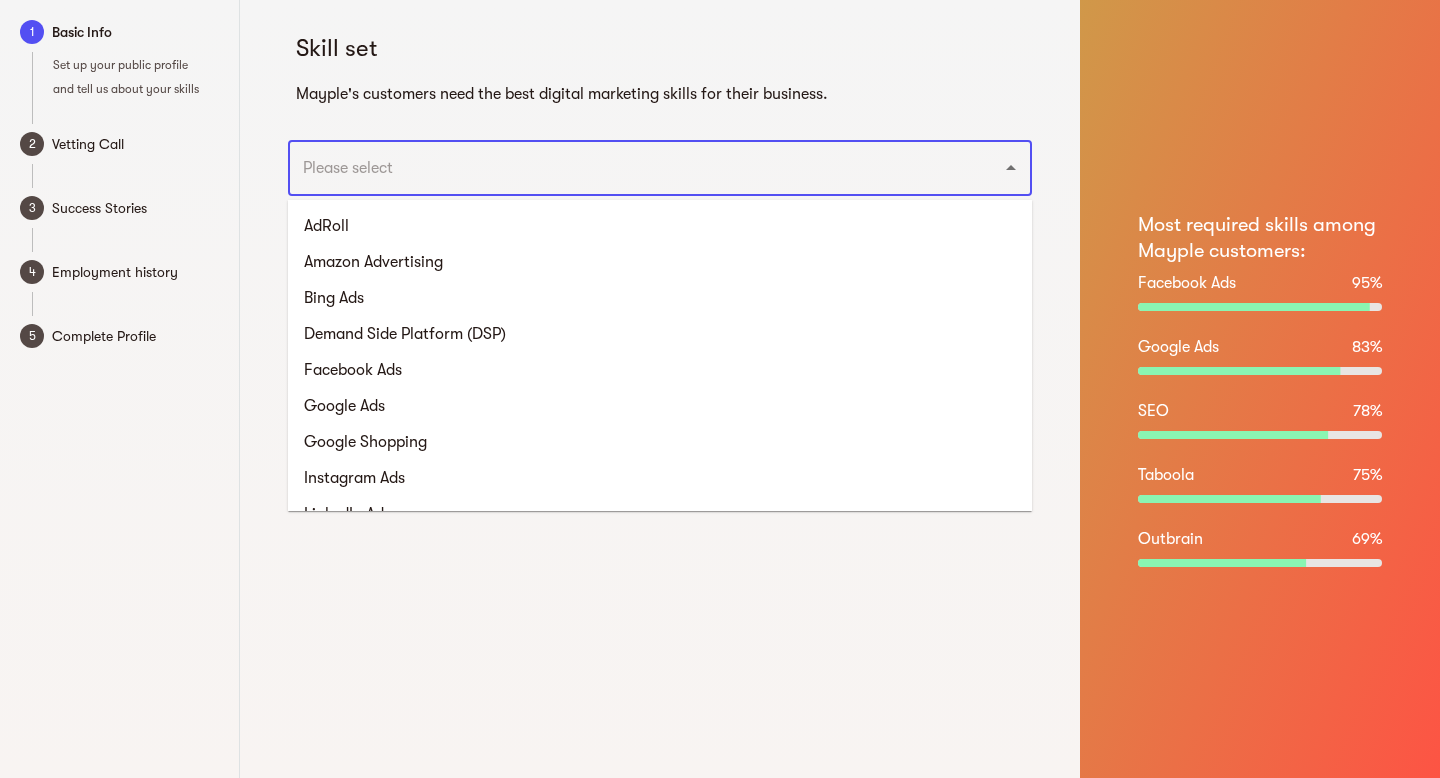 click at bounding box center [632, 168] 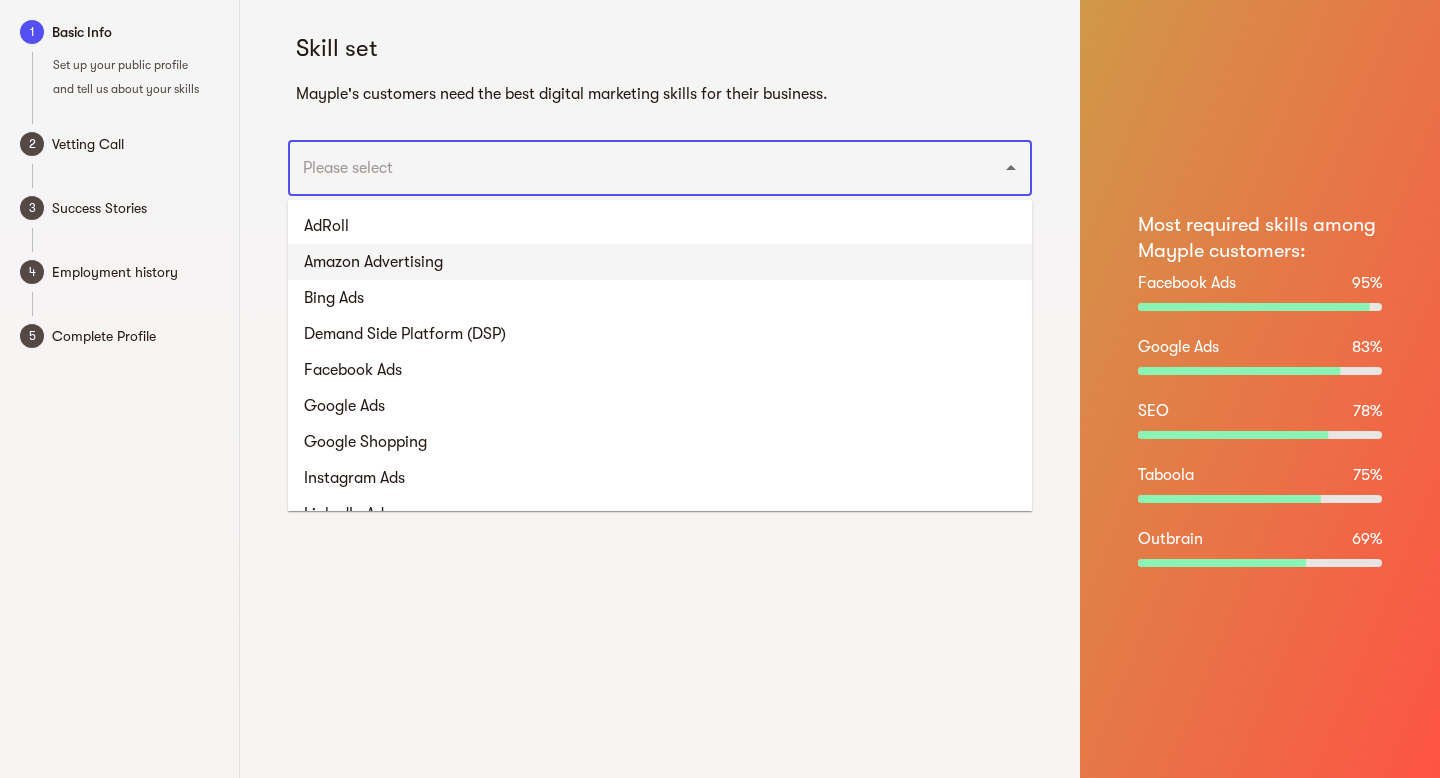click on "Amazon Advertising" at bounding box center (660, 262) 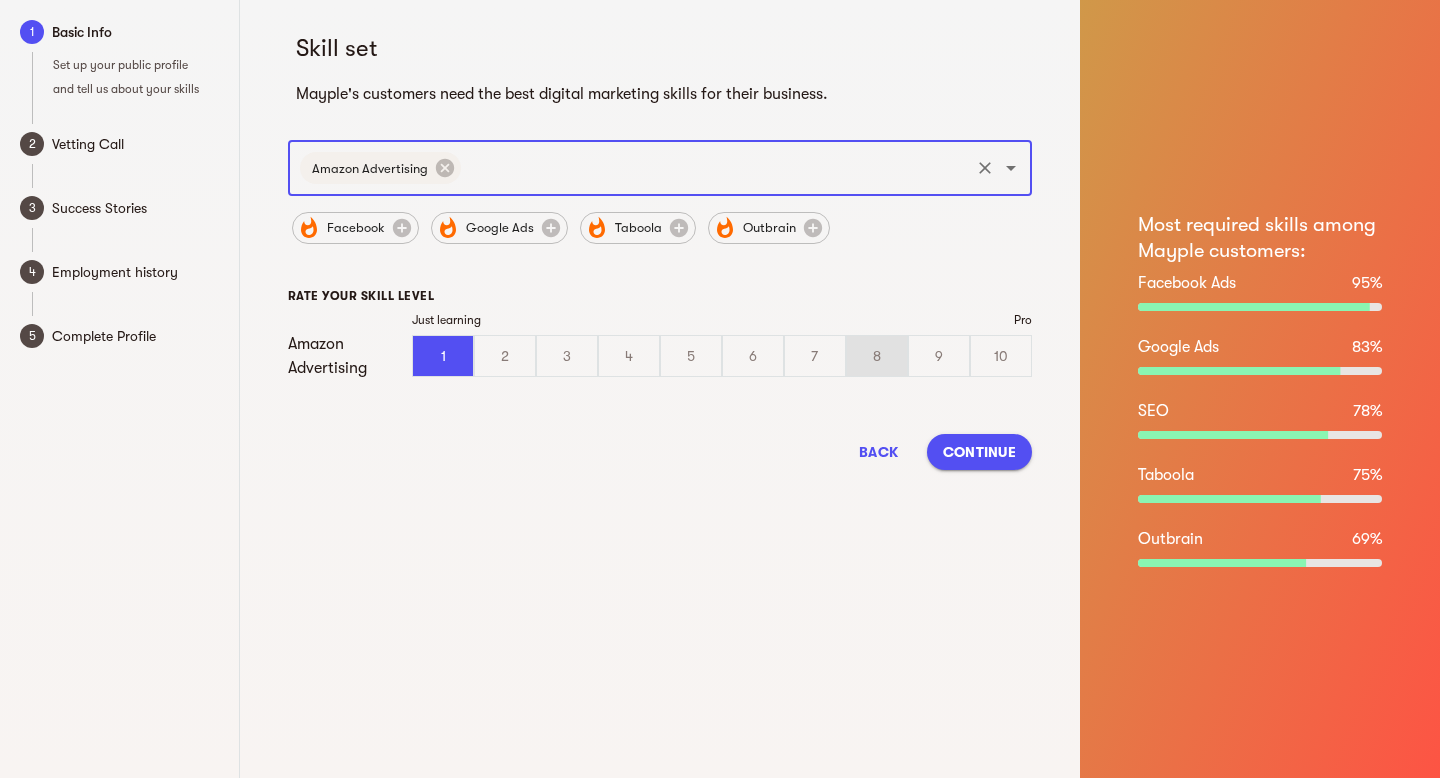 click on "8" at bounding box center (877, 356) 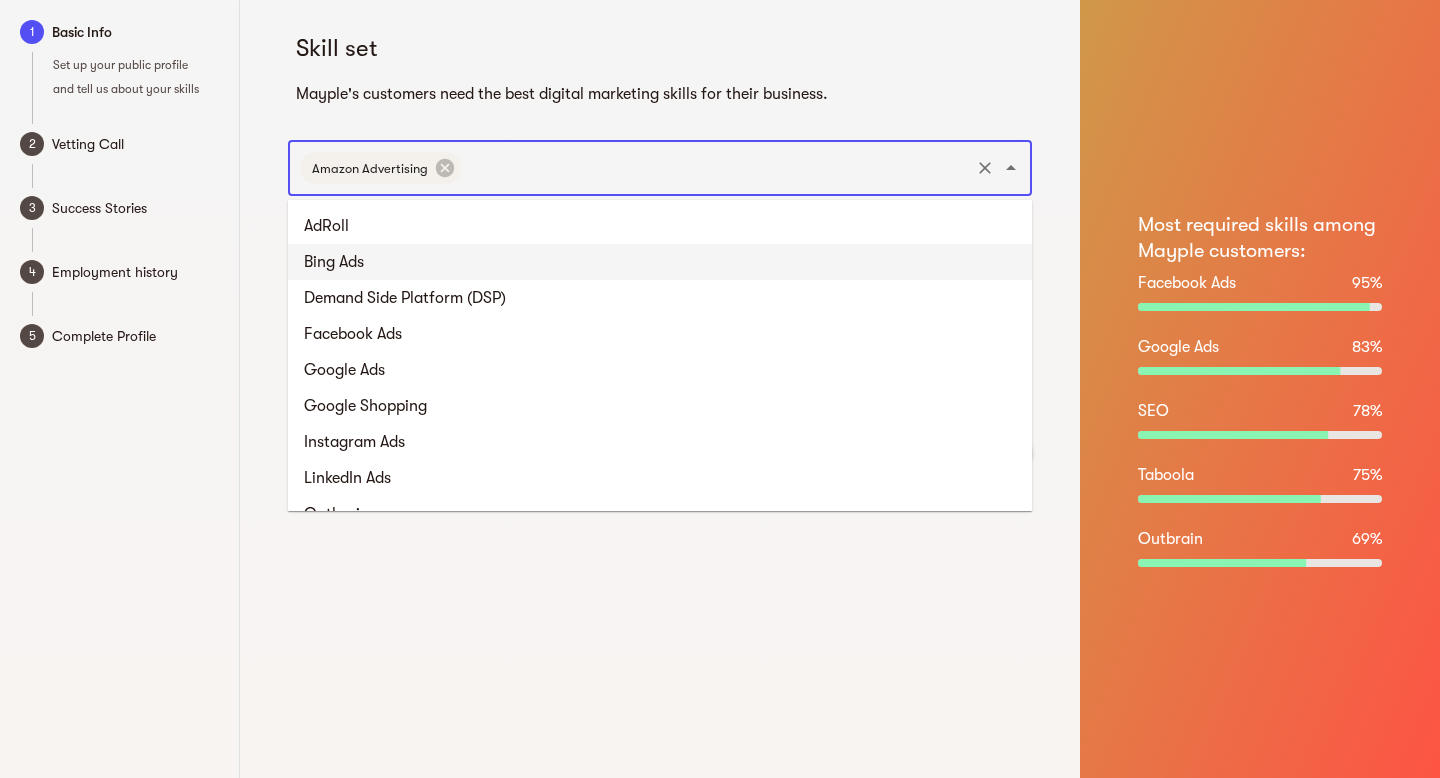 click at bounding box center (715, 168) 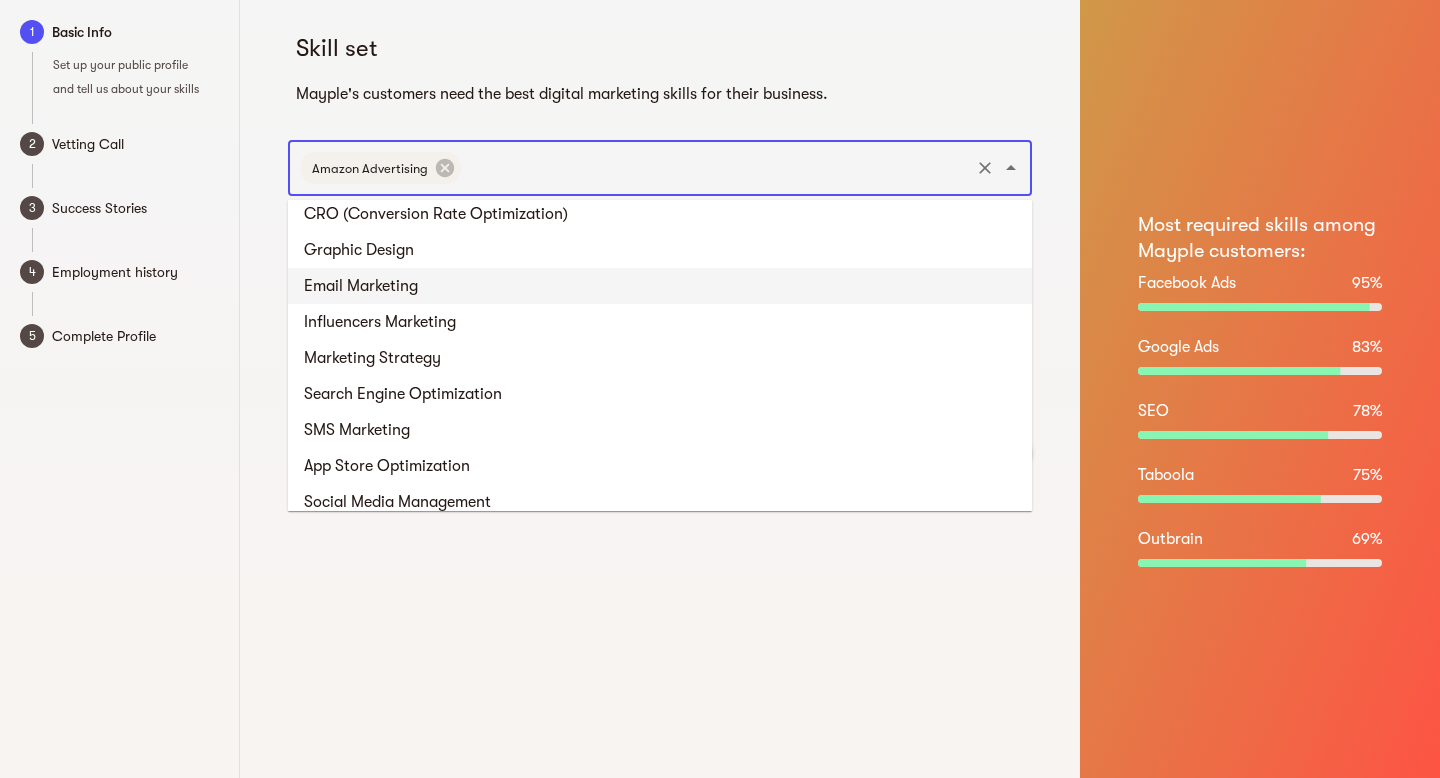 scroll, scrollTop: 1211, scrollLeft: 0, axis: vertical 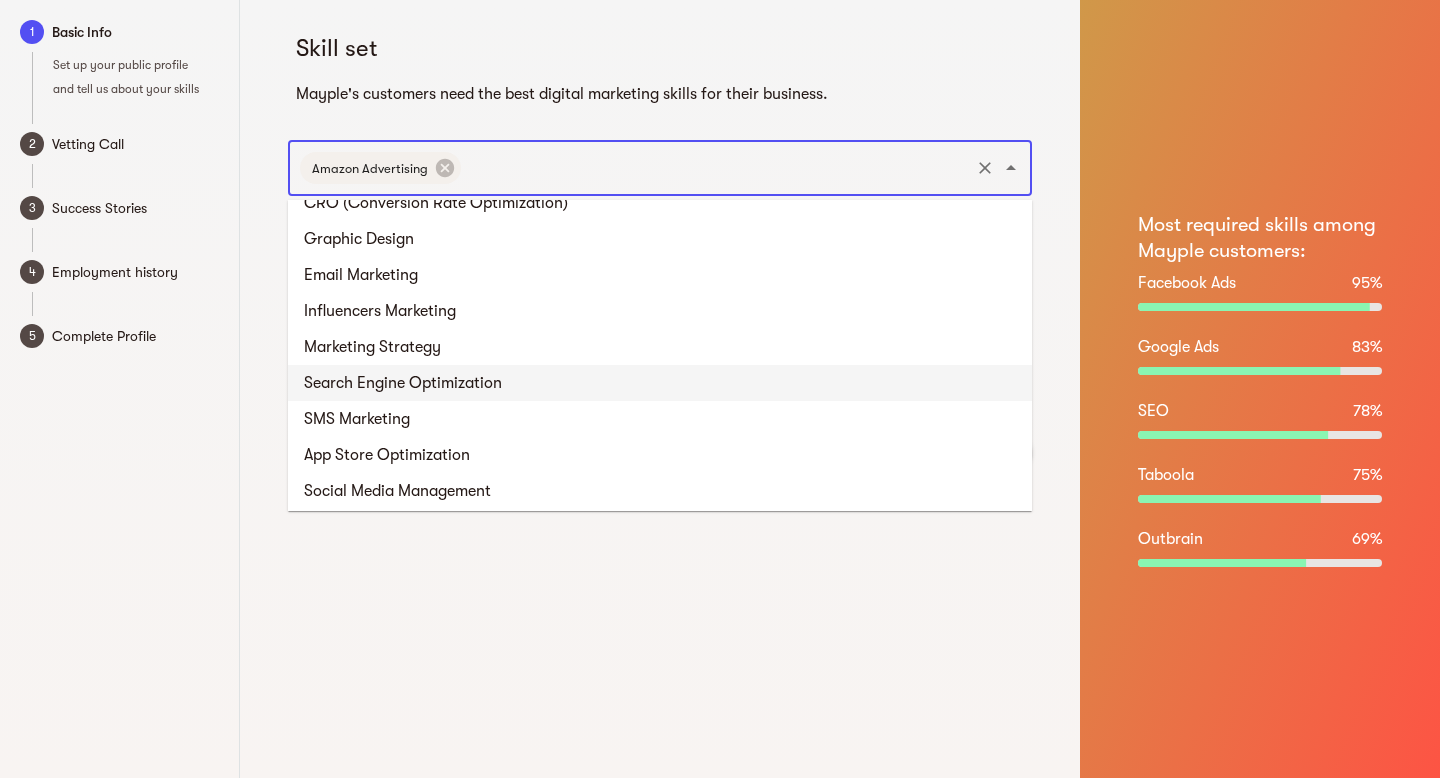 click on "Search Engine Optimization" at bounding box center (660, 383) 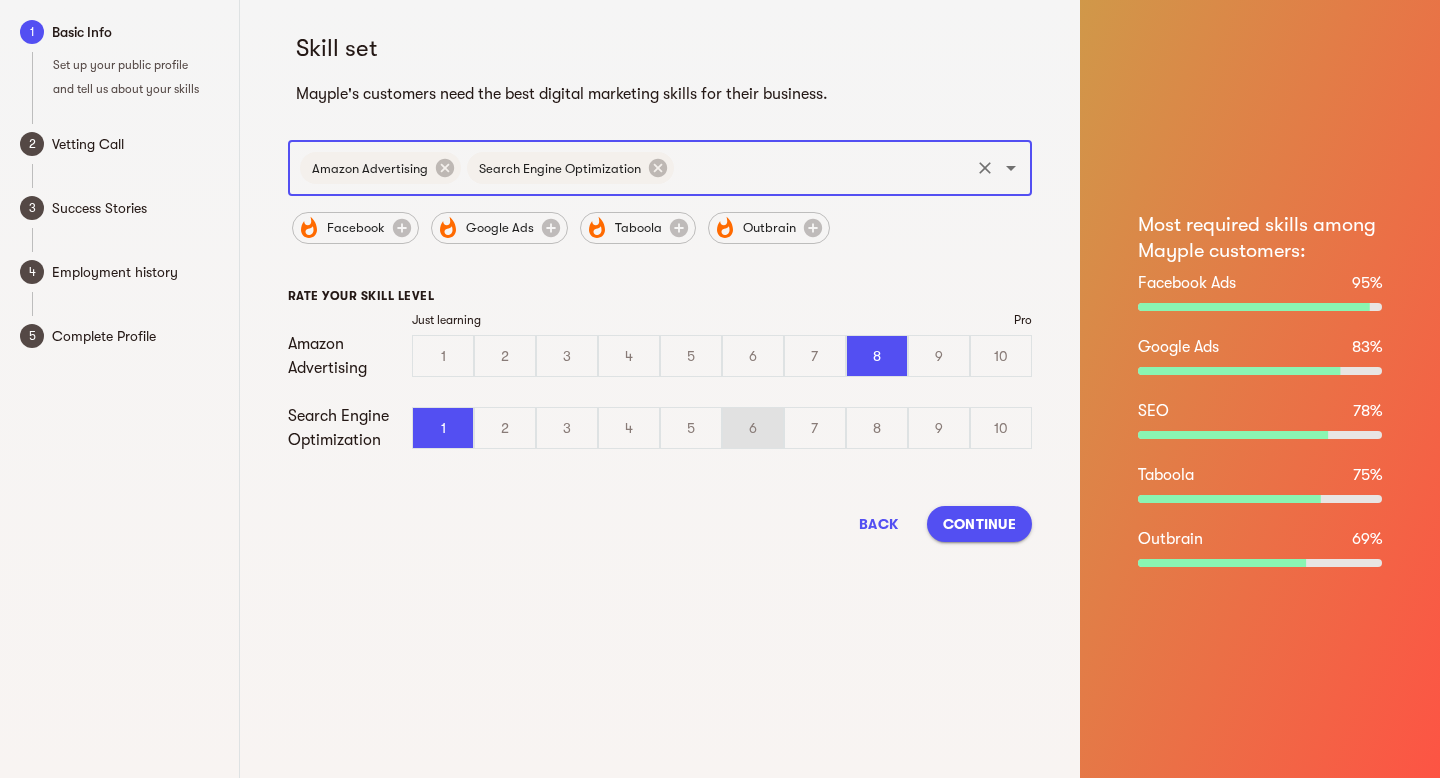 click on "6" at bounding box center (753, 428) 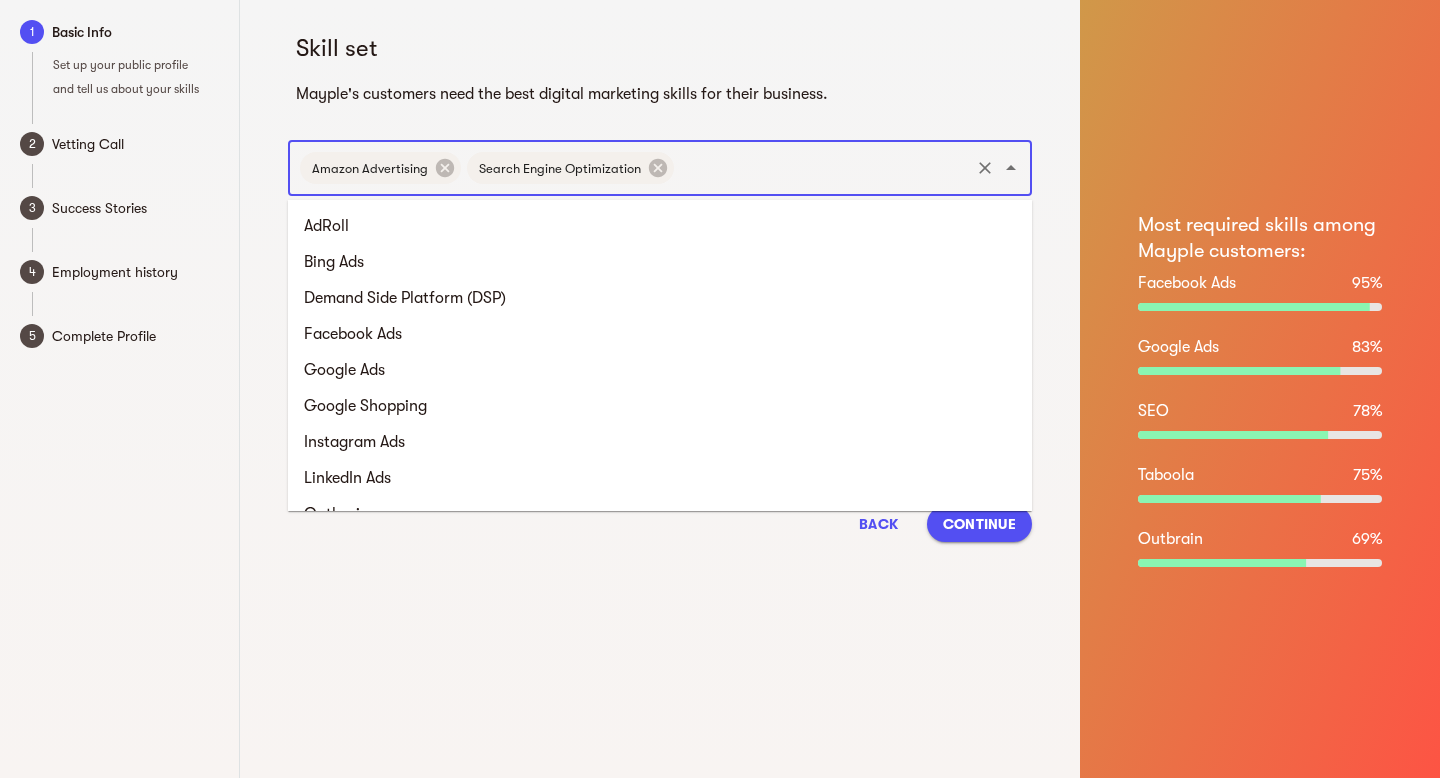click at bounding box center (822, 168) 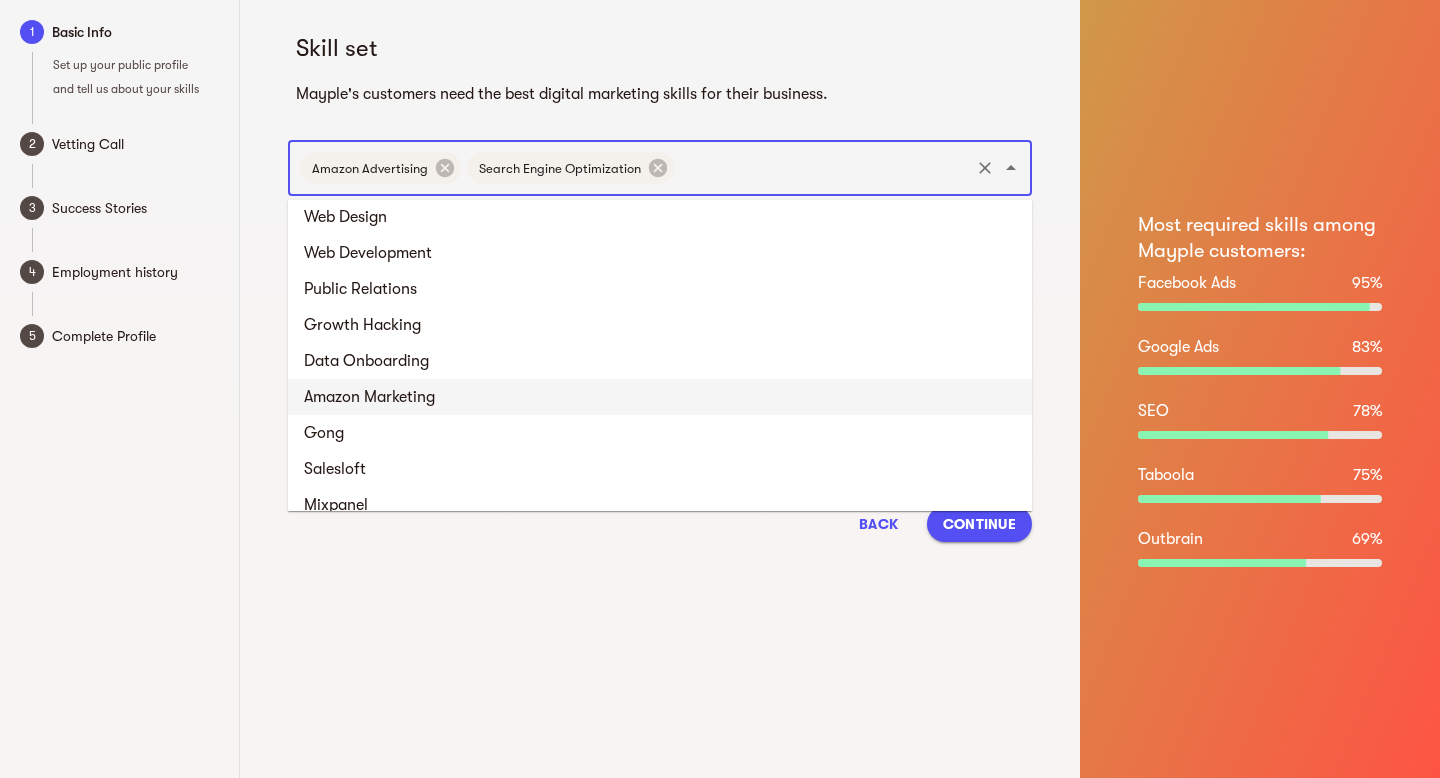 scroll, scrollTop: 1559, scrollLeft: 0, axis: vertical 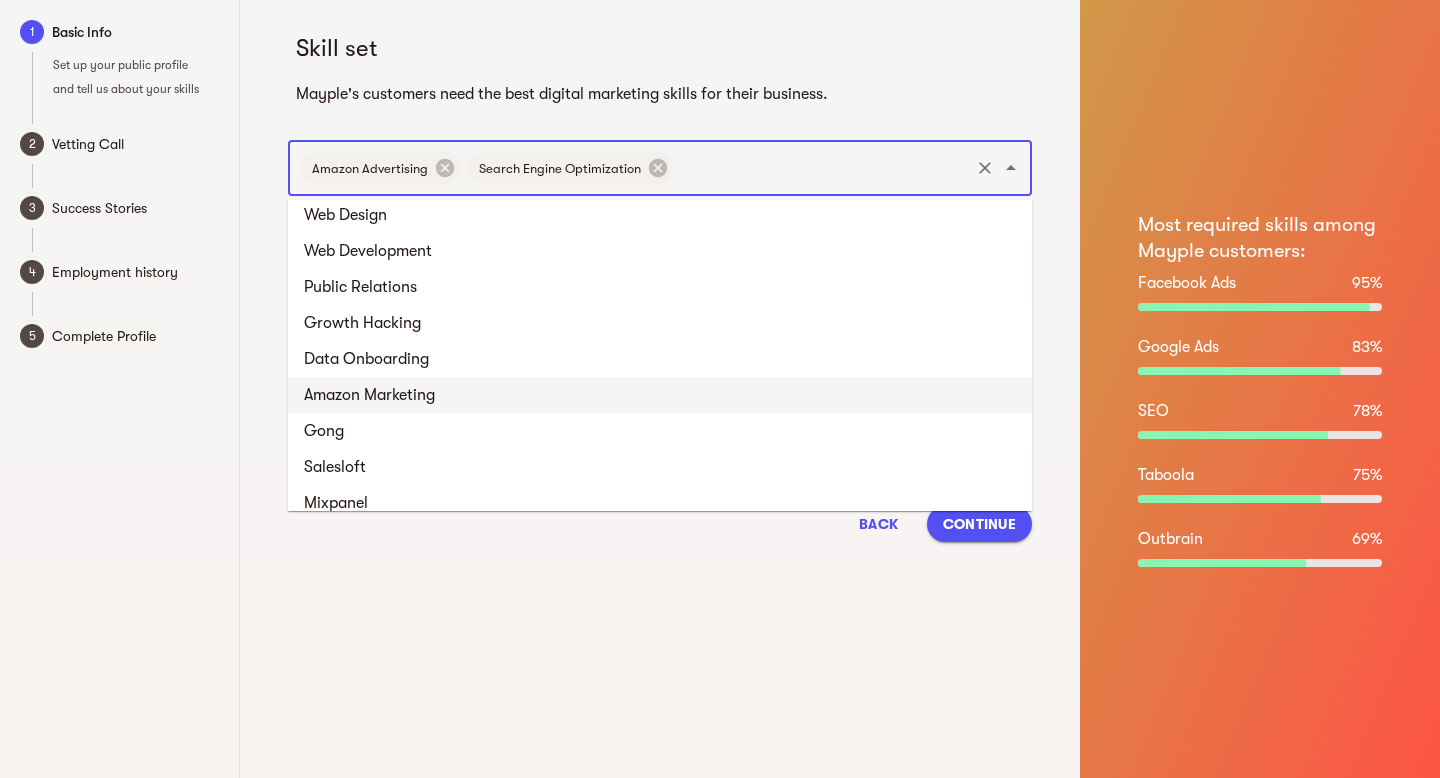 click on "Amazon Marketing" at bounding box center (660, 395) 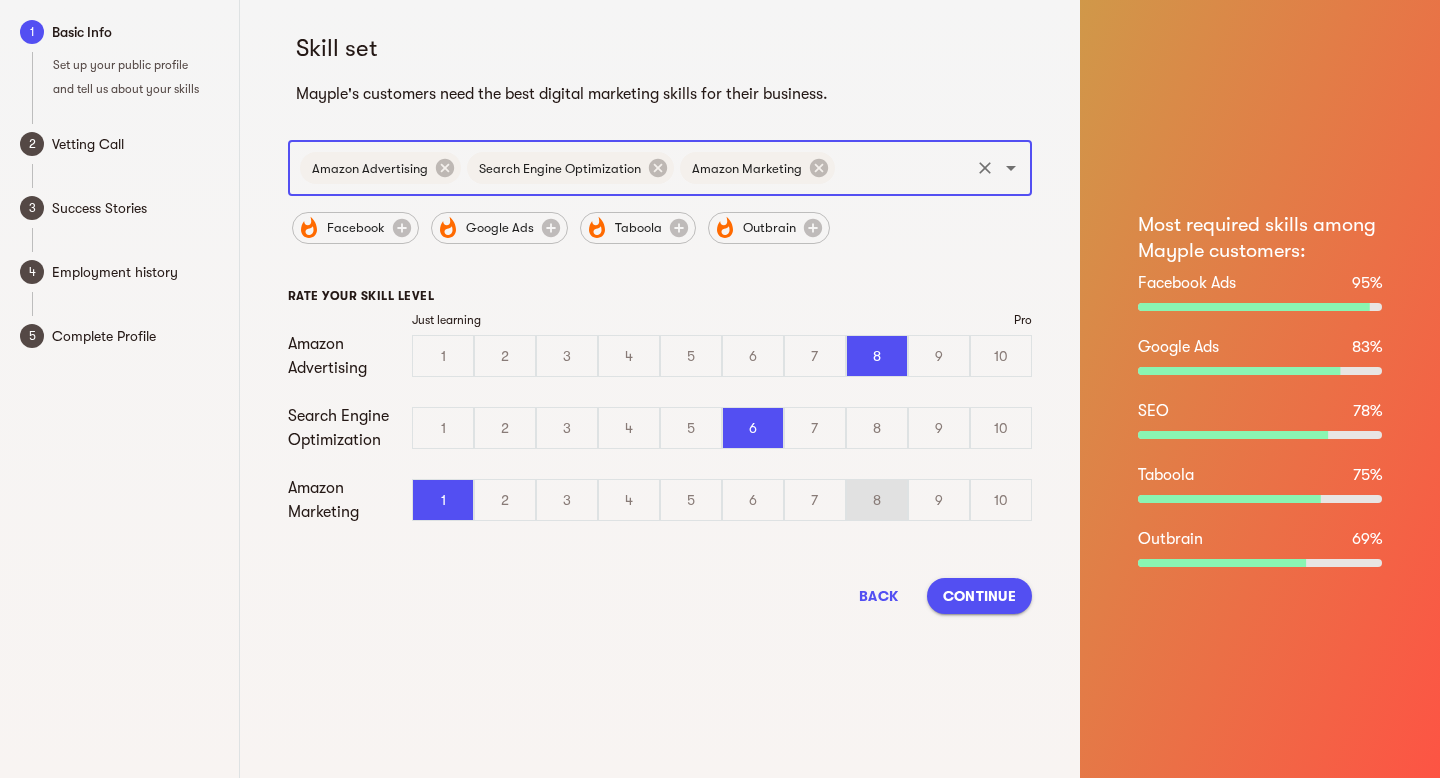 click on "8" at bounding box center (877, 500) 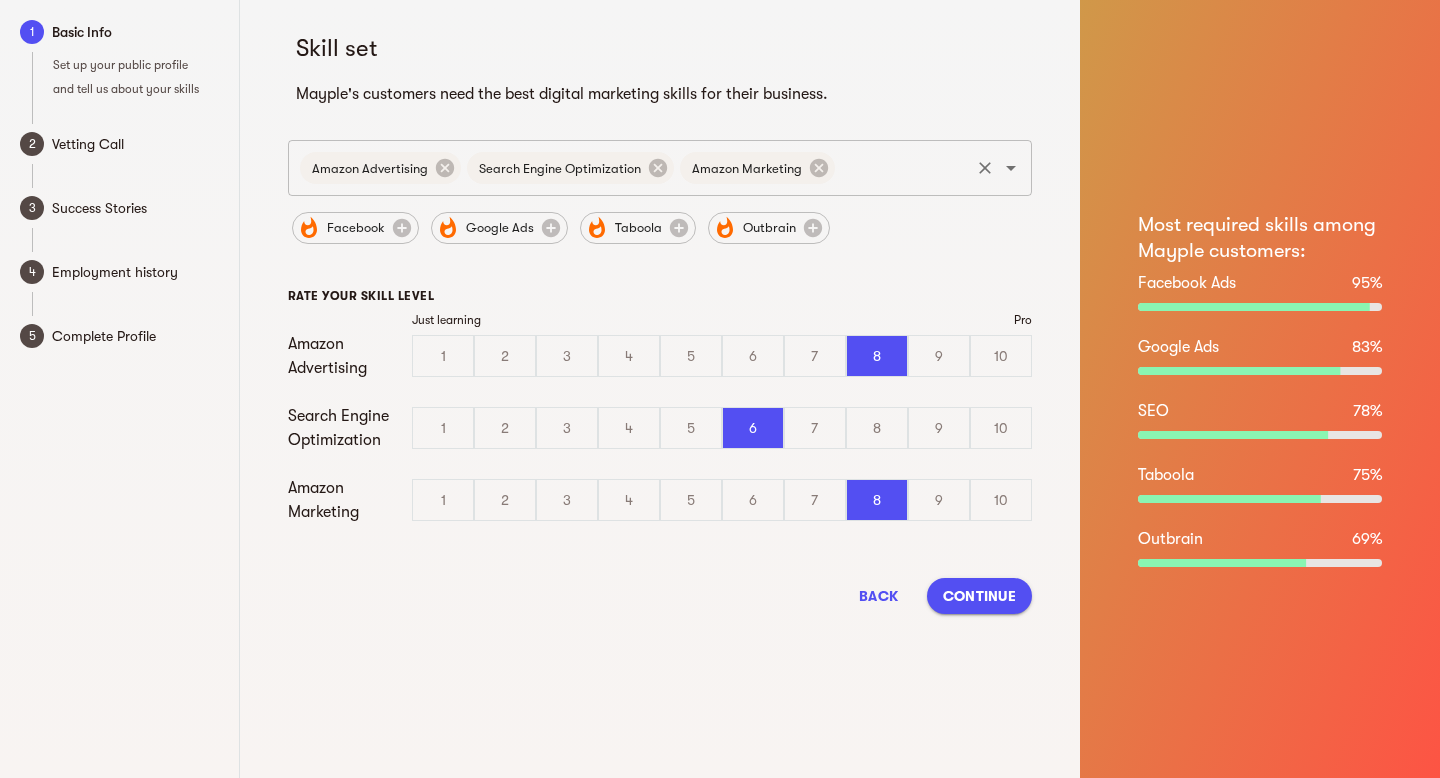 click at bounding box center (902, 168) 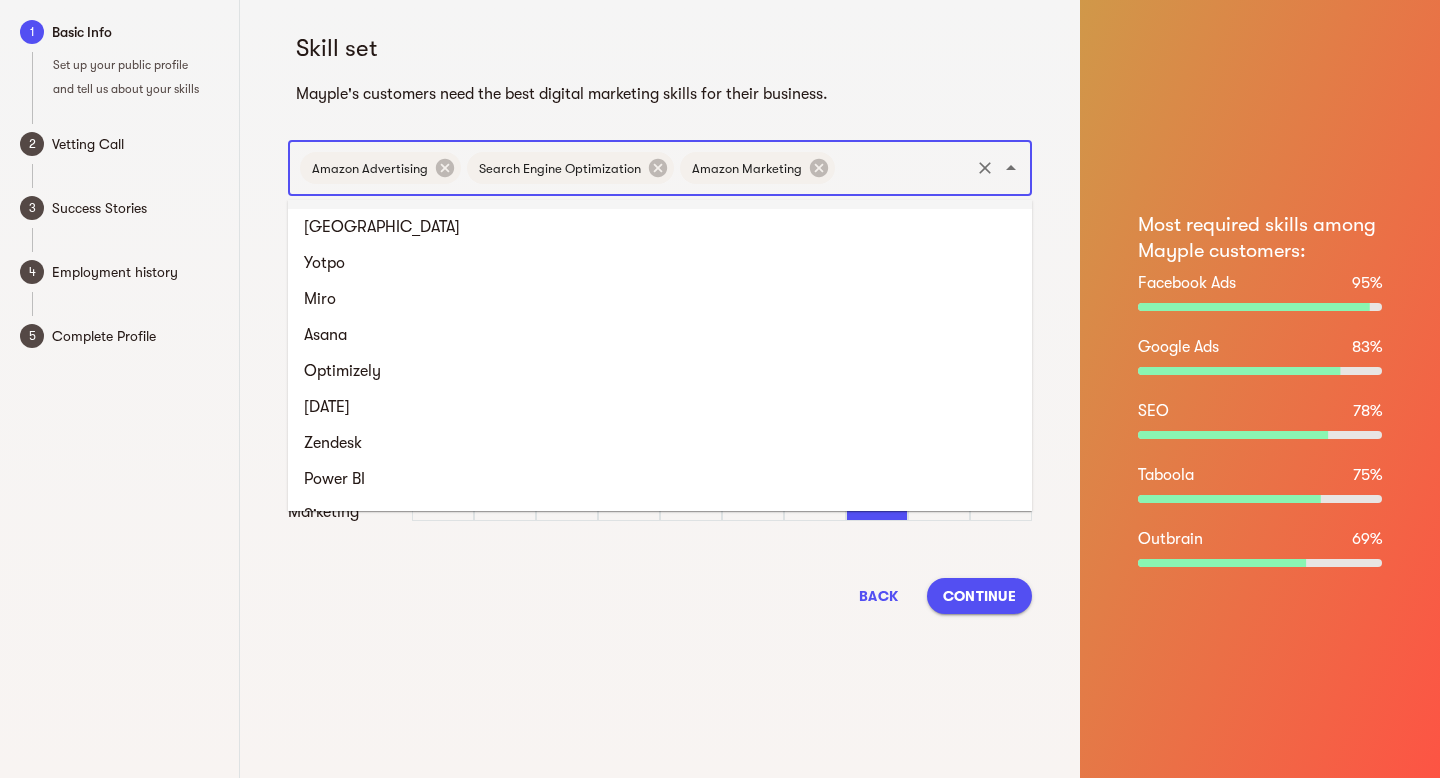 scroll, scrollTop: 2956, scrollLeft: 0, axis: vertical 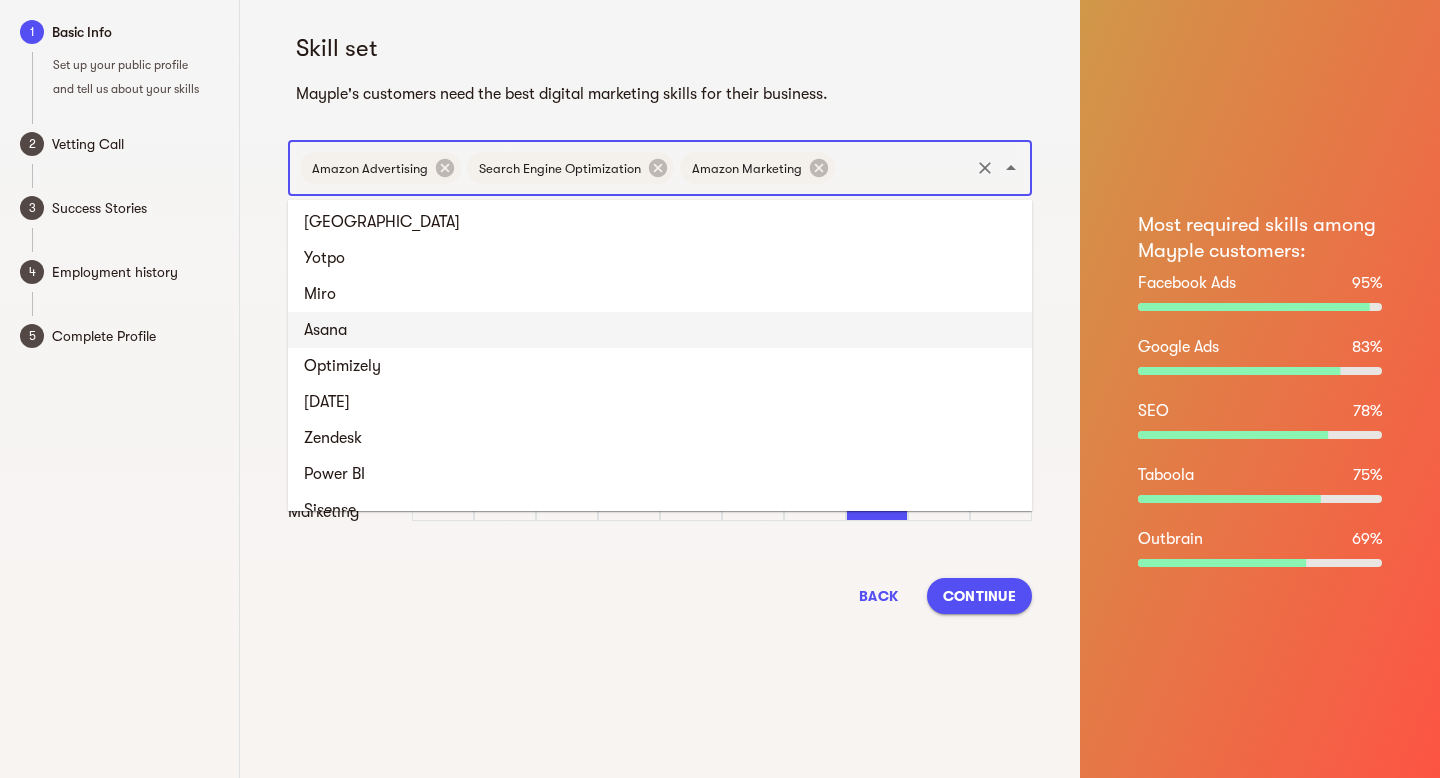 click on "Asana" at bounding box center [660, 330] 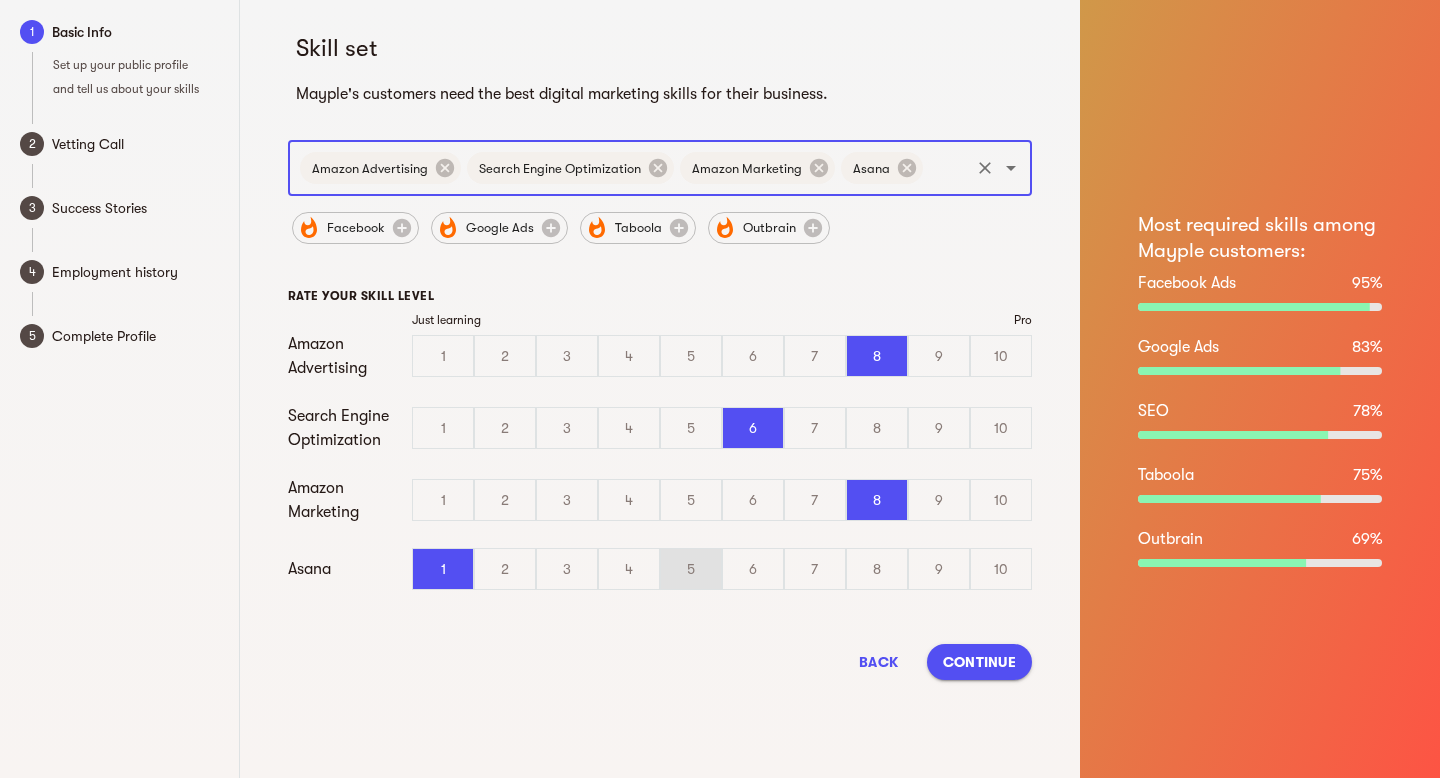 click on "5" at bounding box center (691, 569) 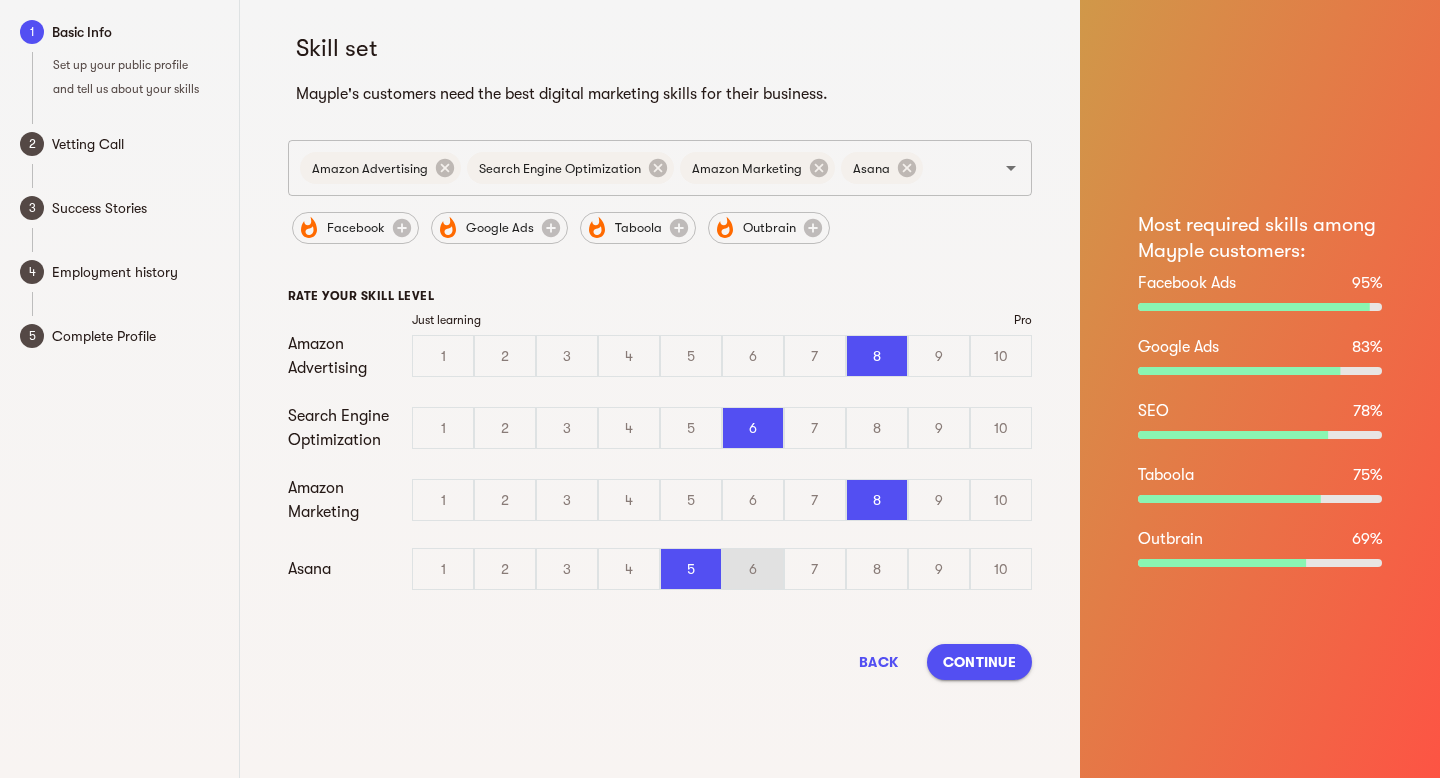 click on "6" at bounding box center [753, 569] 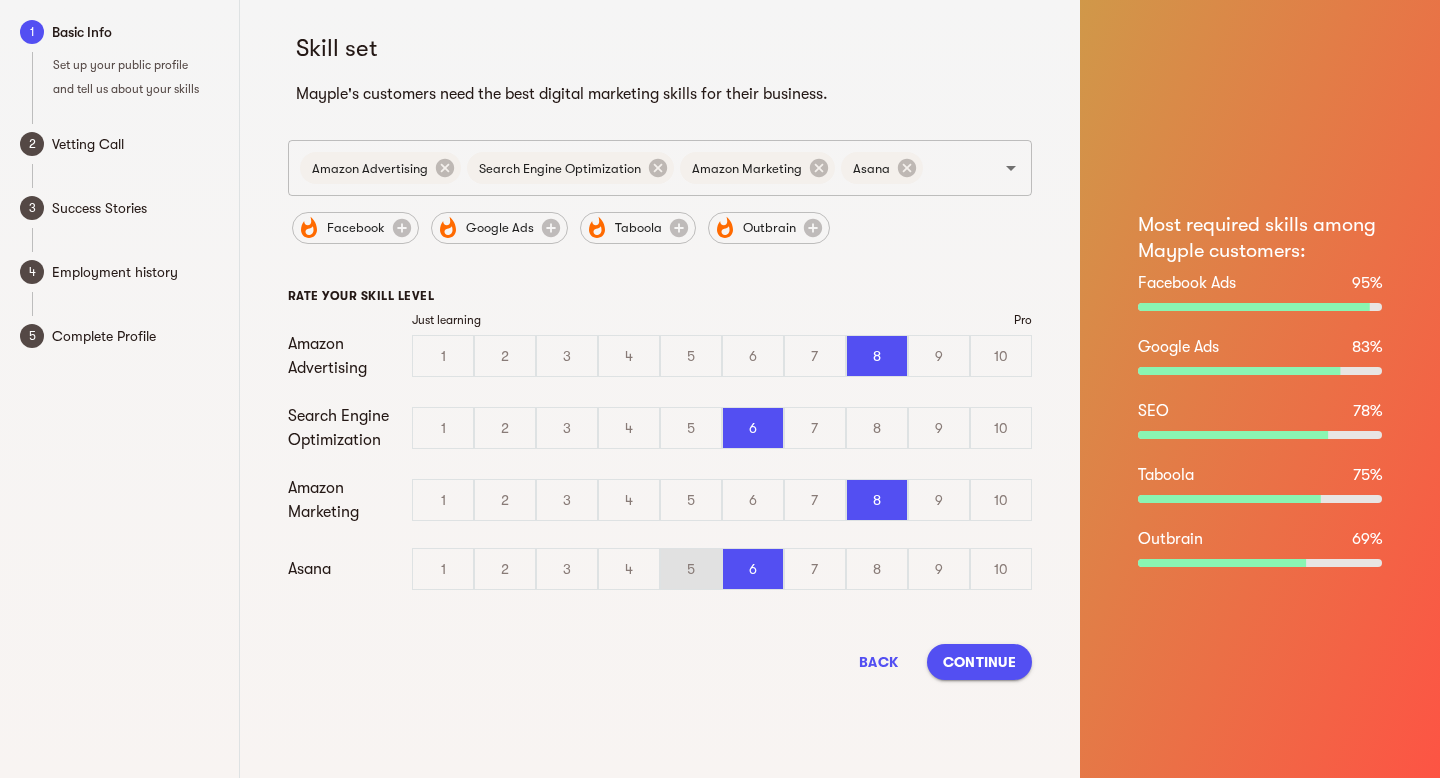click on "5" at bounding box center [691, 569] 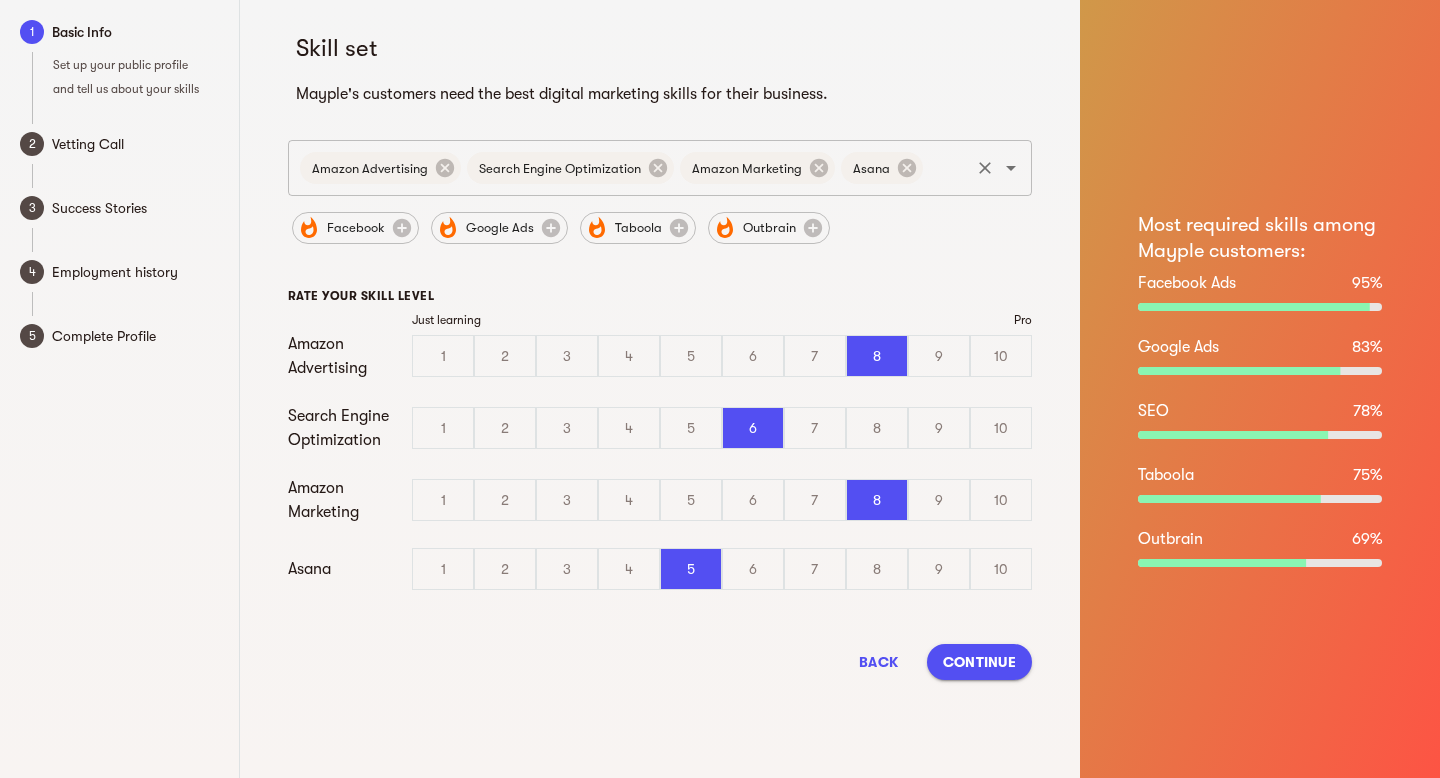 click at bounding box center [946, 168] 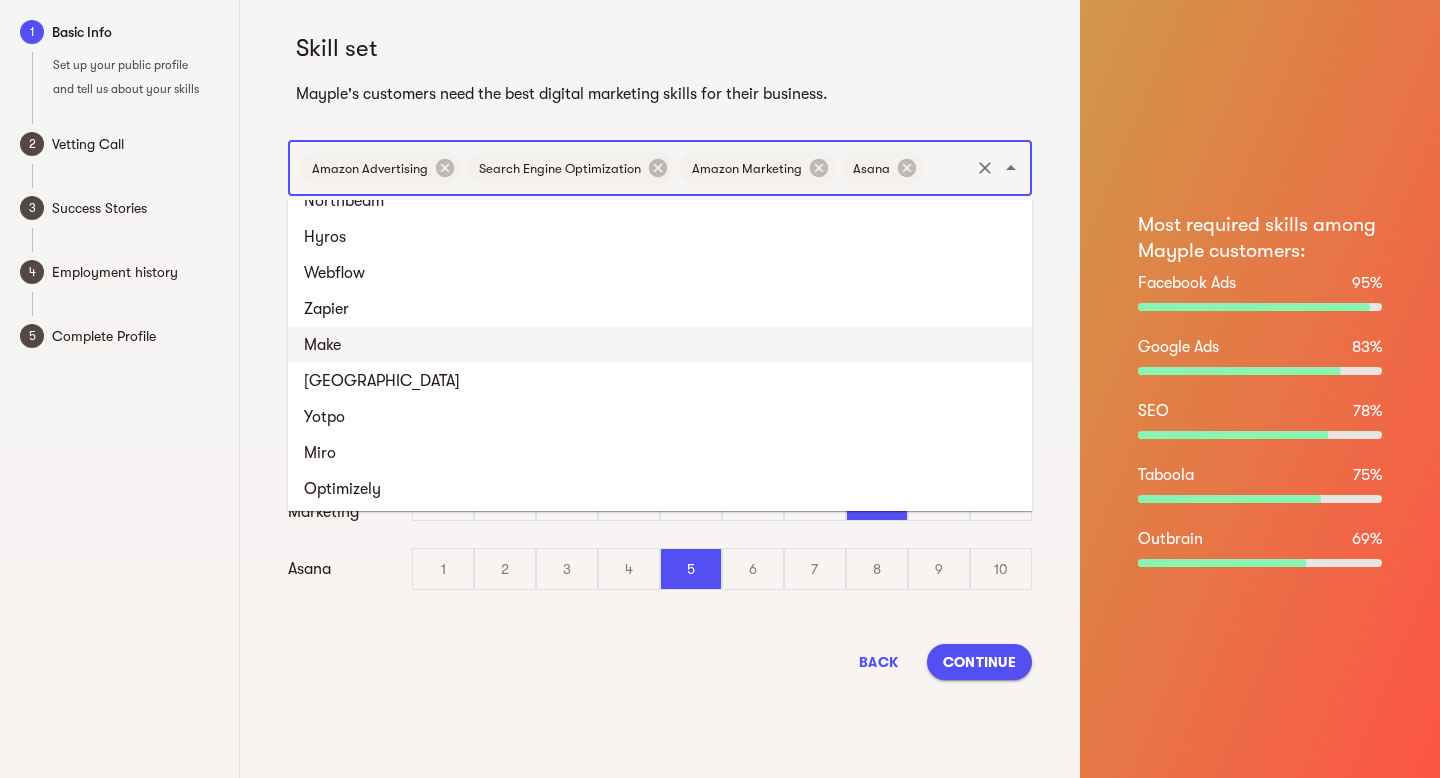 scroll, scrollTop: 3125, scrollLeft: 0, axis: vertical 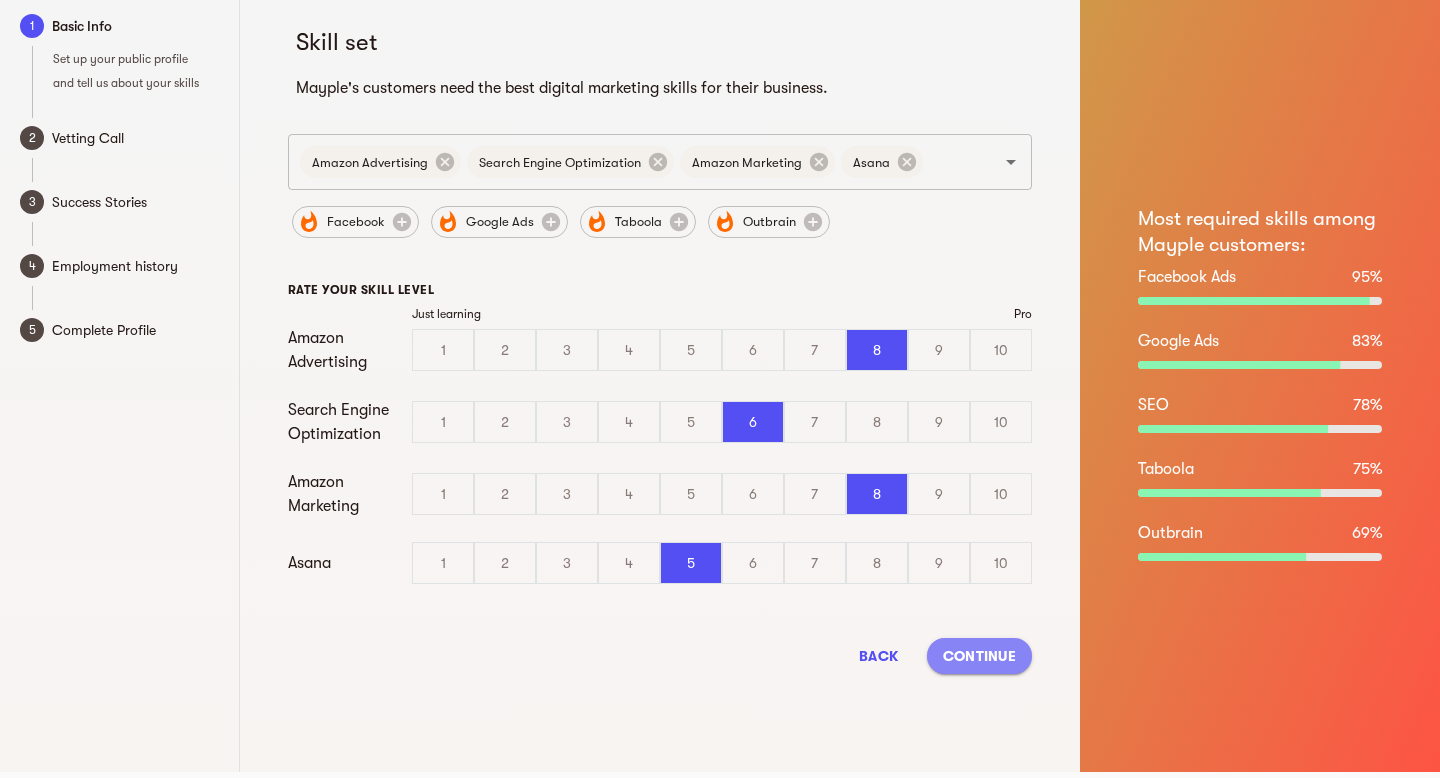 click on "Continue" at bounding box center (979, 656) 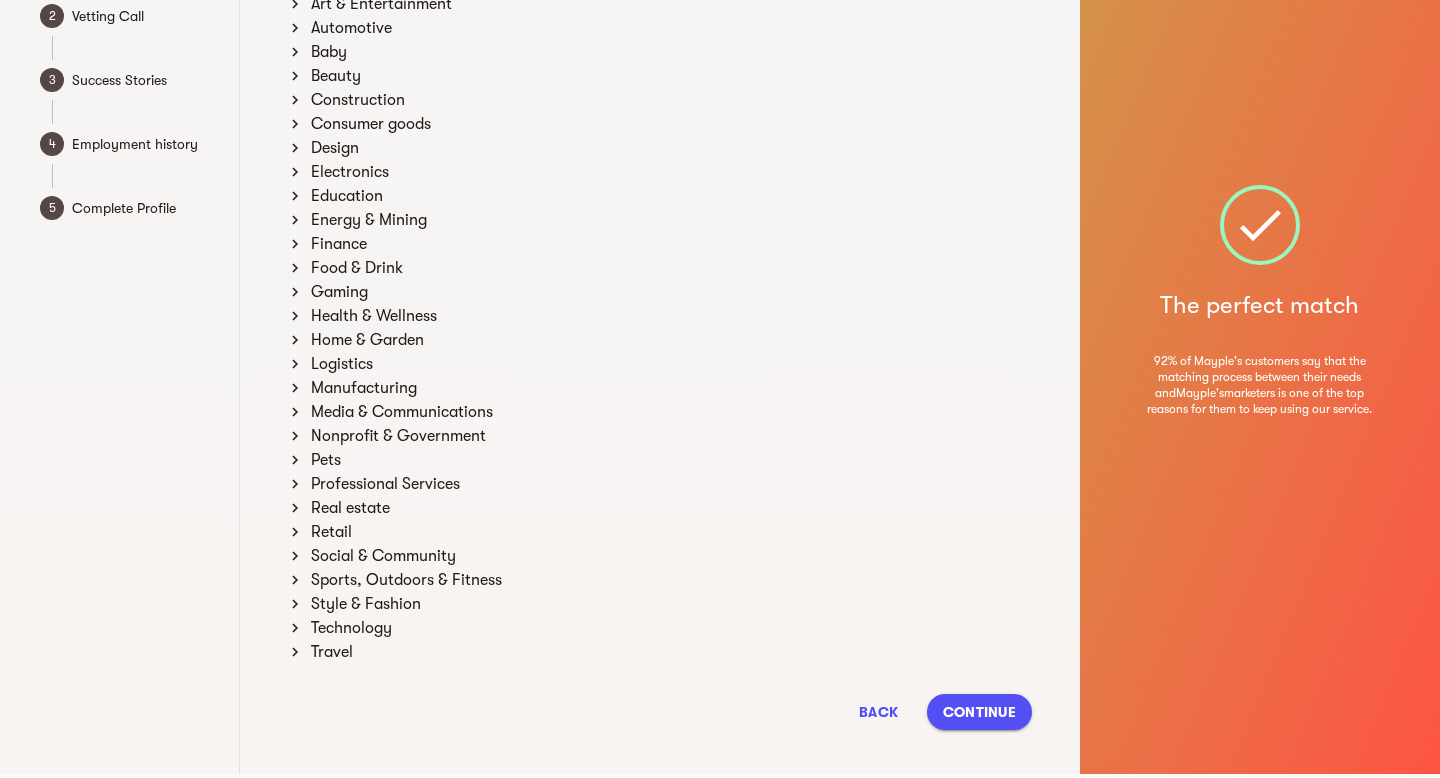 scroll, scrollTop: 192, scrollLeft: 0, axis: vertical 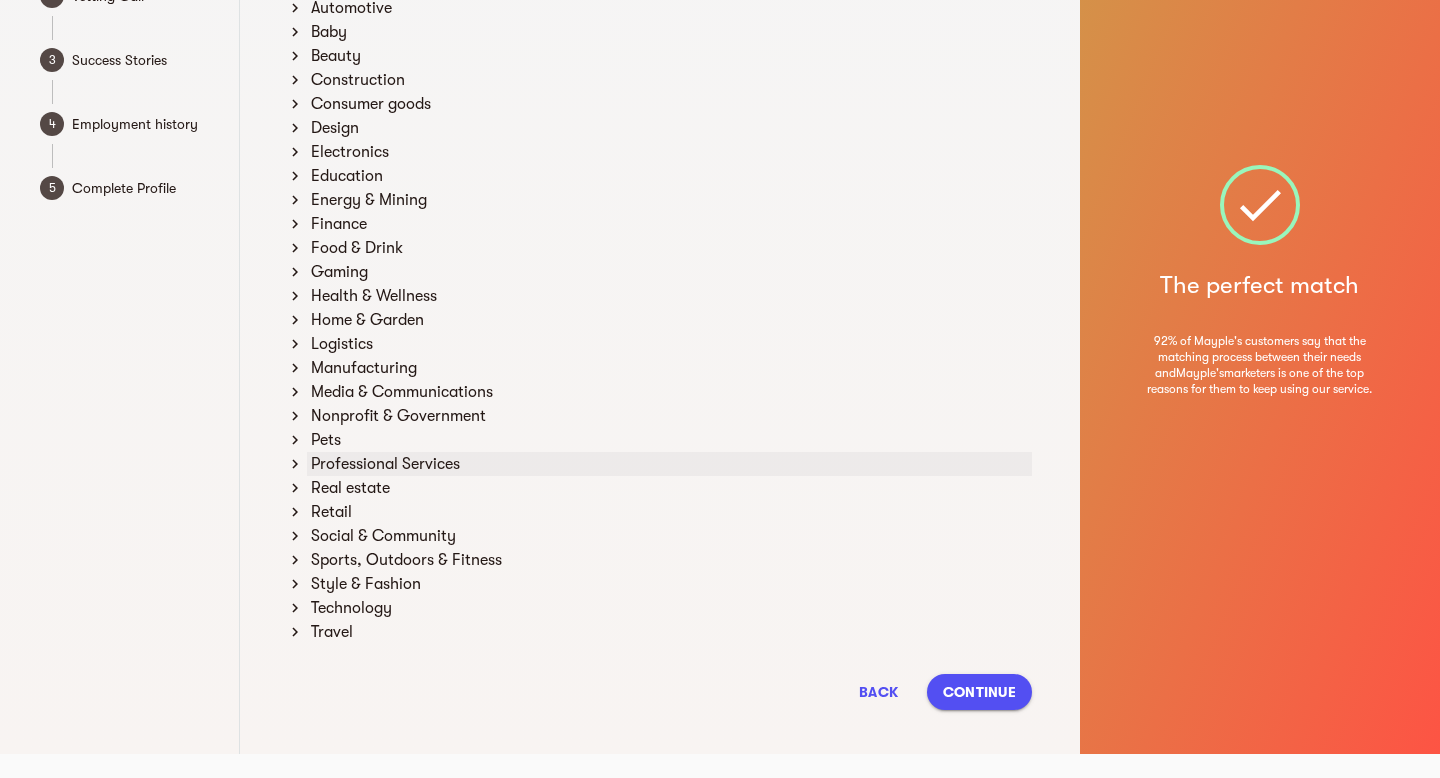 click 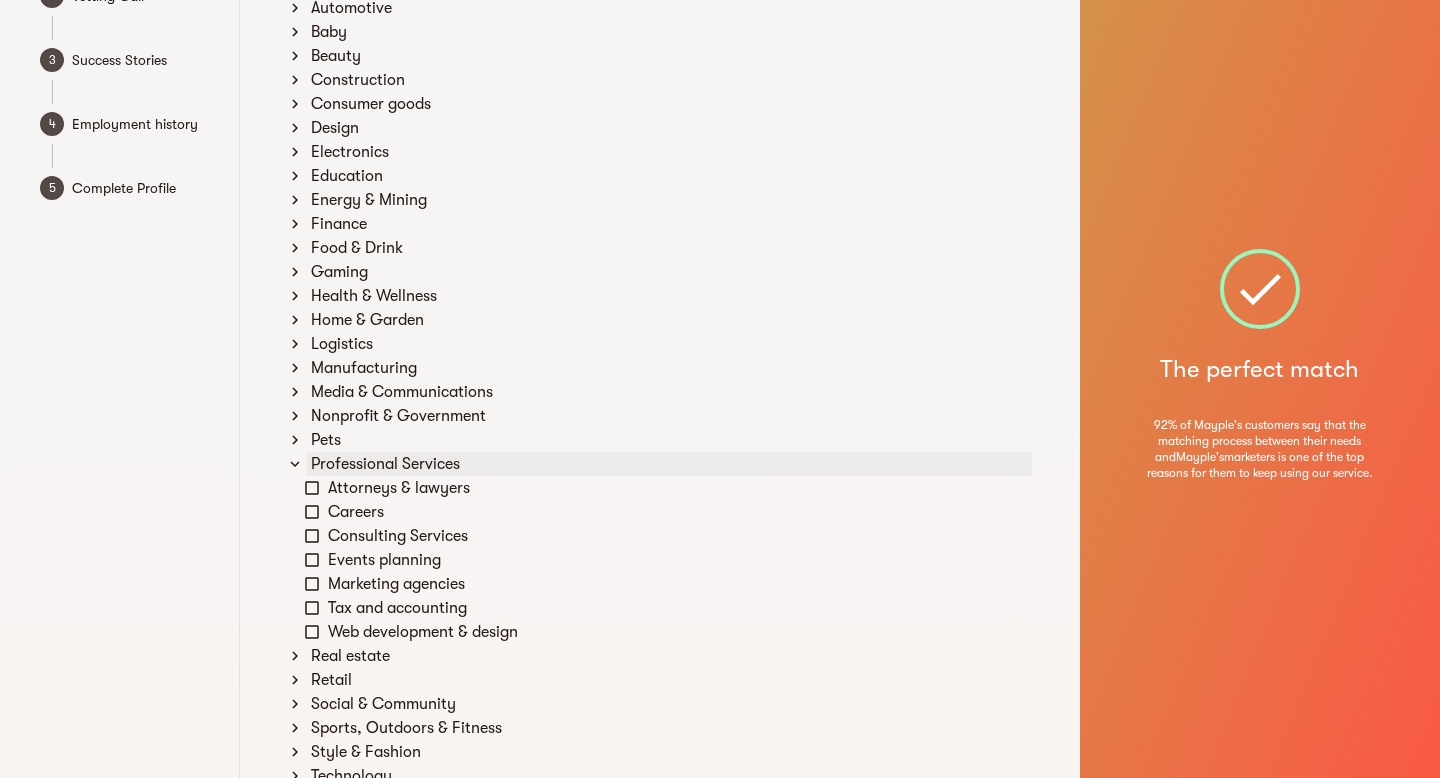 click 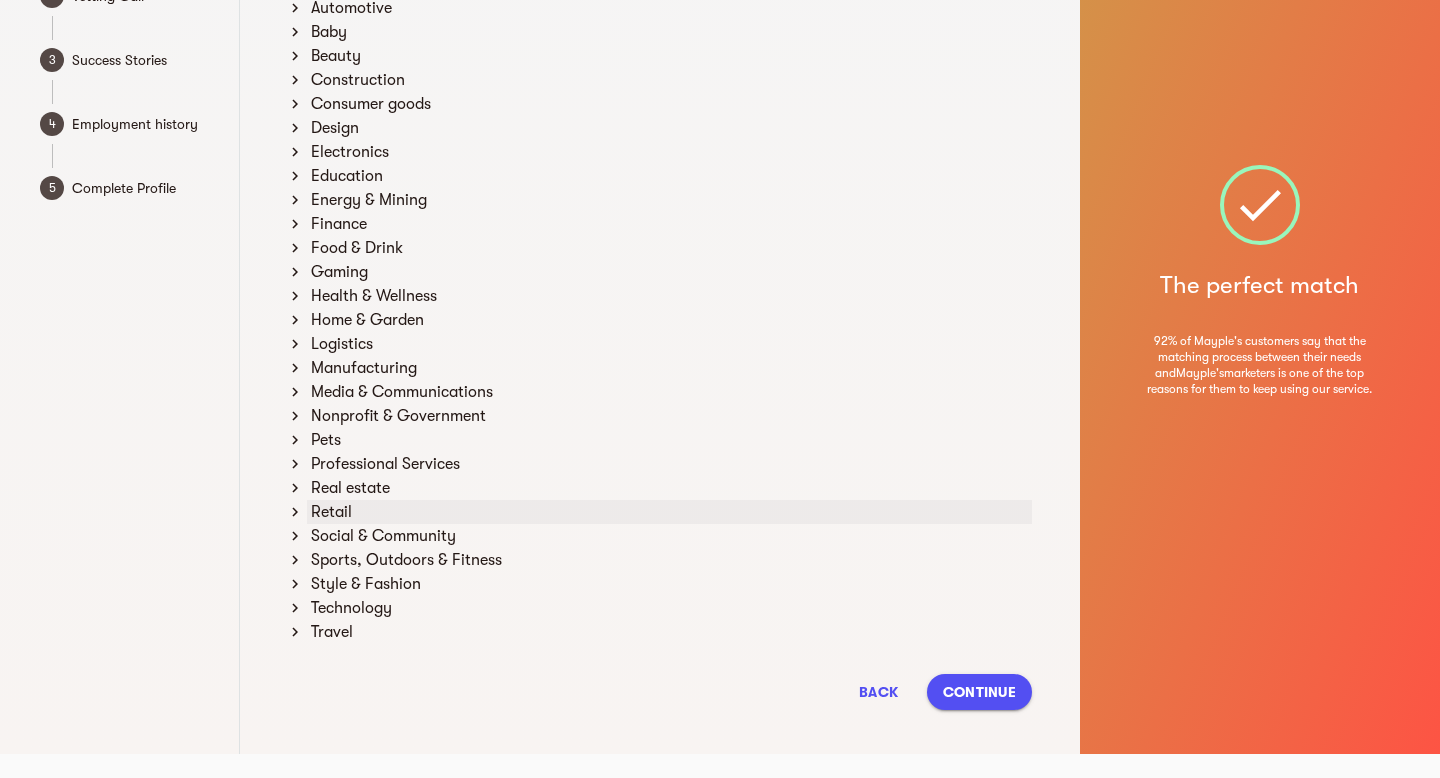 click 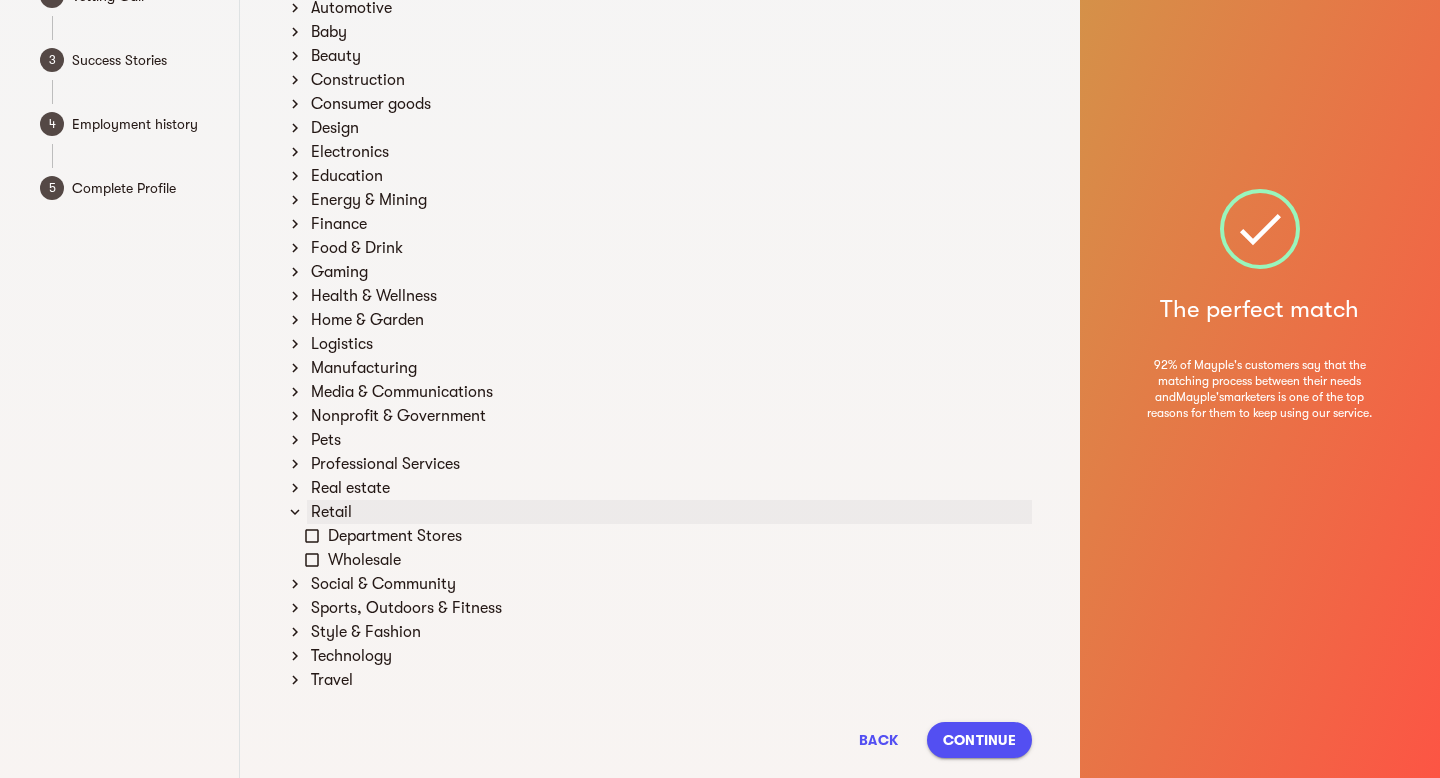 click 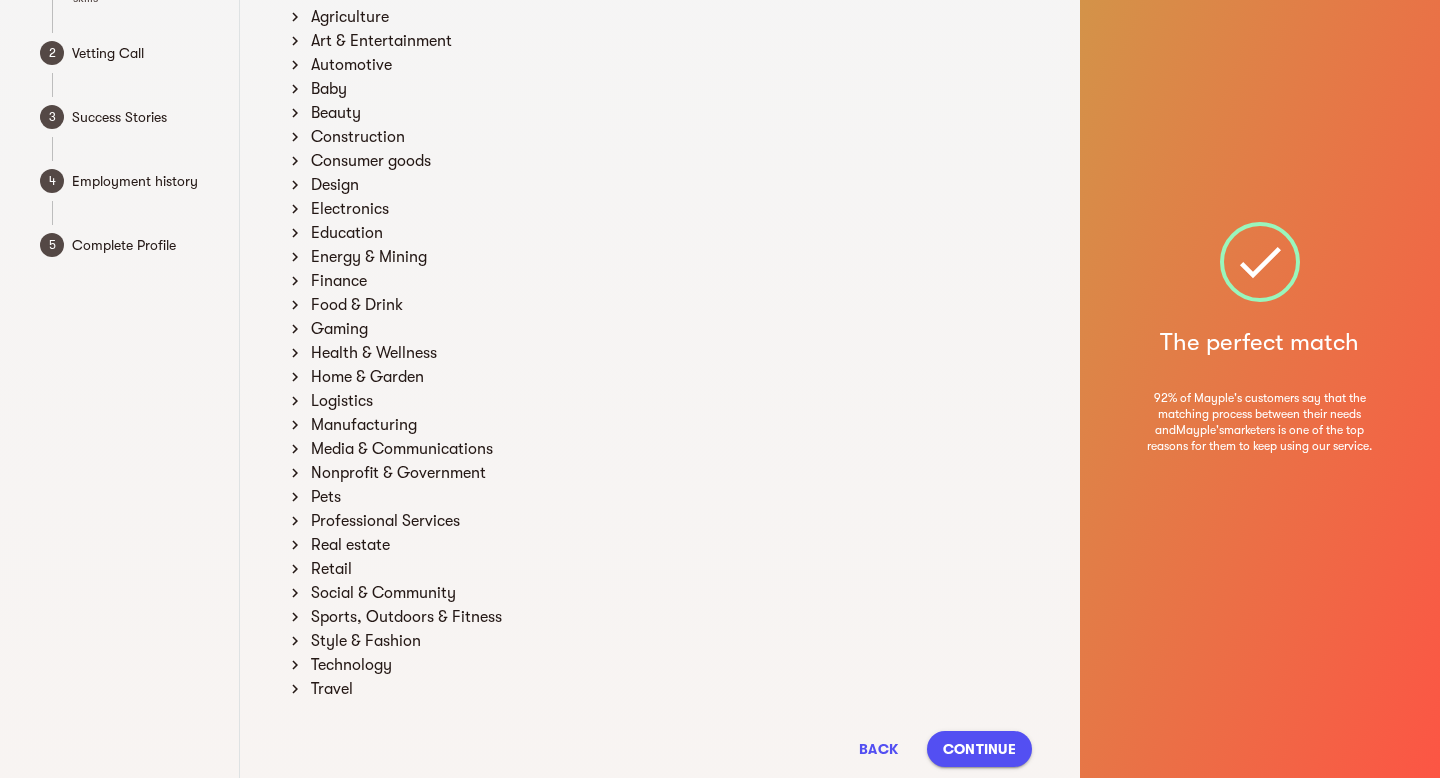 scroll, scrollTop: 192, scrollLeft: 0, axis: vertical 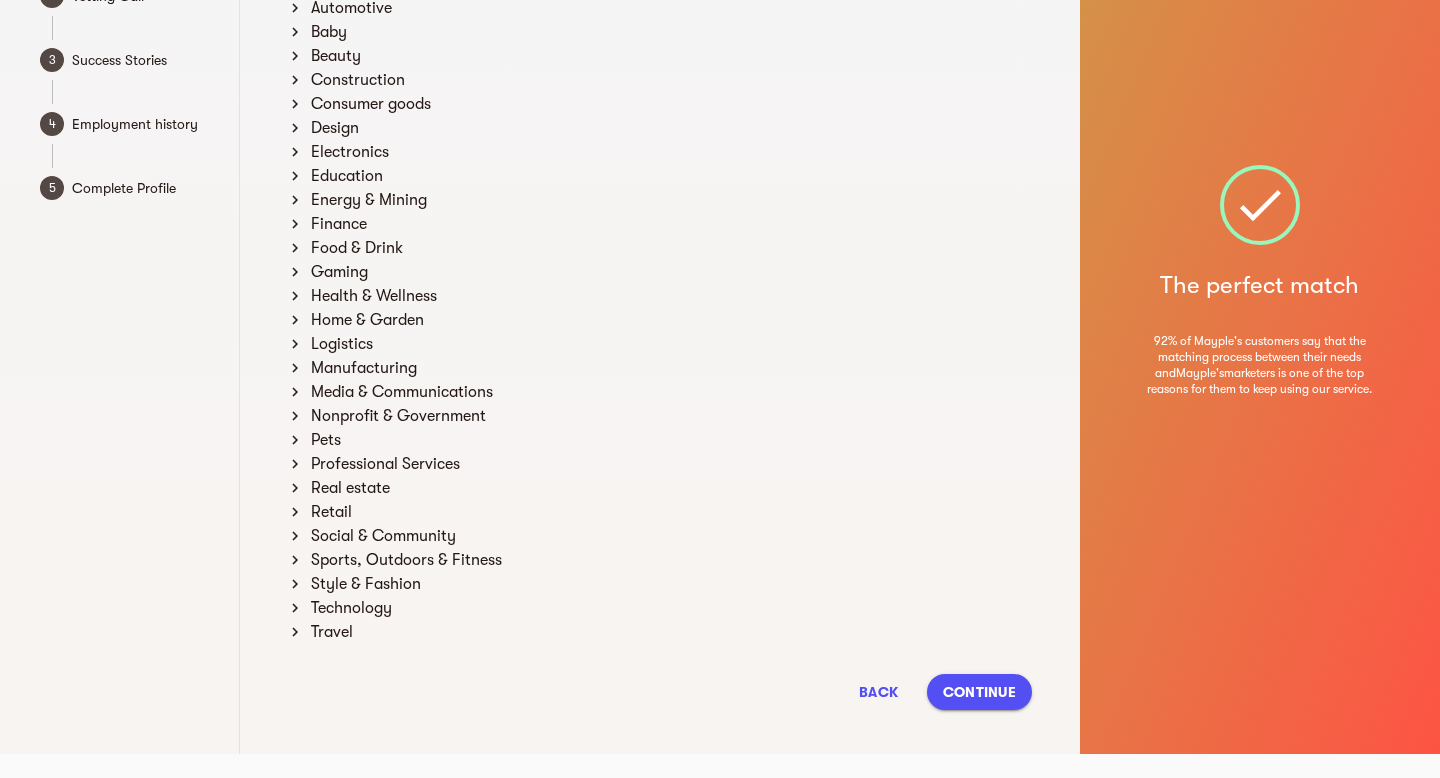 click on "Continue" at bounding box center (979, 692) 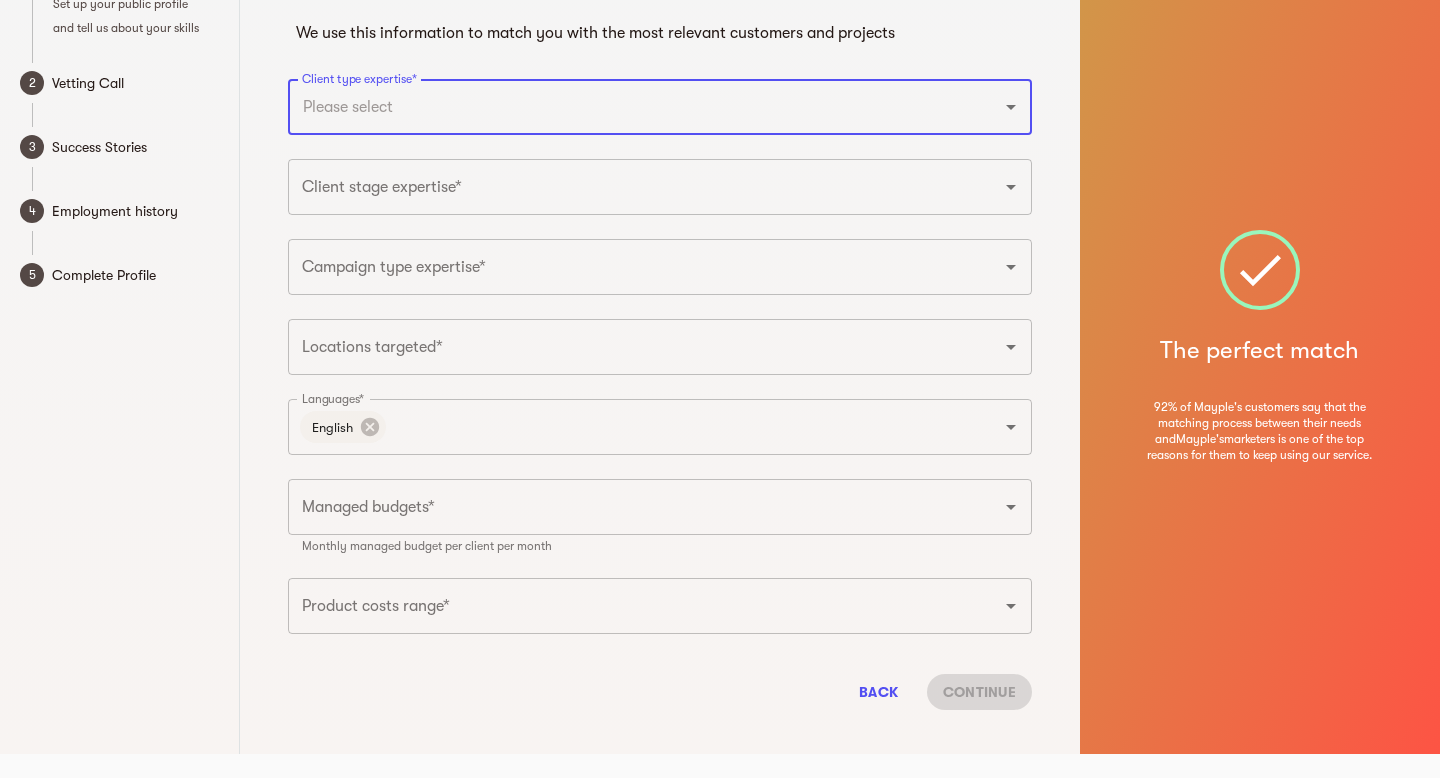 scroll, scrollTop: 0, scrollLeft: 0, axis: both 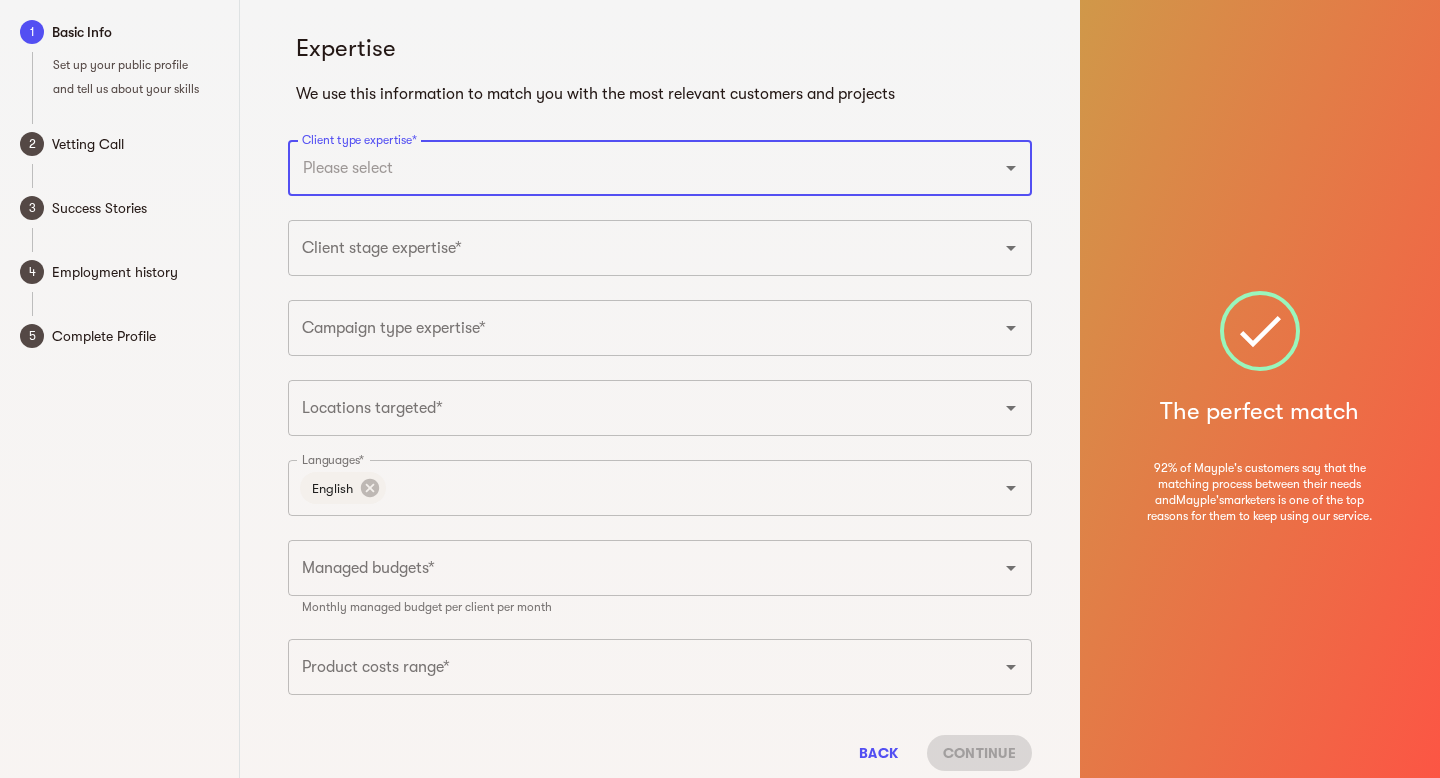 click on "Client type expertise*" at bounding box center (632, 168) 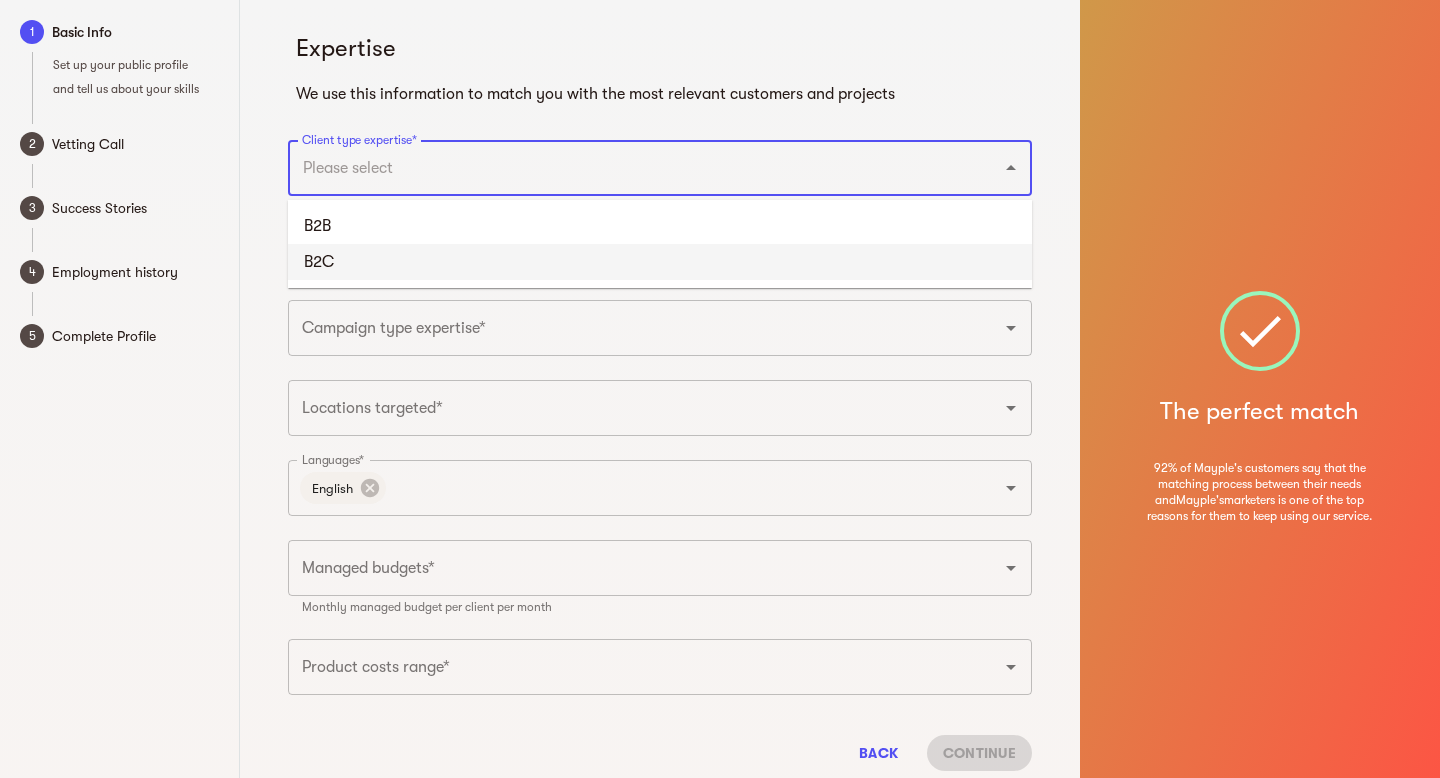 click on "B2C" at bounding box center (660, 262) 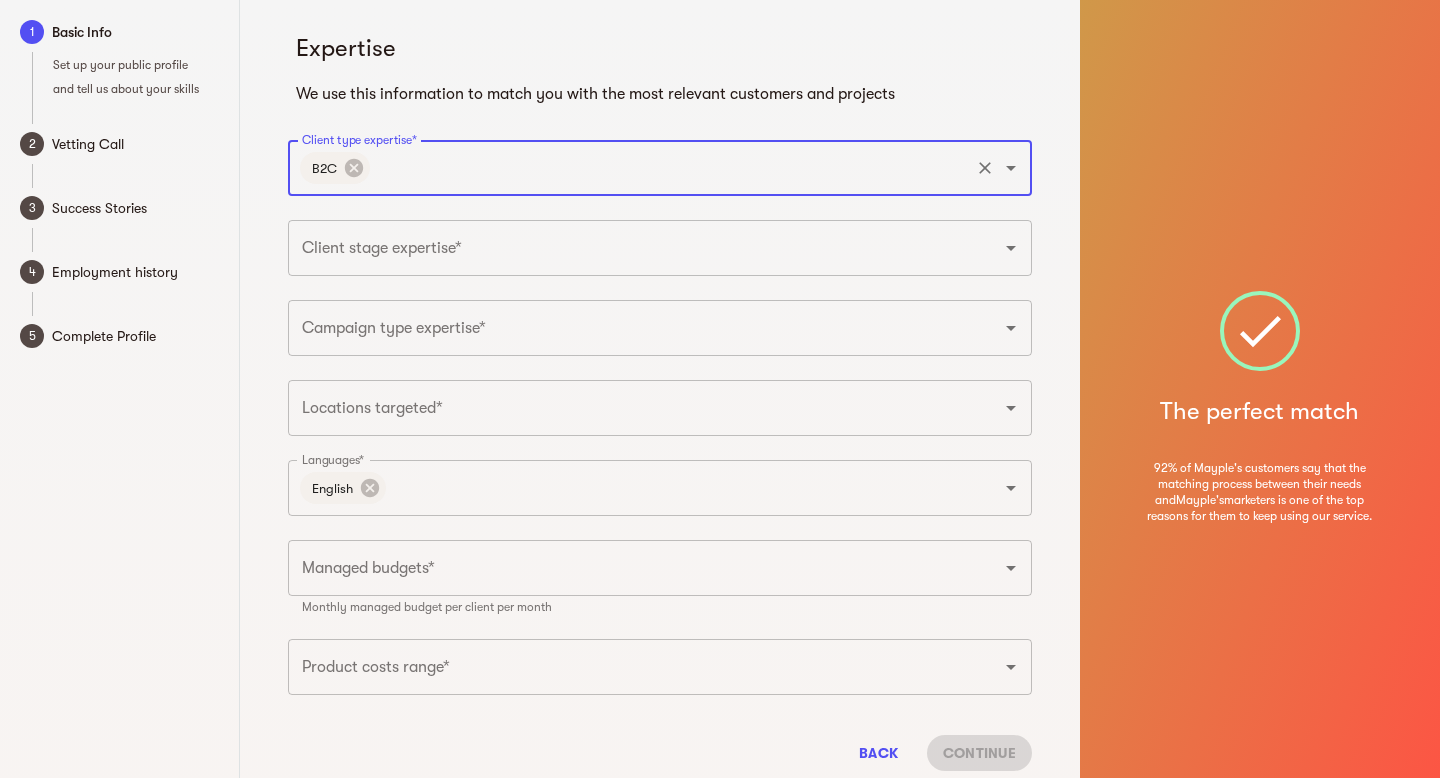 click on "Client stage expertise*" at bounding box center (632, 248) 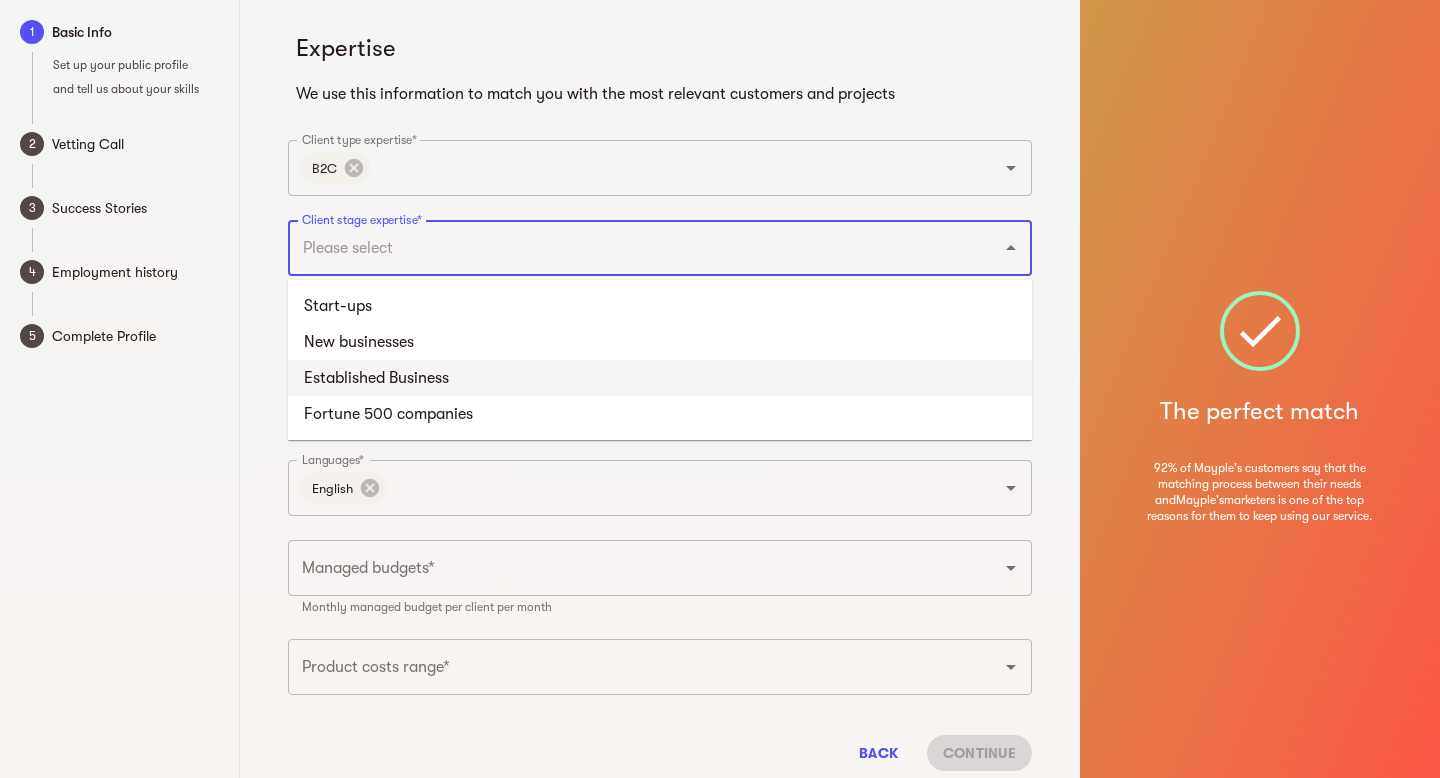 click on "Established Business" at bounding box center [660, 378] 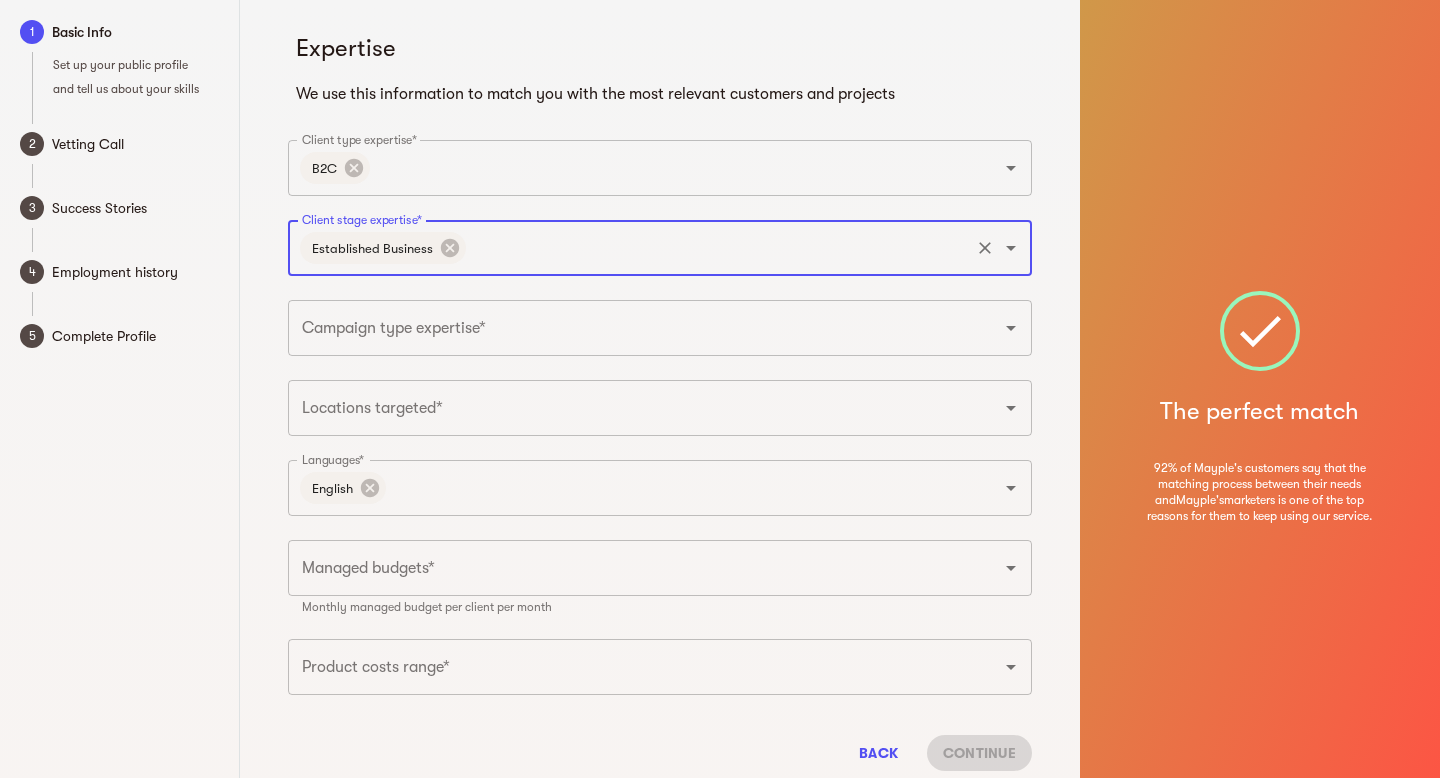 click on "Campaign type expertise*" at bounding box center (632, 328) 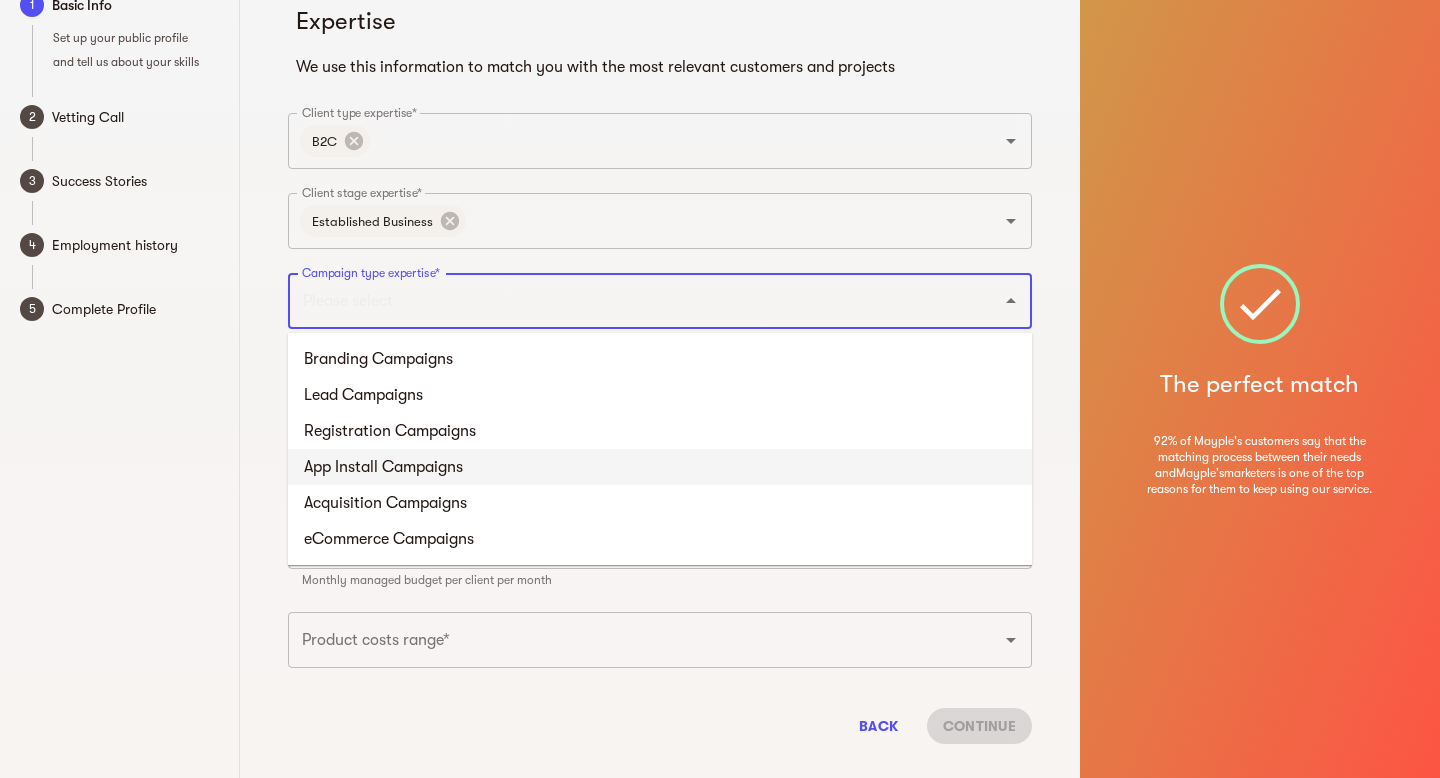 scroll, scrollTop: 61, scrollLeft: 0, axis: vertical 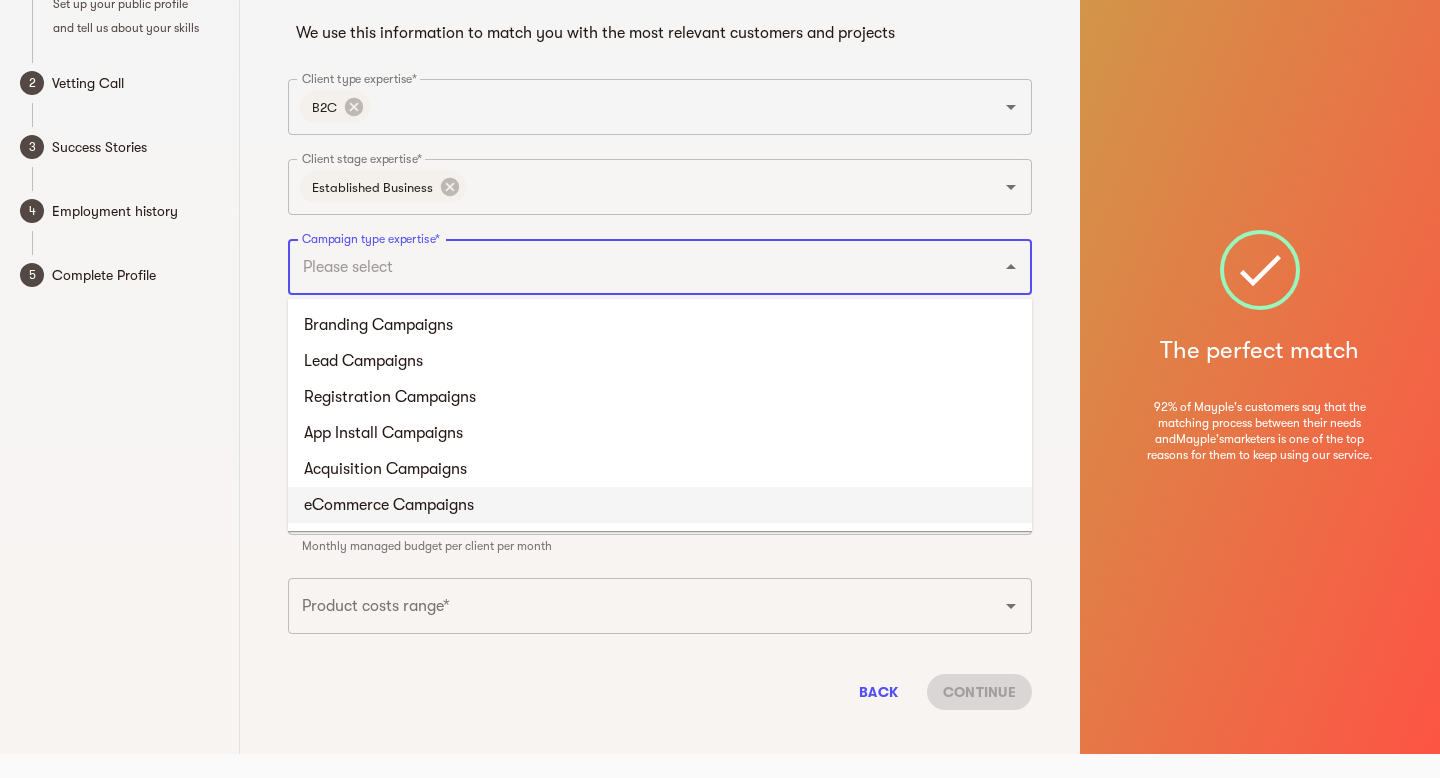 click on "eCommerce Campaigns" at bounding box center [660, 505] 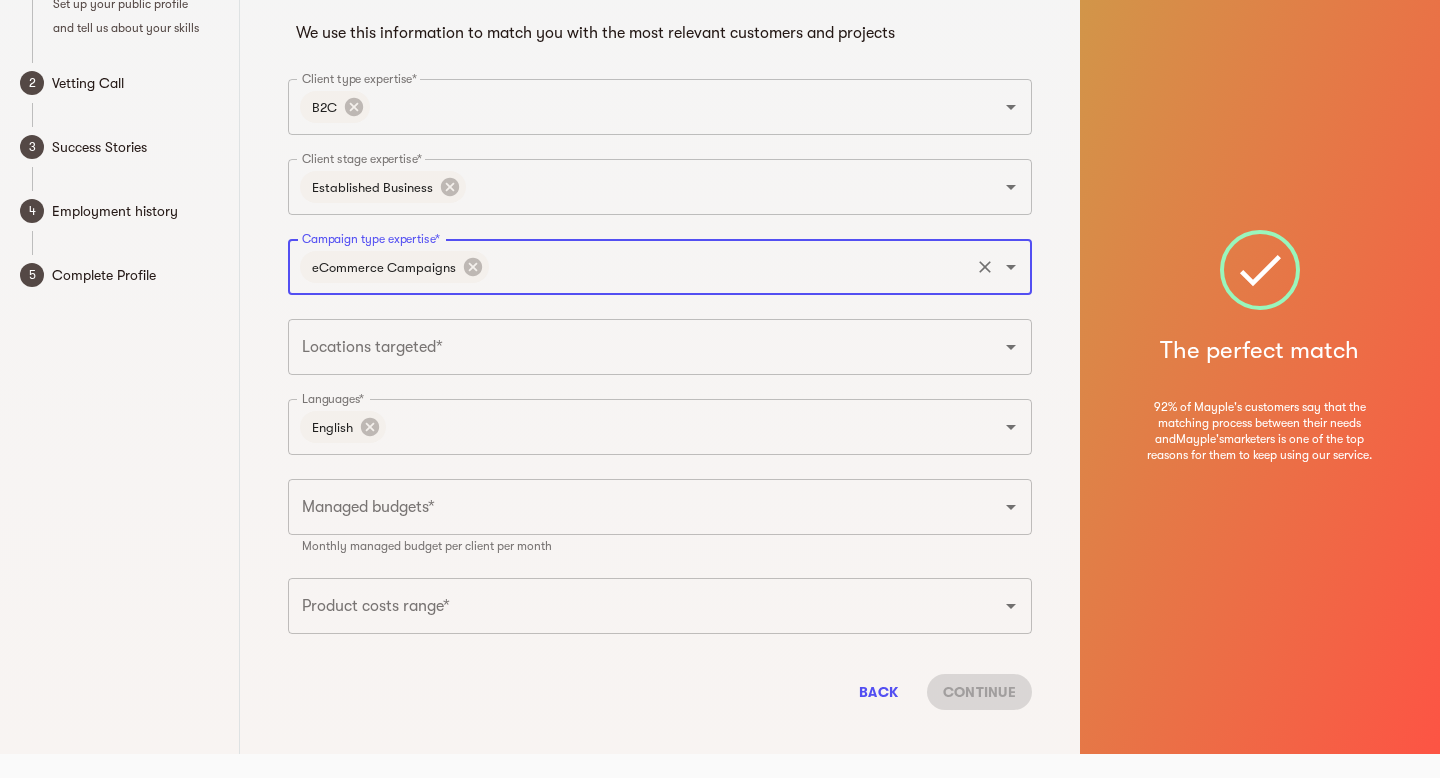 click on "Locations targeted*" at bounding box center [632, 347] 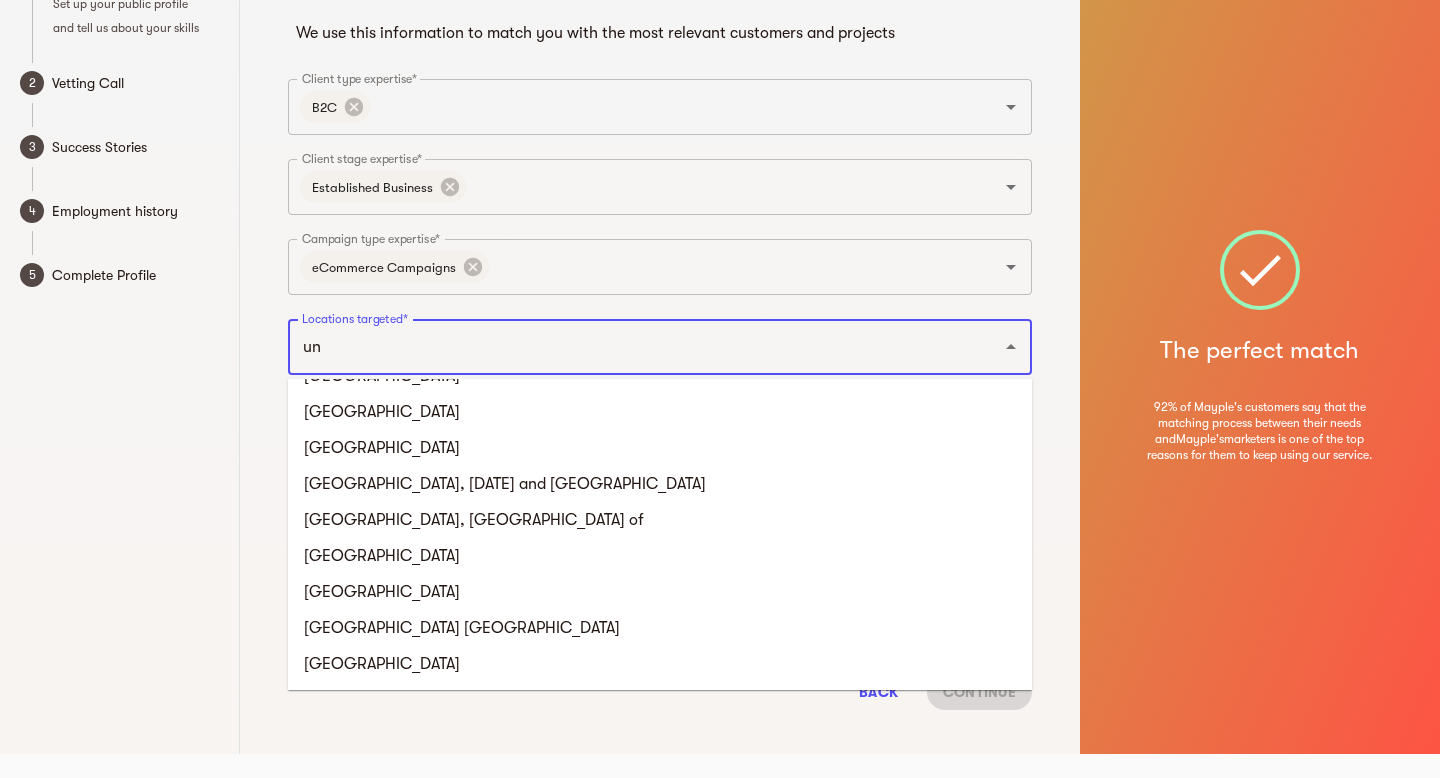 scroll, scrollTop: 0, scrollLeft: 0, axis: both 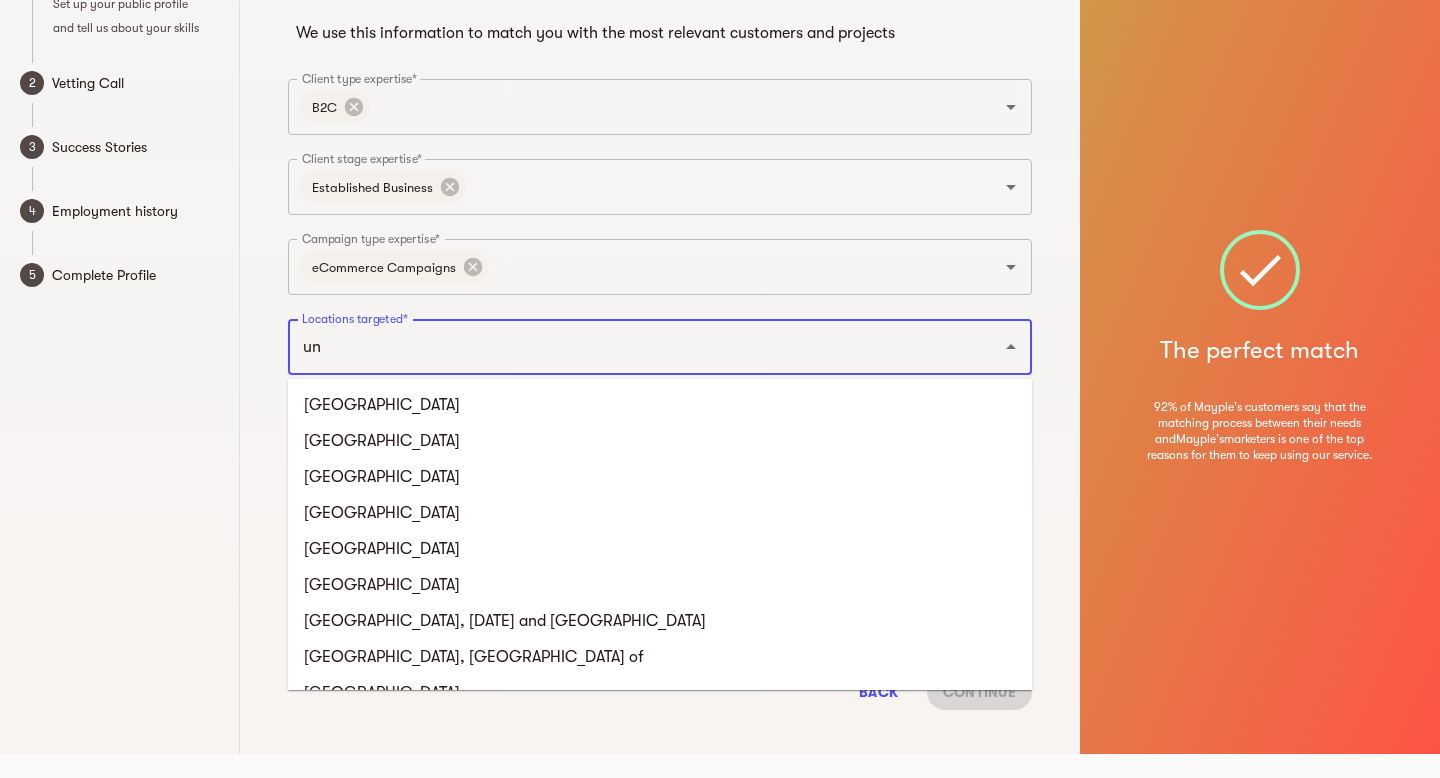 type on "uni" 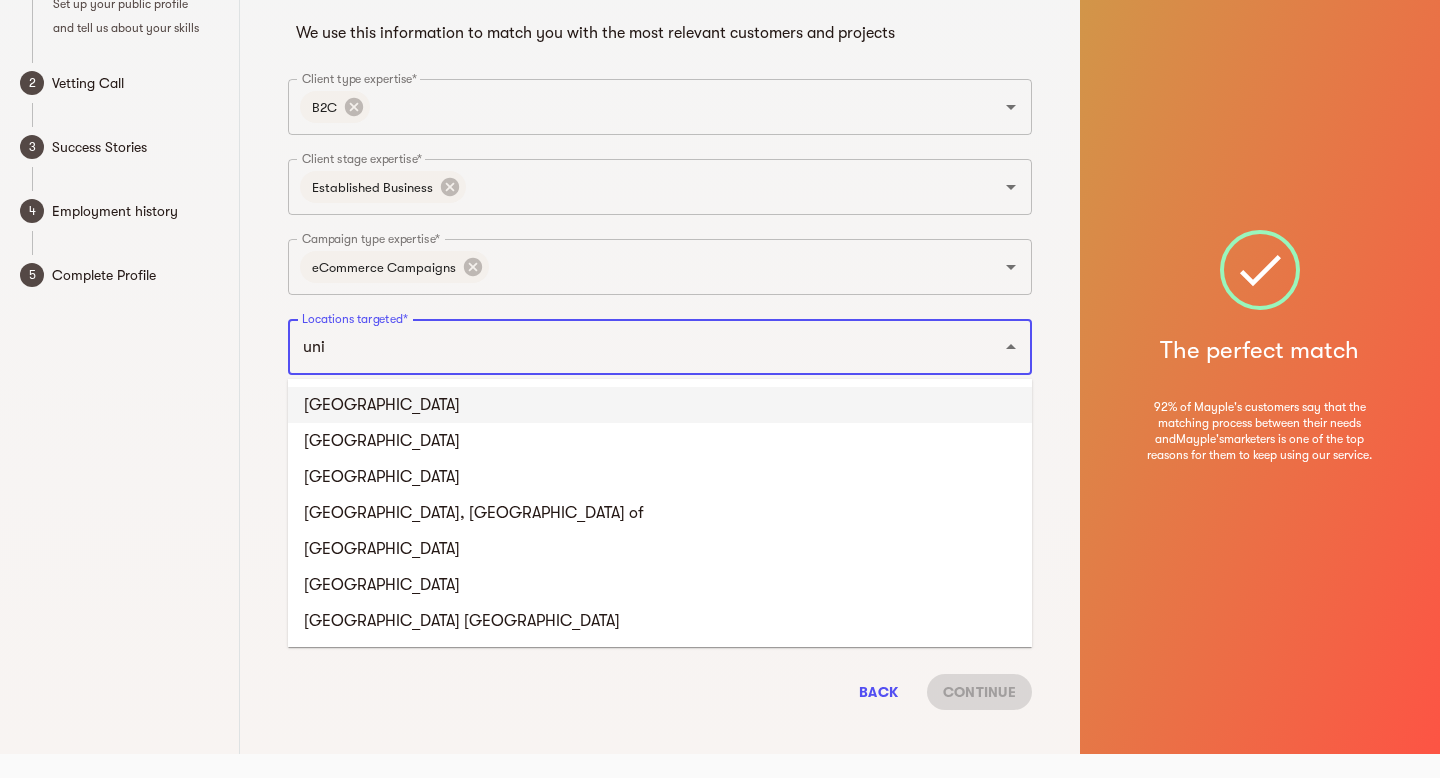 click on "[GEOGRAPHIC_DATA]" at bounding box center (660, 405) 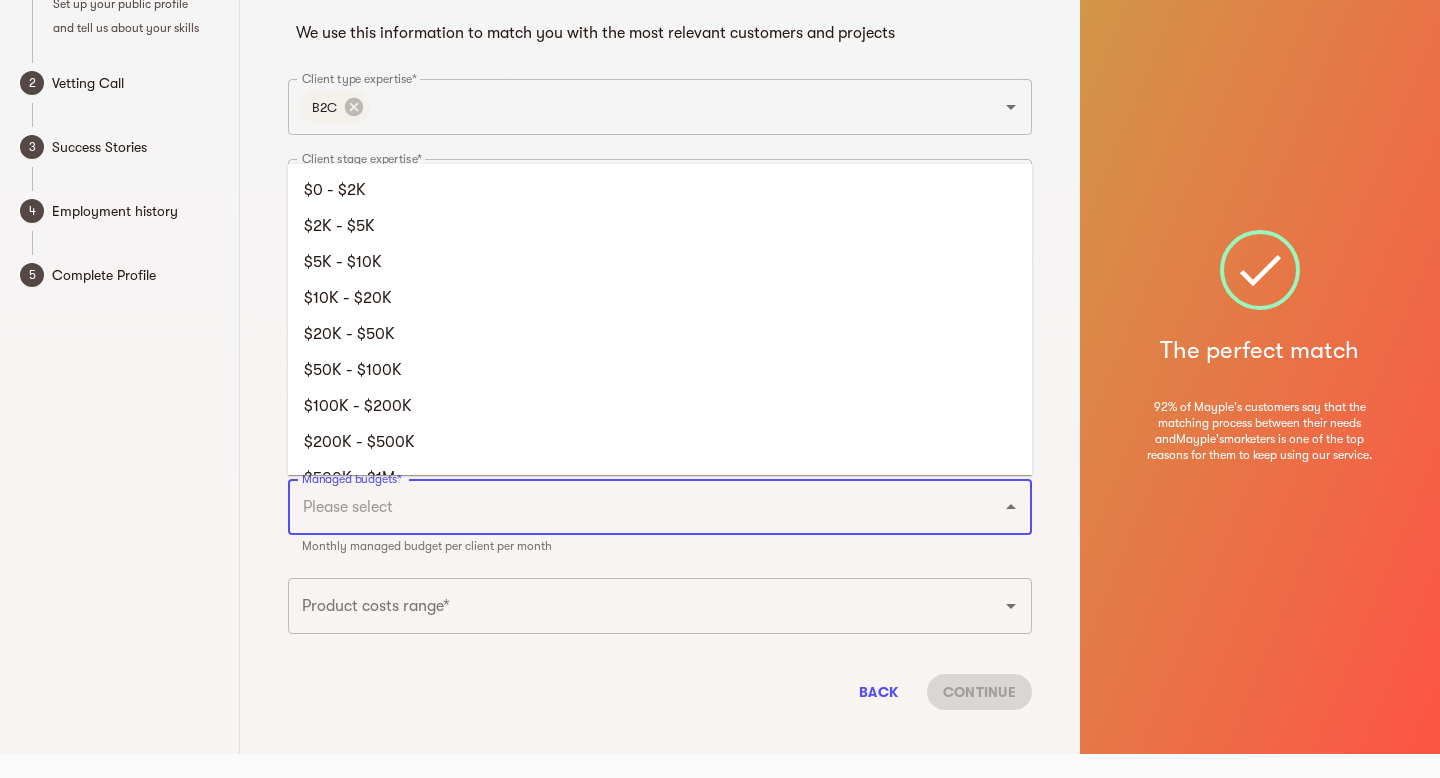 click on "Managed budgets*" at bounding box center [632, 507] 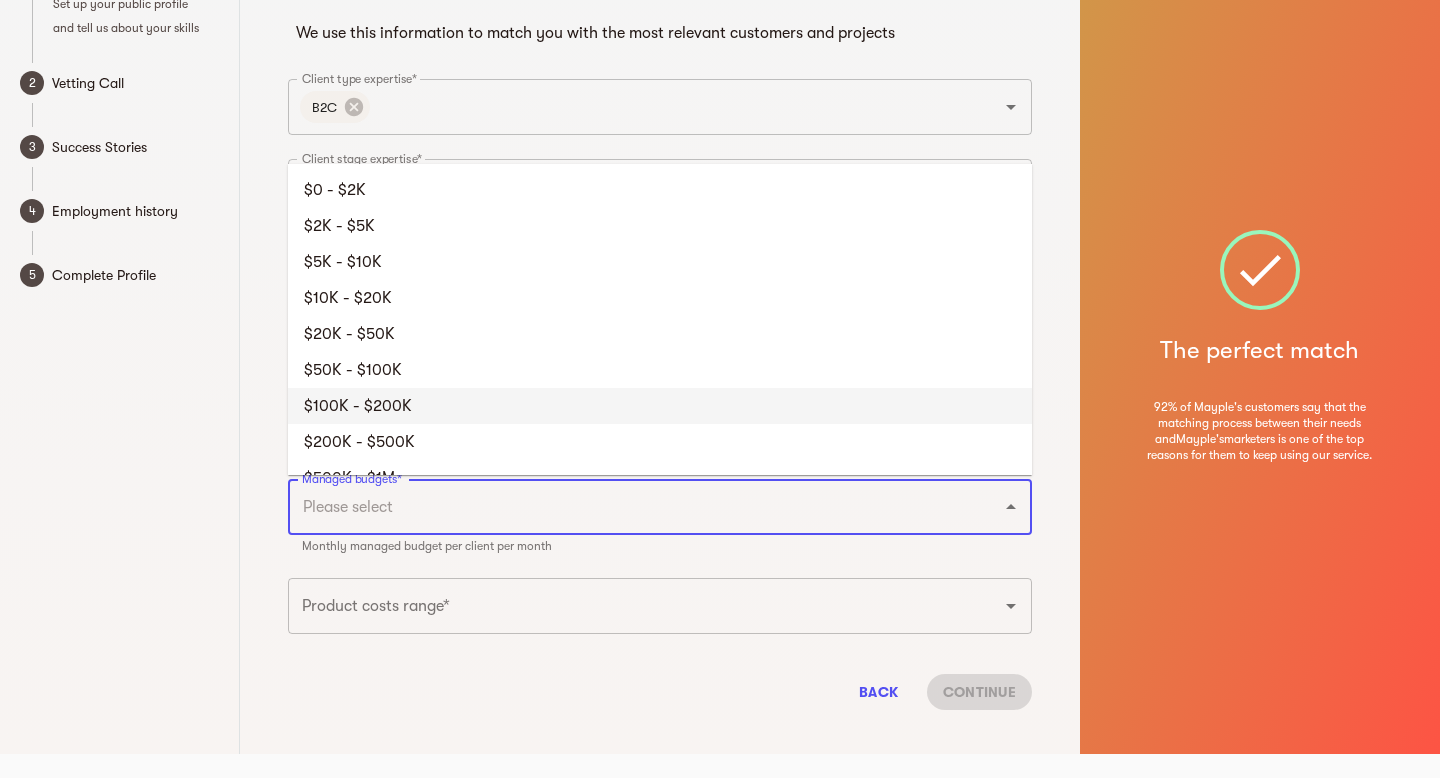 click on "$100K - $200K" at bounding box center [660, 406] 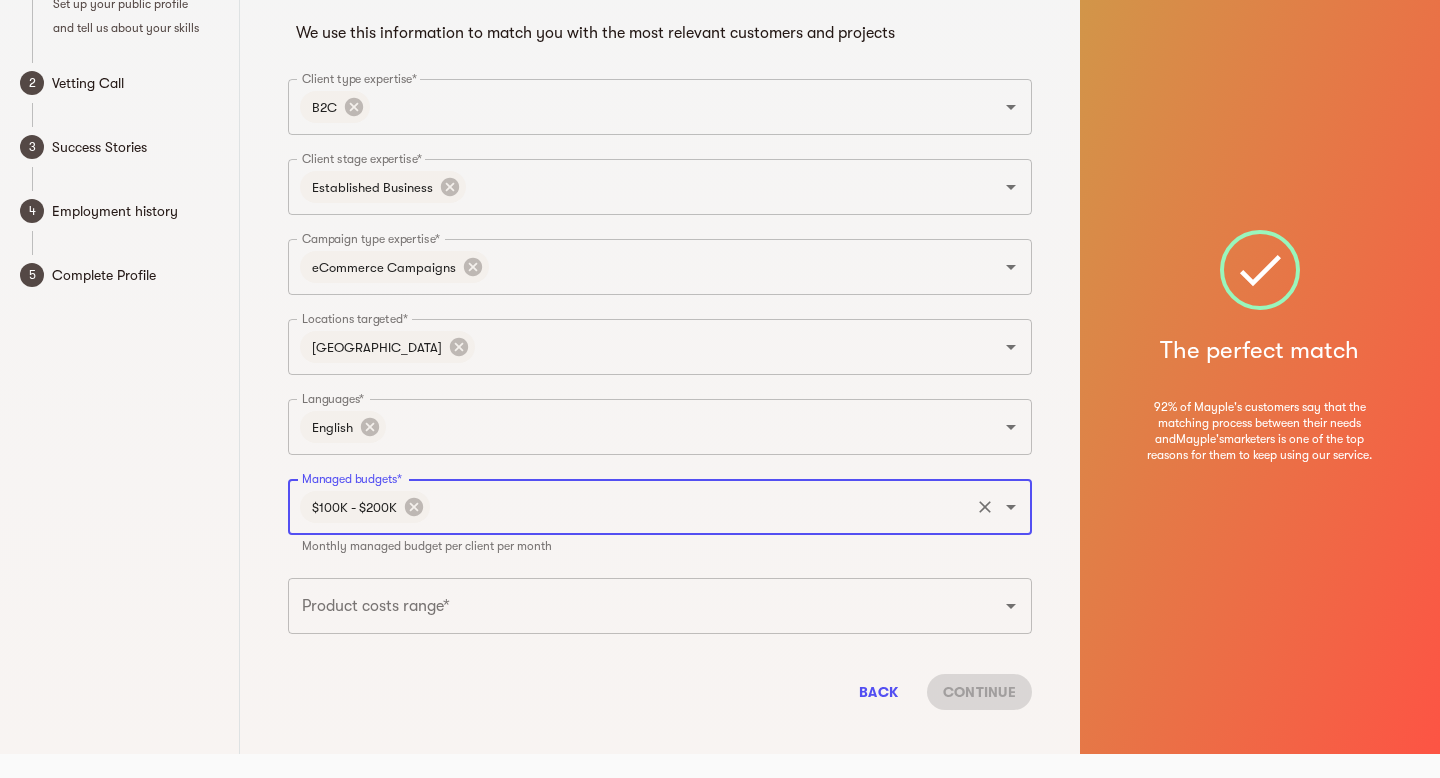 click on "Product costs range*" at bounding box center (632, 606) 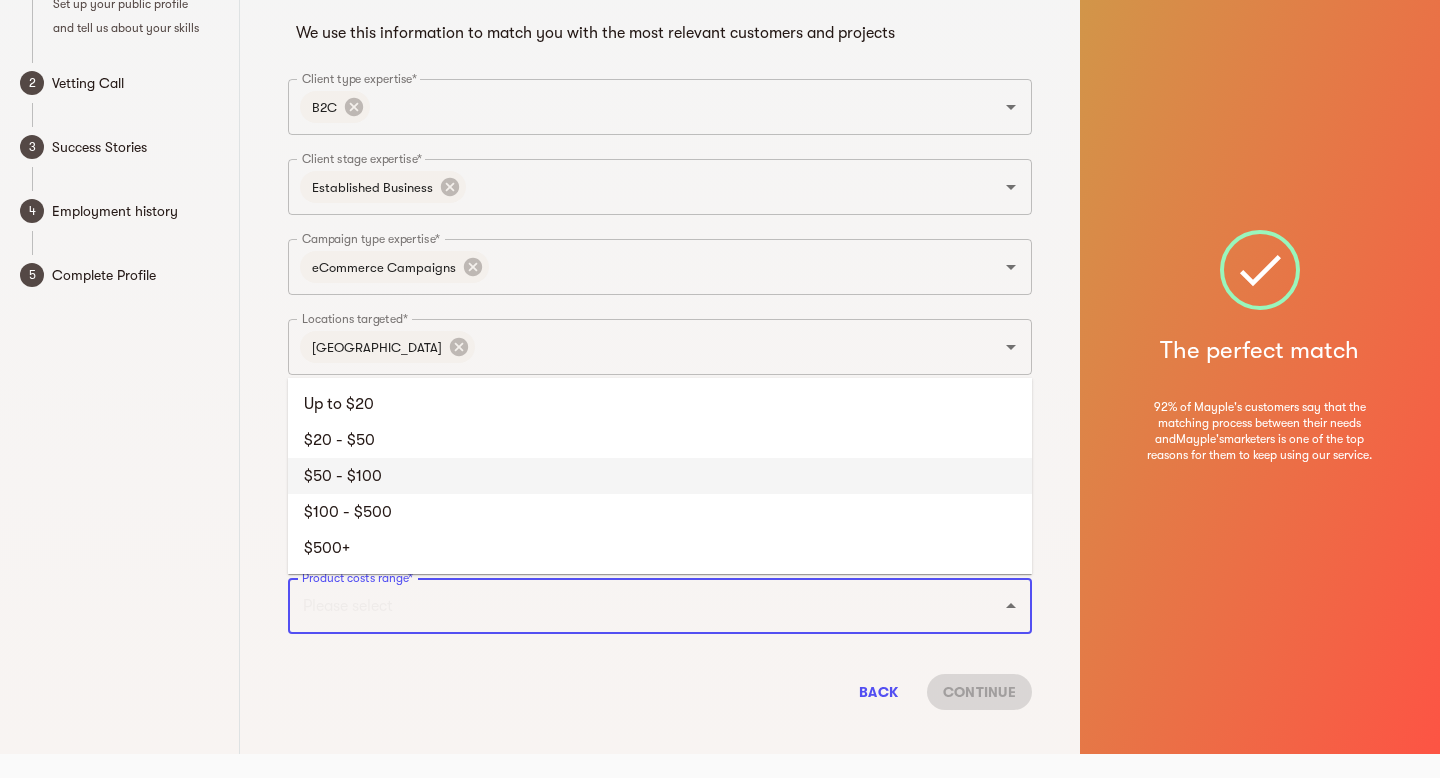 click on "$50 - $100" at bounding box center [660, 476] 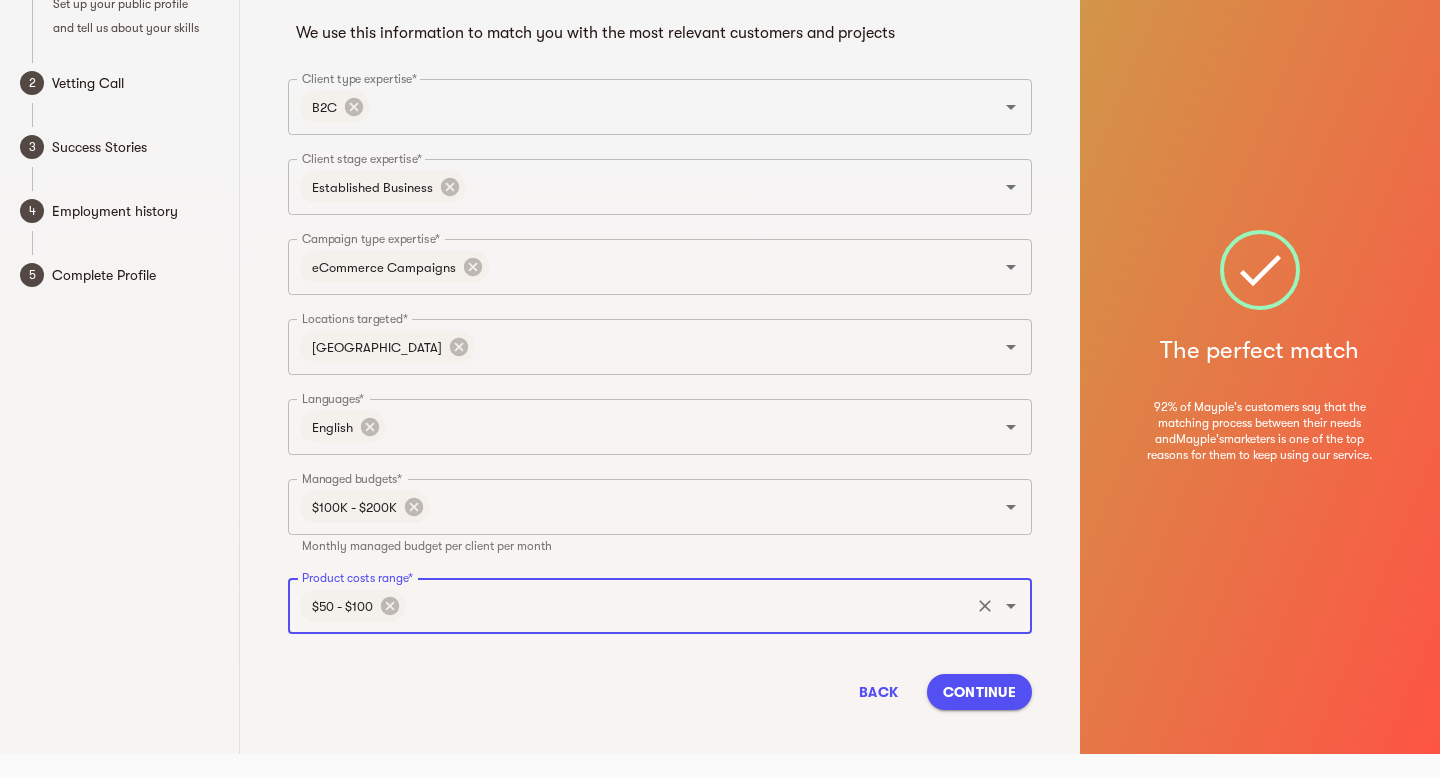 click on "$50 - $100 Product costs range*" at bounding box center (660, 606) 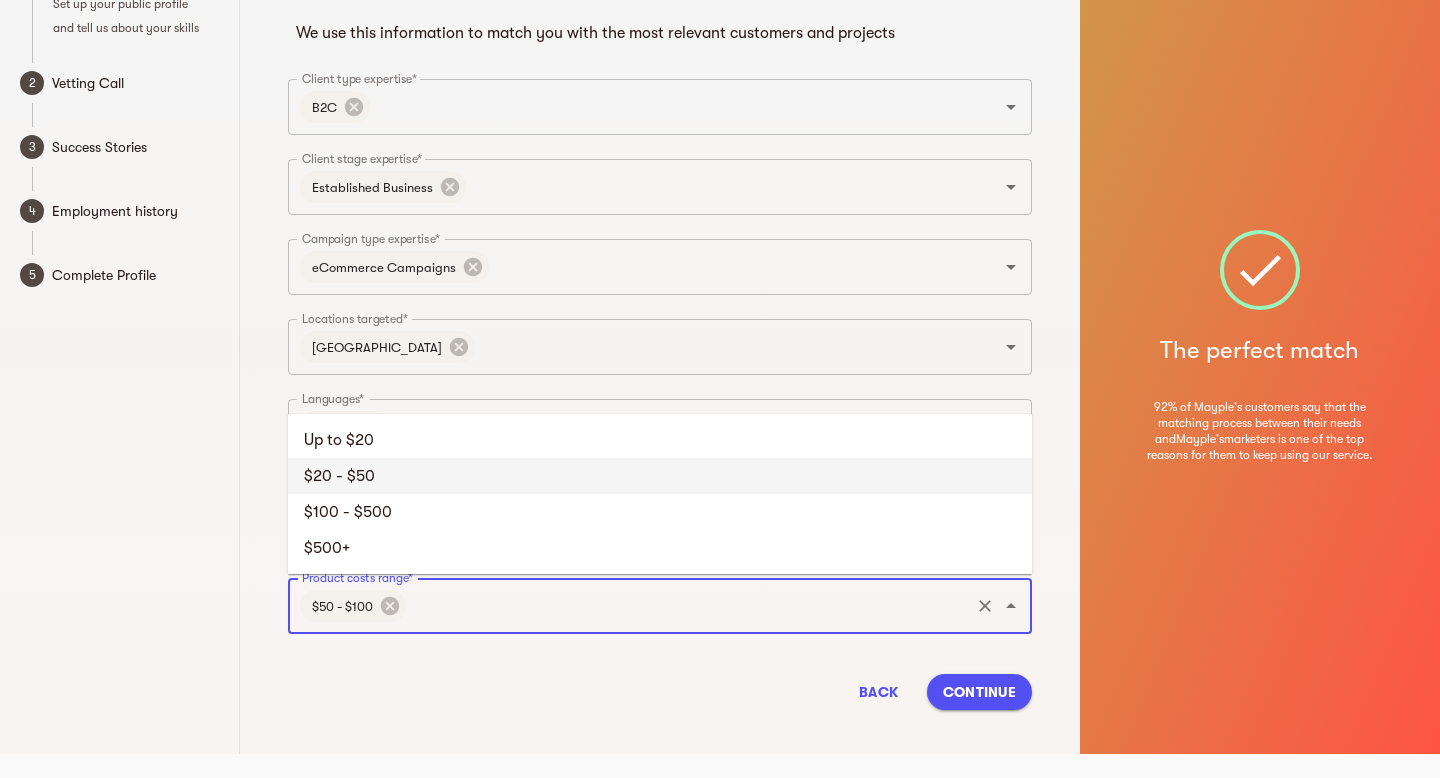 click on "$20 - $50" at bounding box center (660, 476) 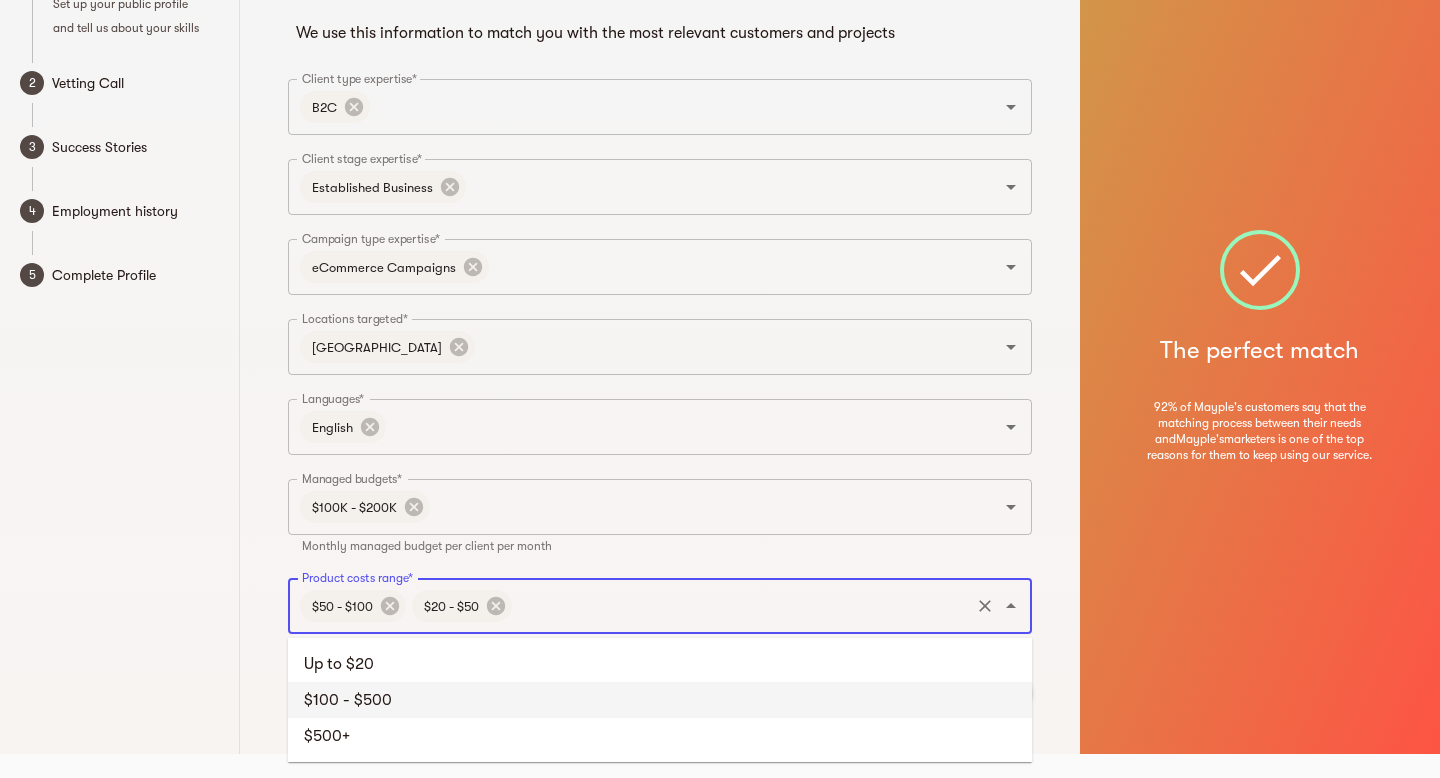 click on "Product costs range*" at bounding box center [741, 606] 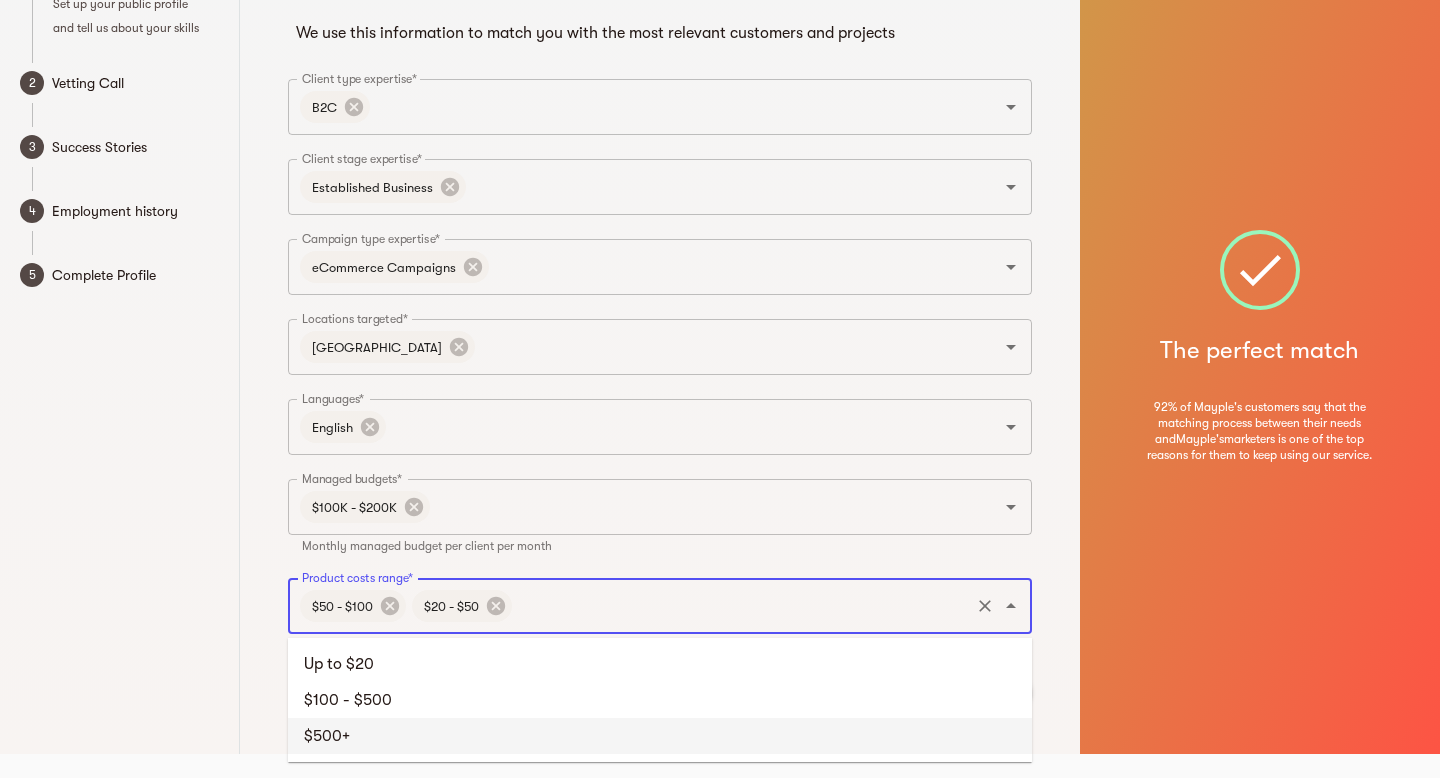 click on "$500+" at bounding box center (660, 736) 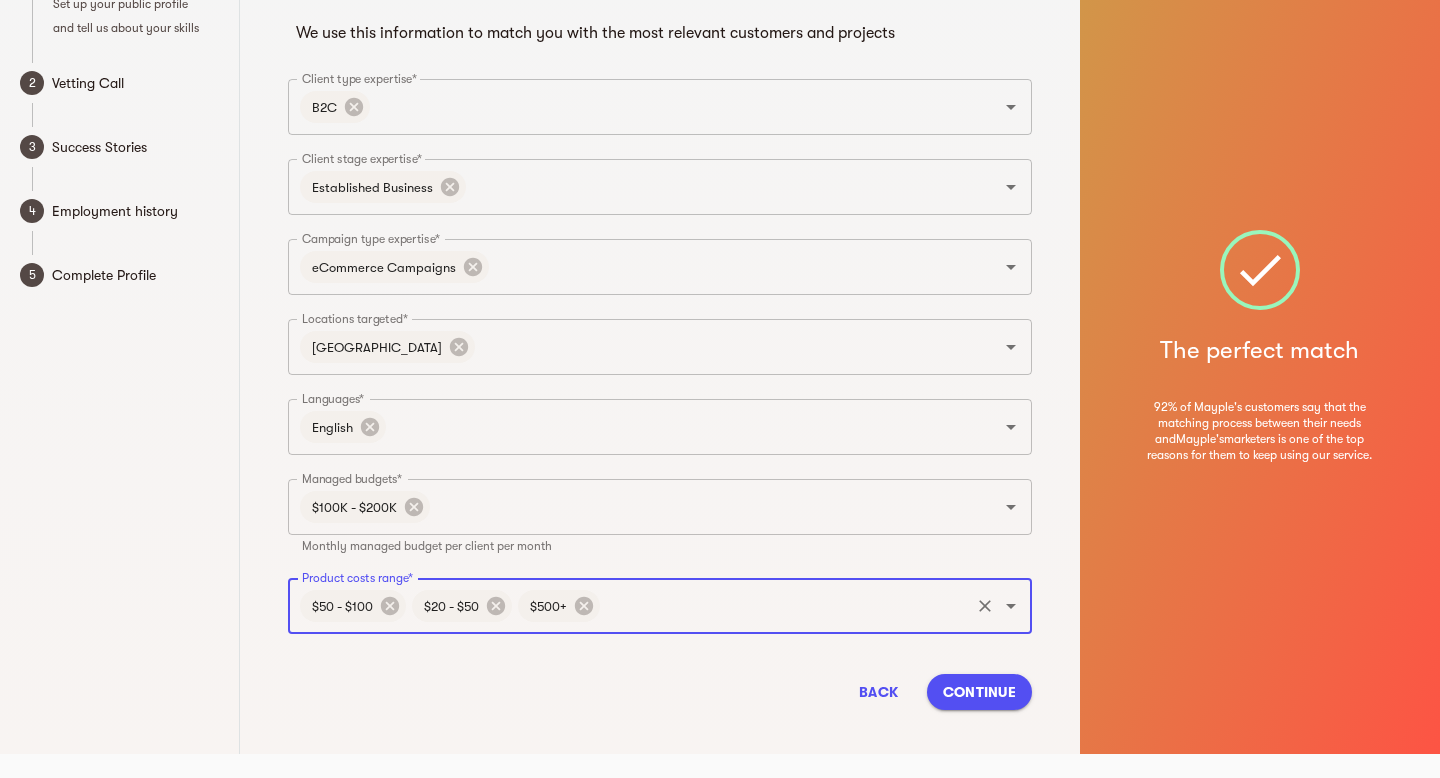 click on "Continue" at bounding box center (979, 692) 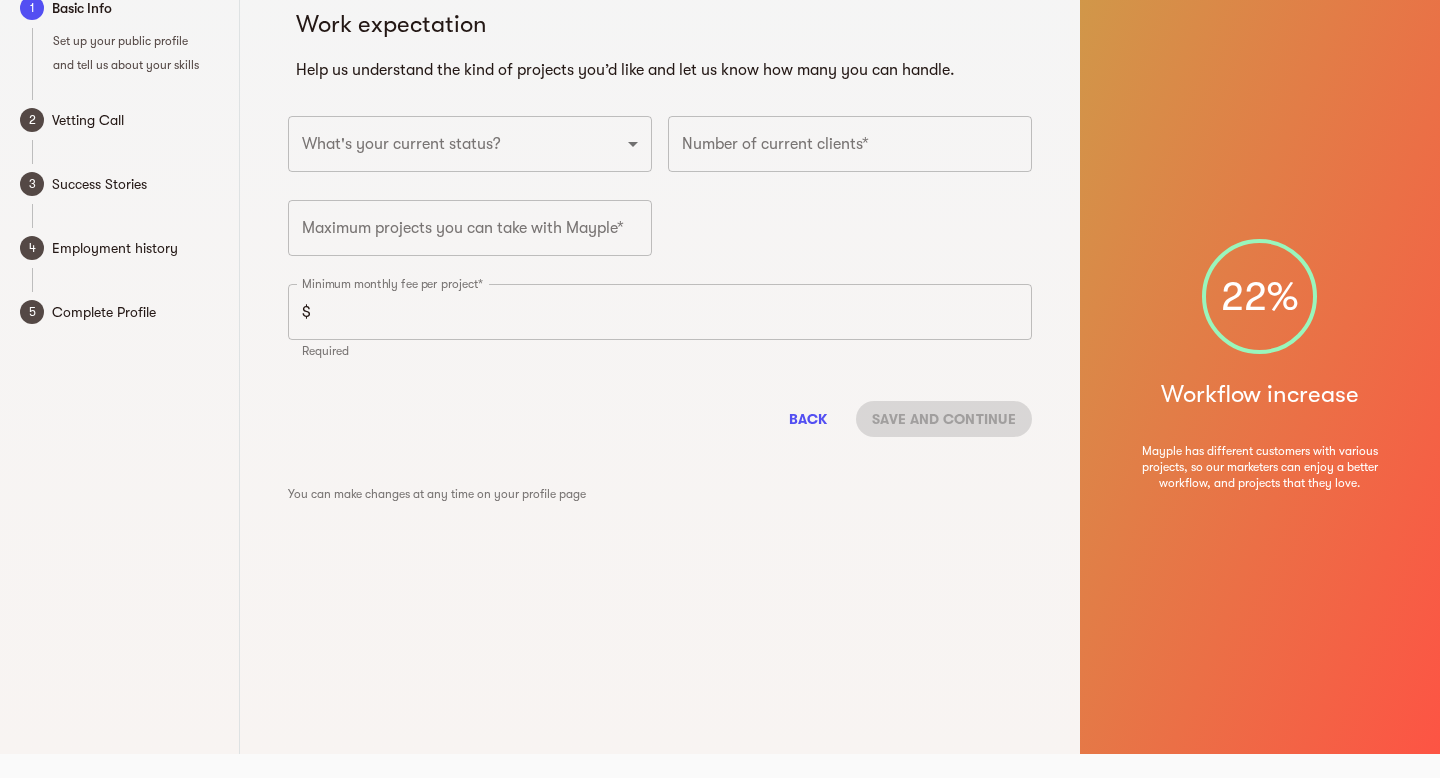 scroll, scrollTop: 24, scrollLeft: 0, axis: vertical 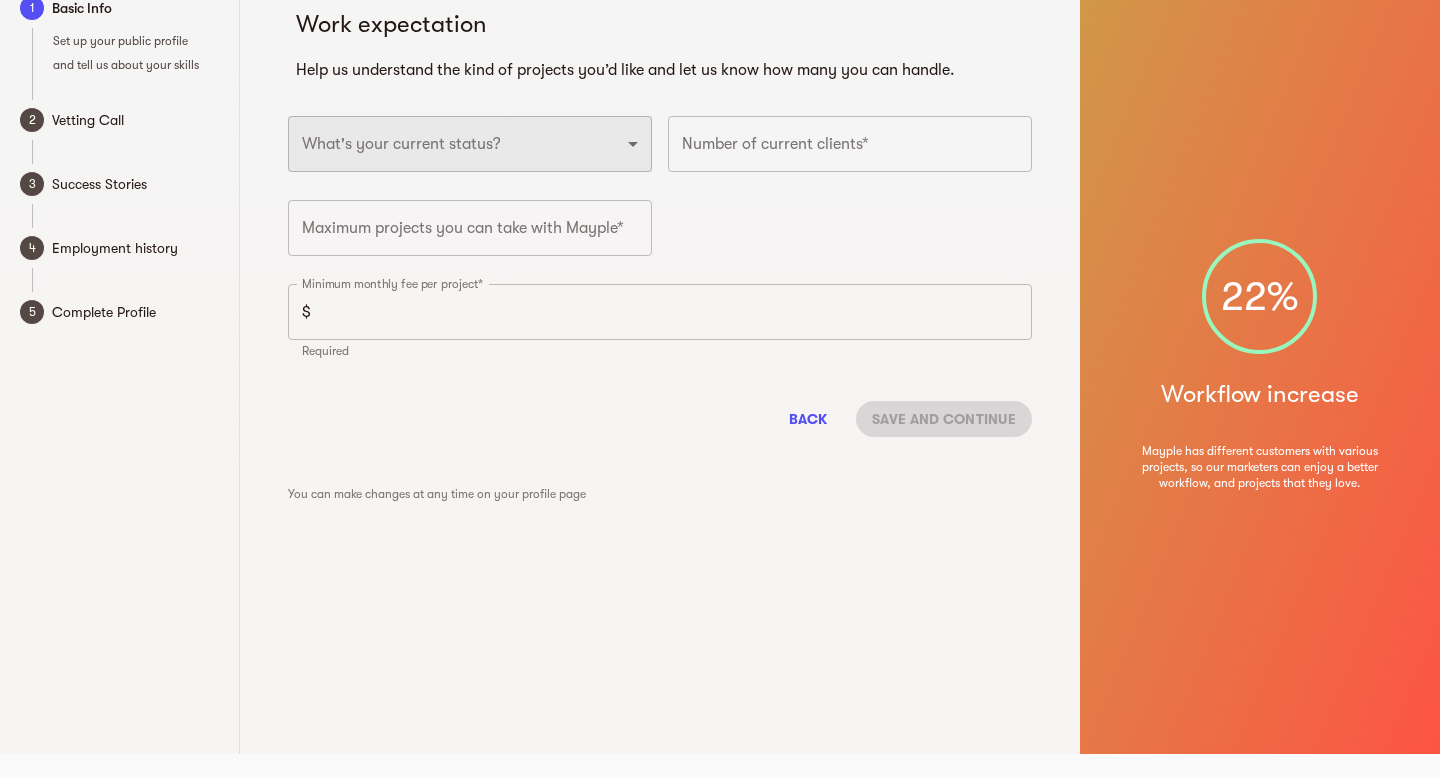 click on "Full-time freelancer [DEMOGRAPHIC_DATA] job New-freelancing [DEMOGRAPHIC_DATA]-freelance Searching for a [DEMOGRAPHIC_DATA] job" at bounding box center (470, 144) 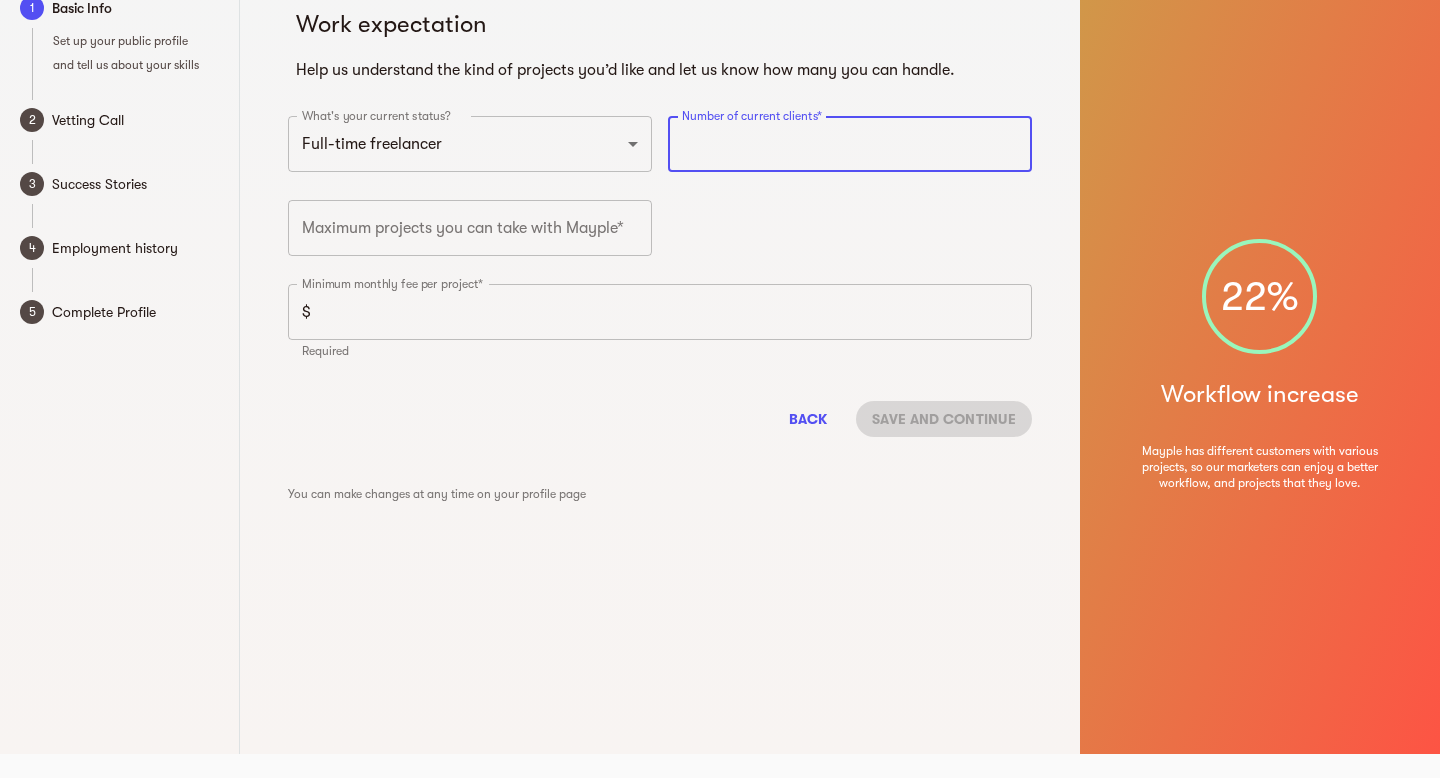 click at bounding box center [850, 144] 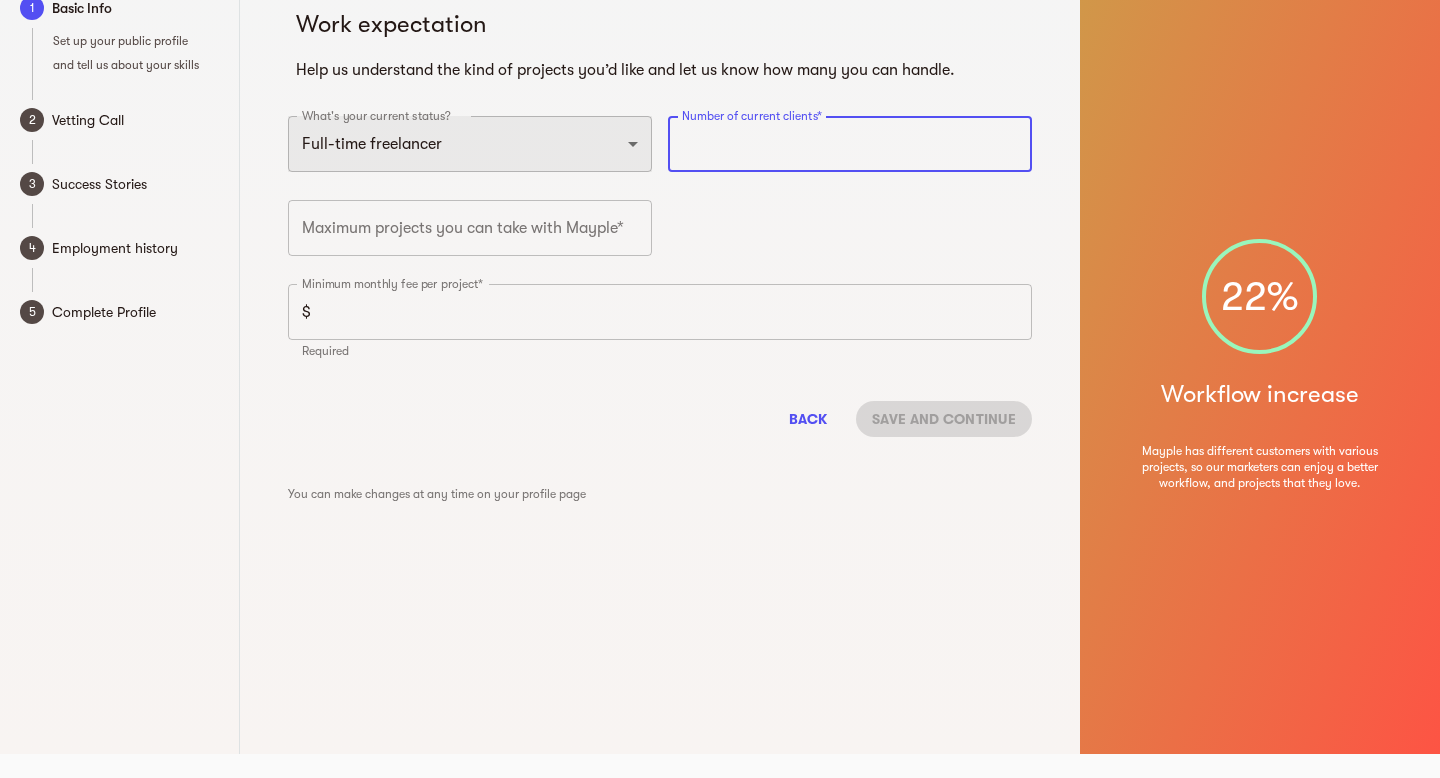 click on "Full-time freelancer [DEMOGRAPHIC_DATA] job New-freelancing [DEMOGRAPHIC_DATA]-freelance Searching for a [DEMOGRAPHIC_DATA] job" at bounding box center (470, 144) 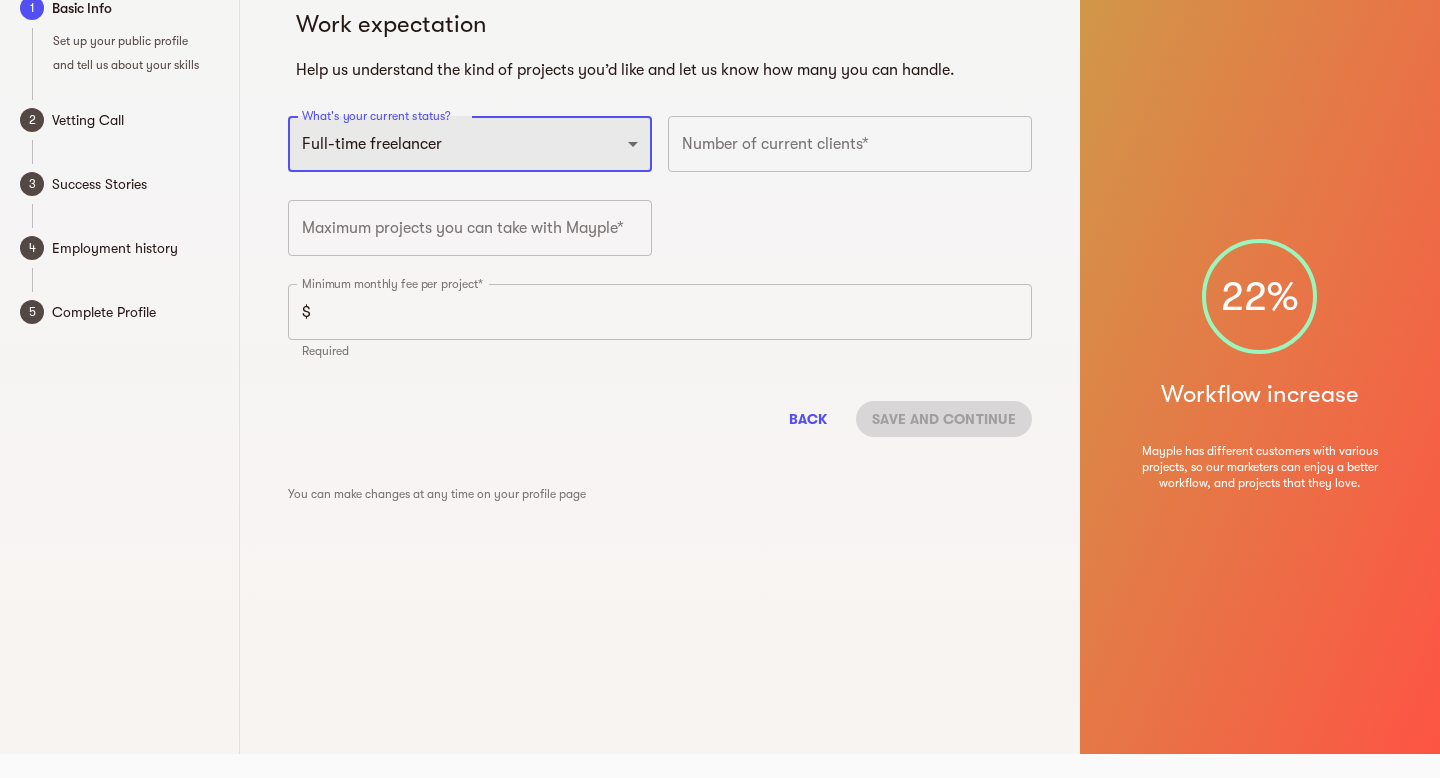 select on "PARTTIME_FREELANCER" 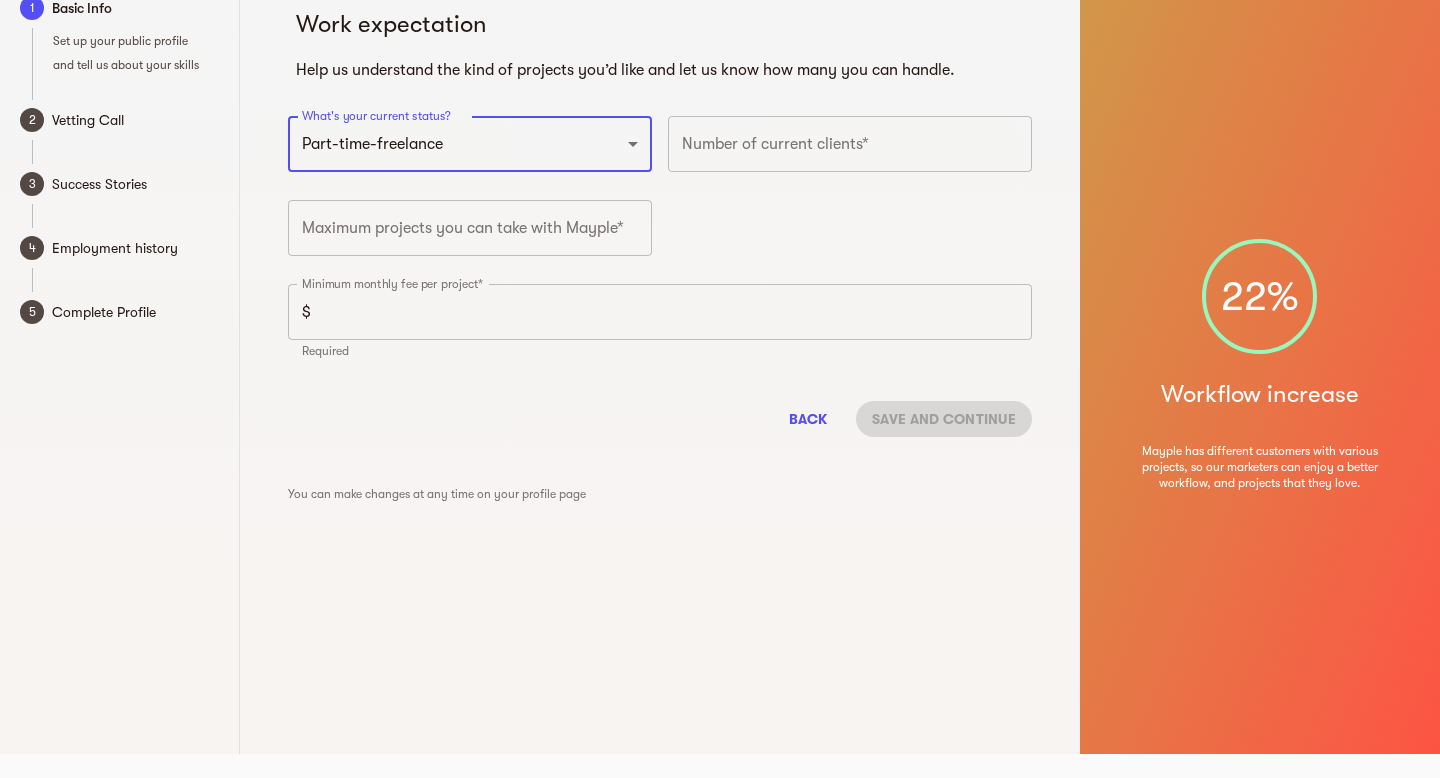 click at bounding box center (850, 144) 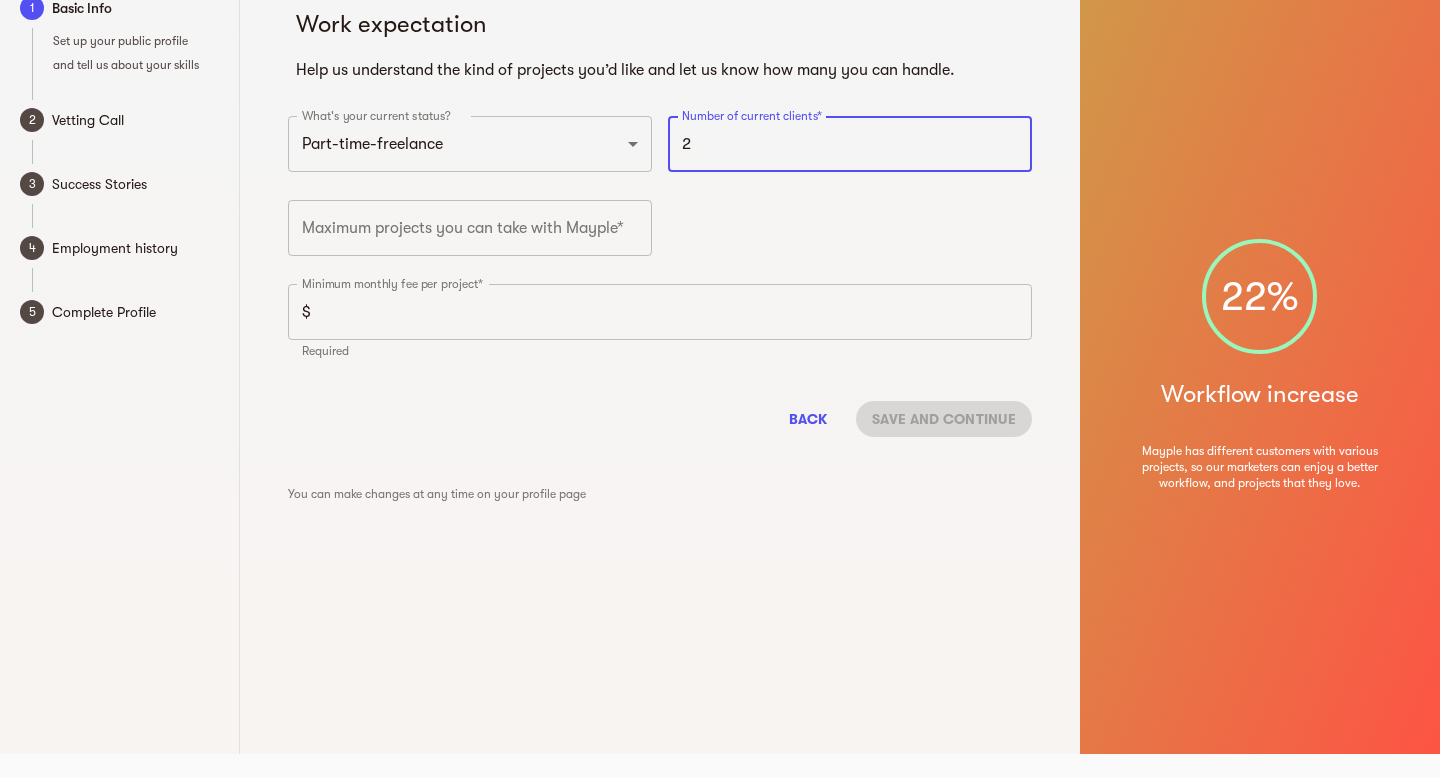 type on "2" 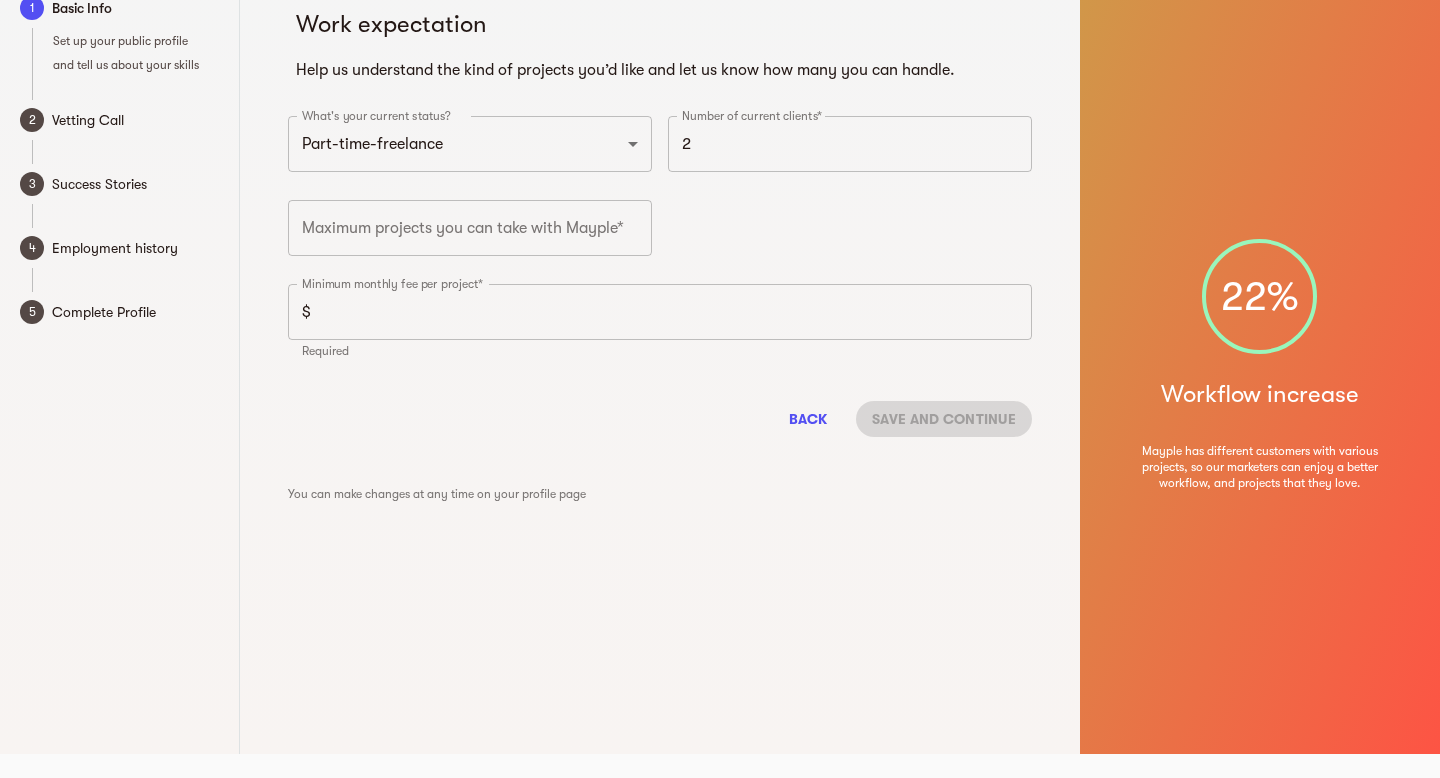 click on "Number of current clients* 2 Number of current clients*" at bounding box center (850, 150) 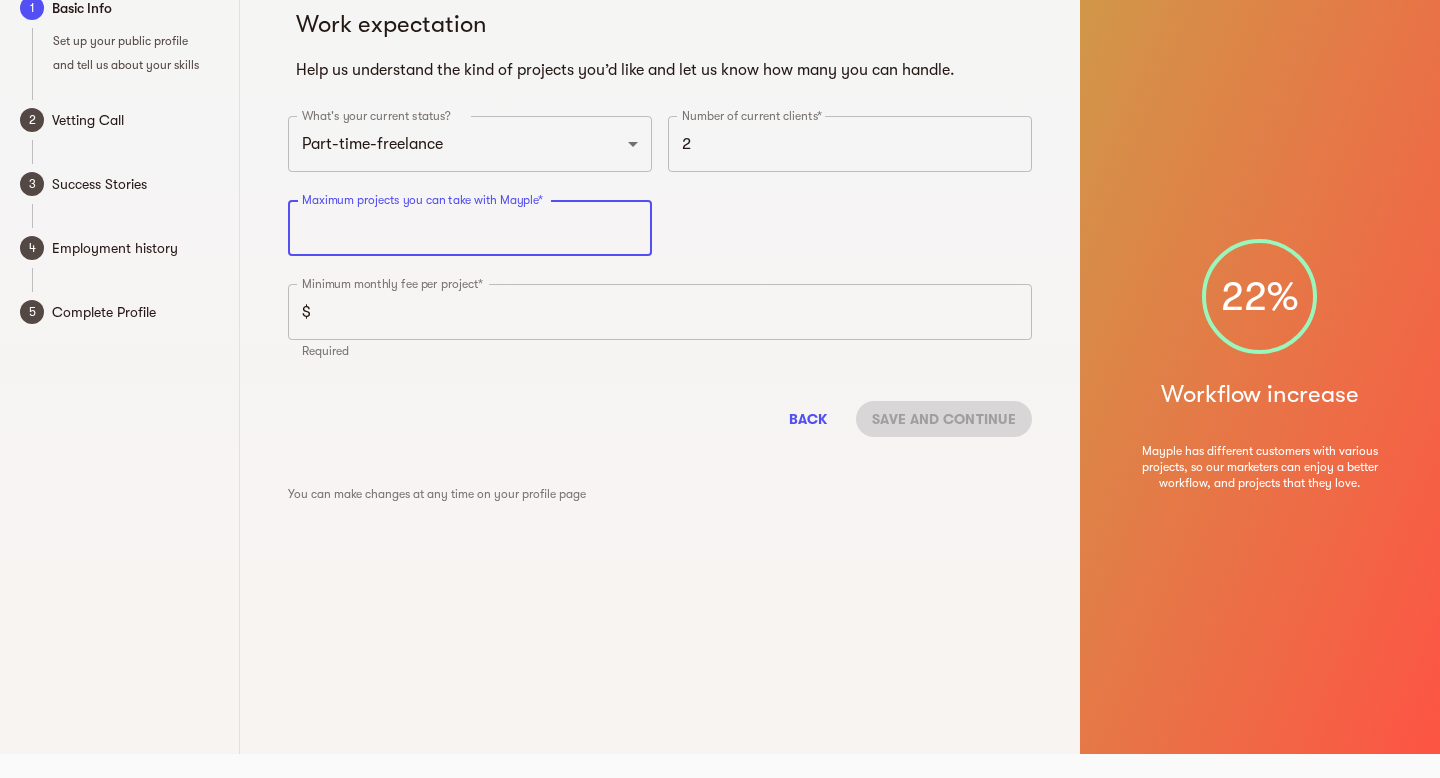 click at bounding box center (470, 228) 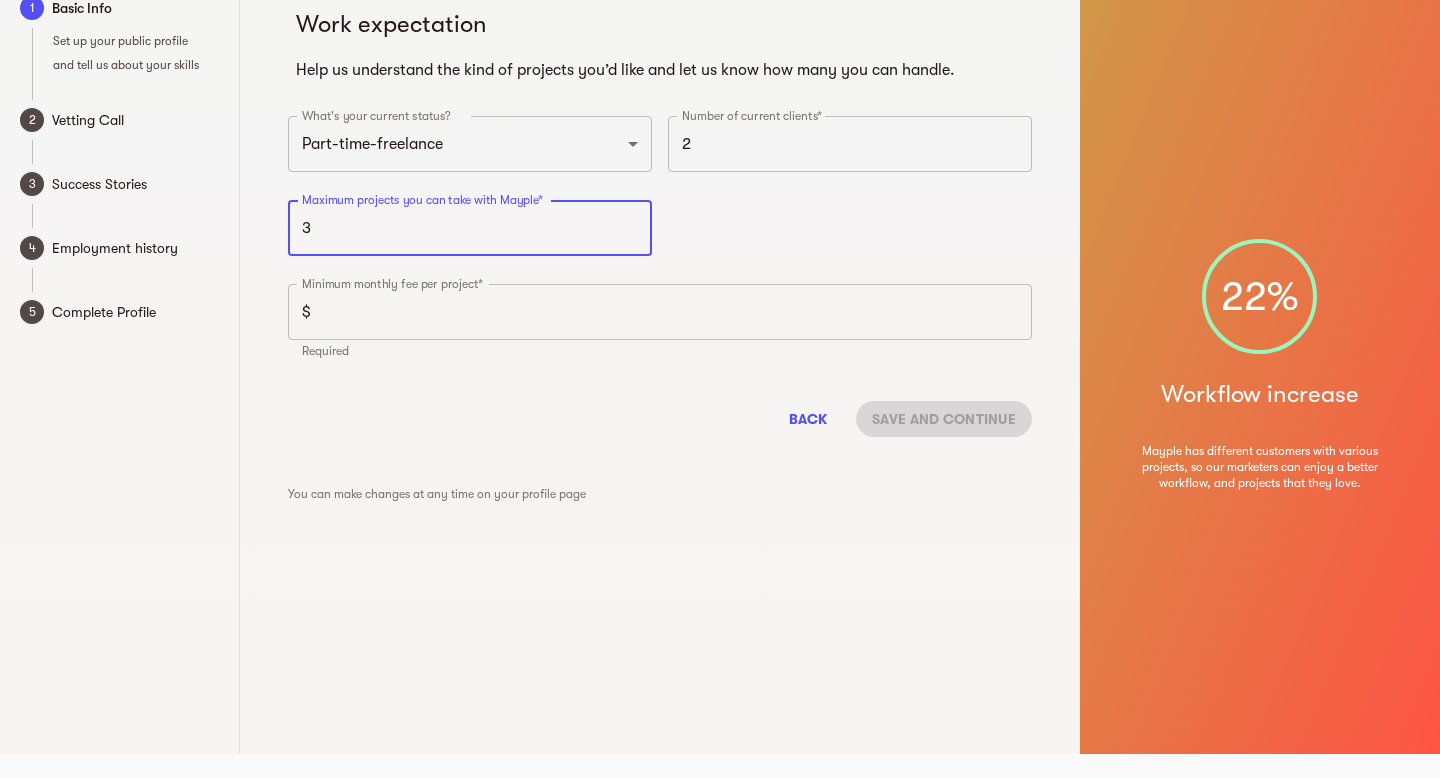 type on "3" 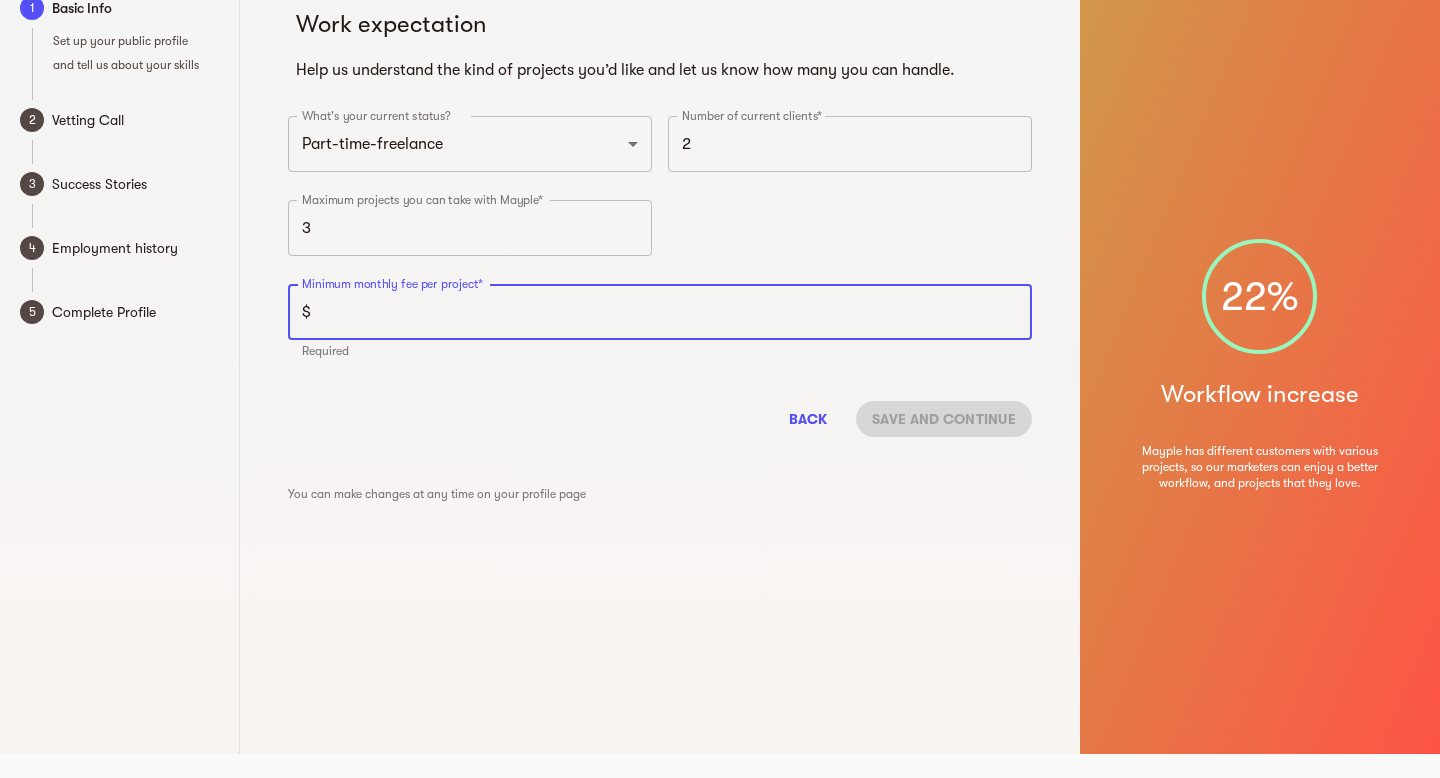 click at bounding box center [675, 312] 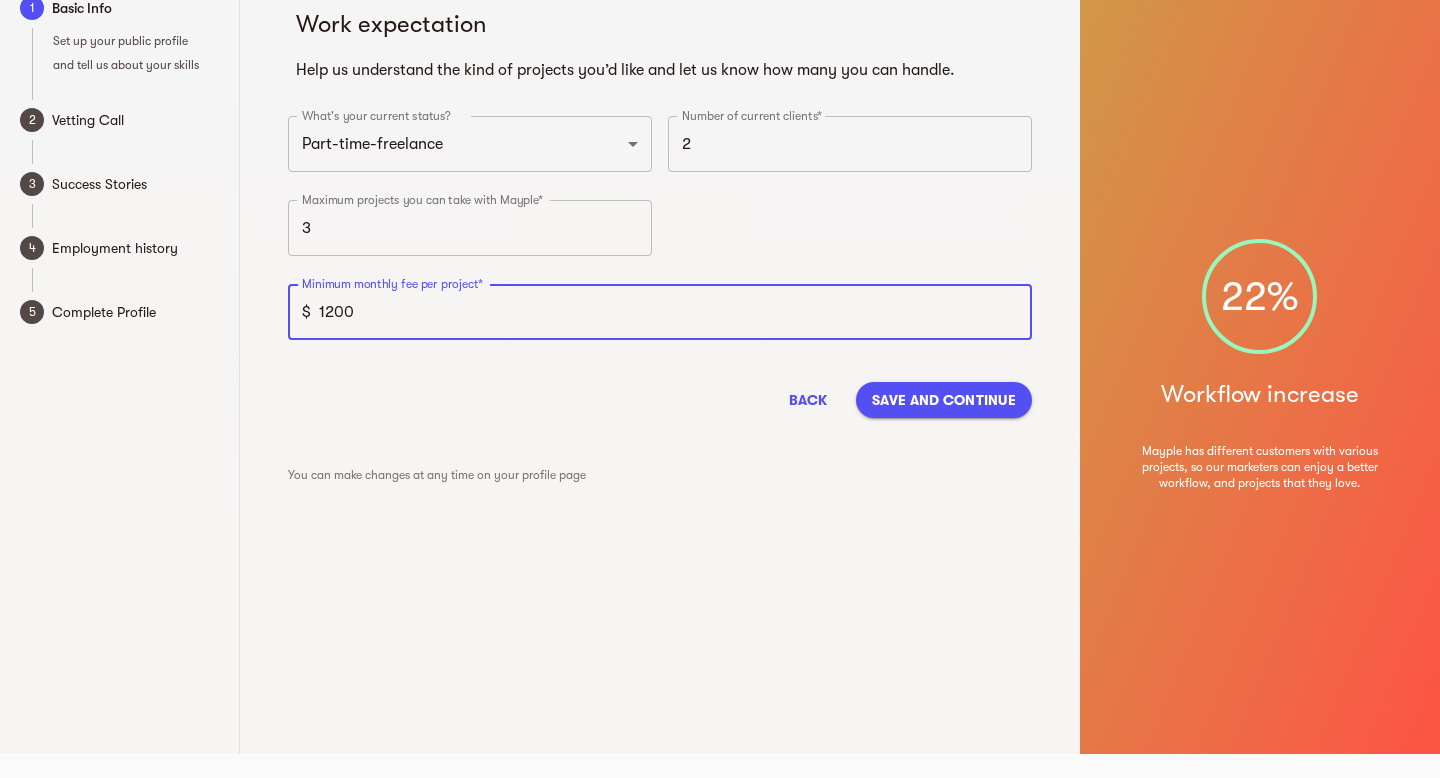 type on "1200" 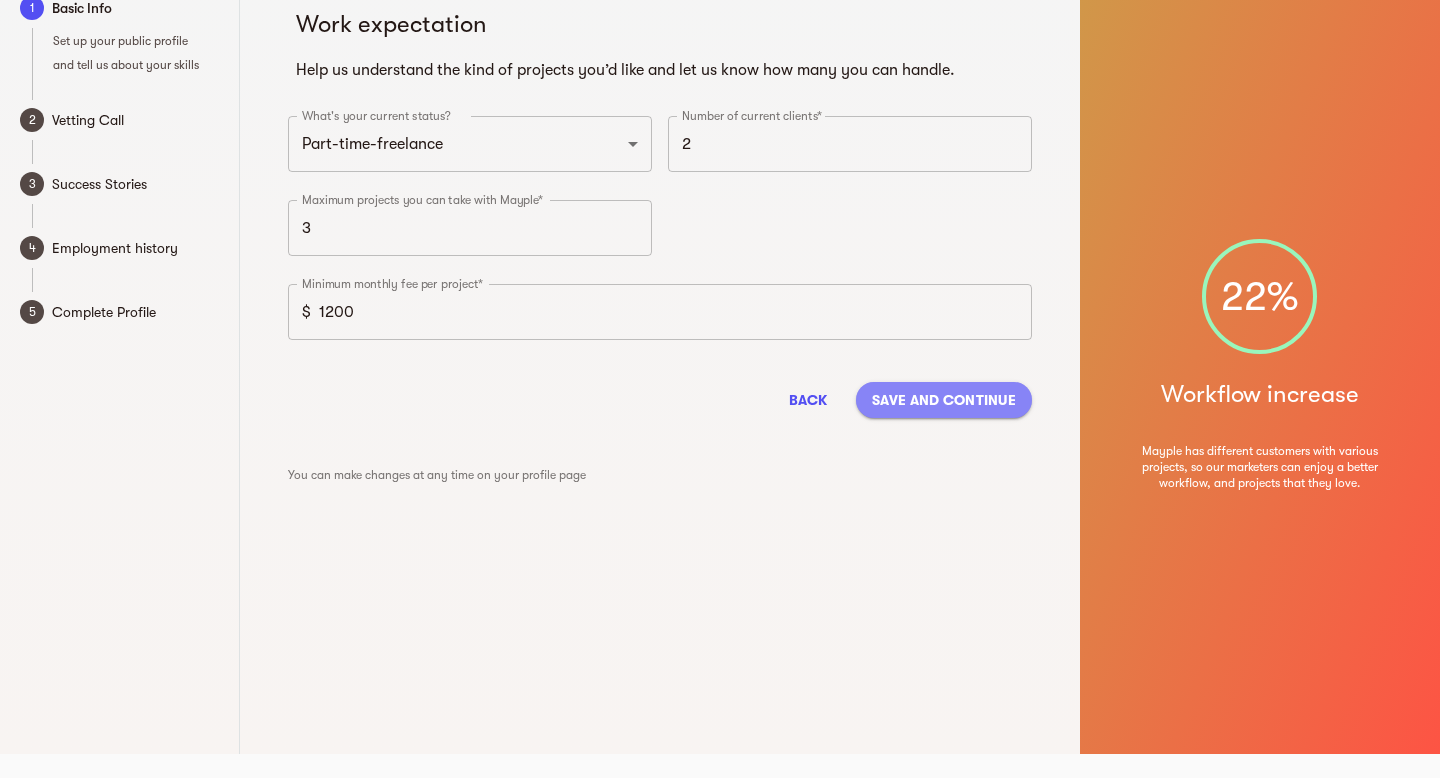 click on "Save and continue" at bounding box center [944, 400] 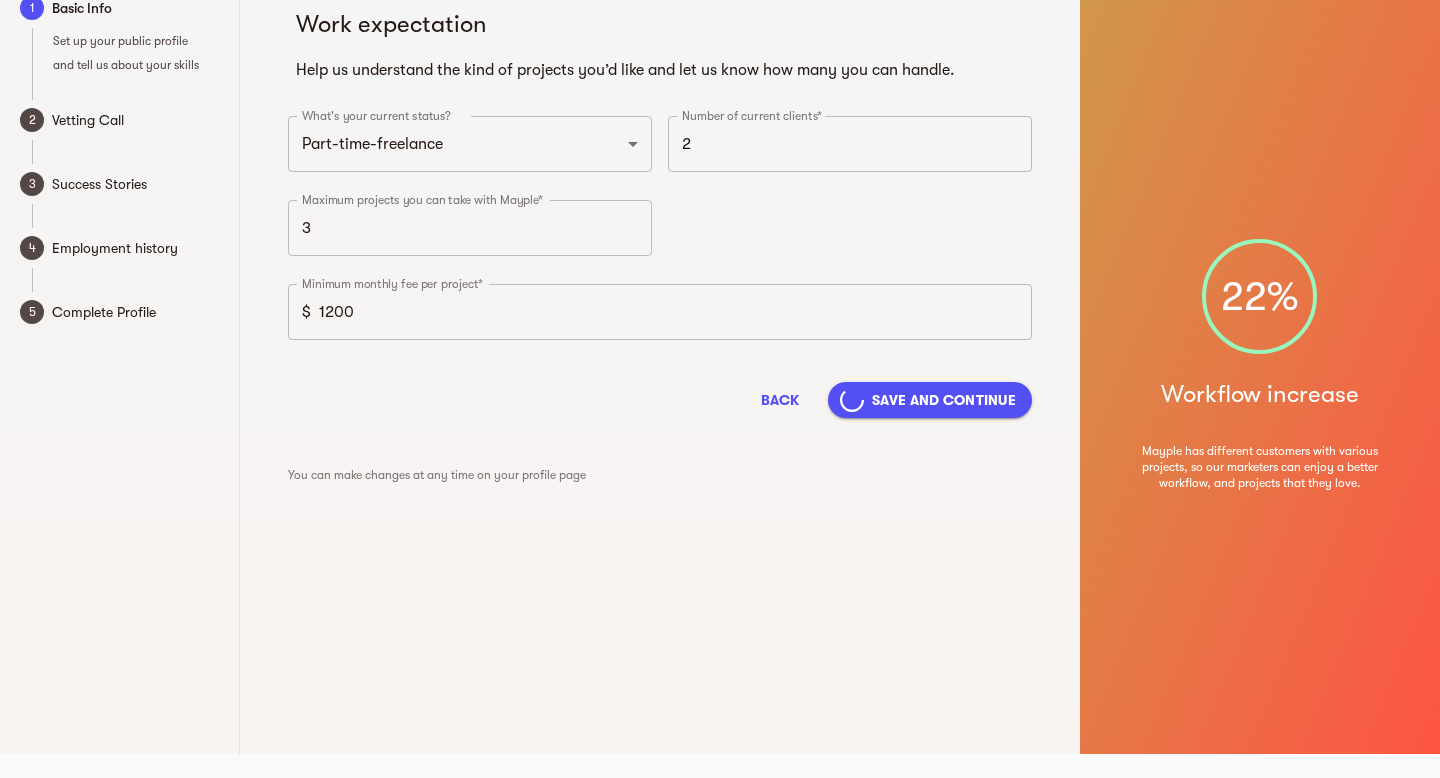 scroll, scrollTop: 18, scrollLeft: 0, axis: vertical 